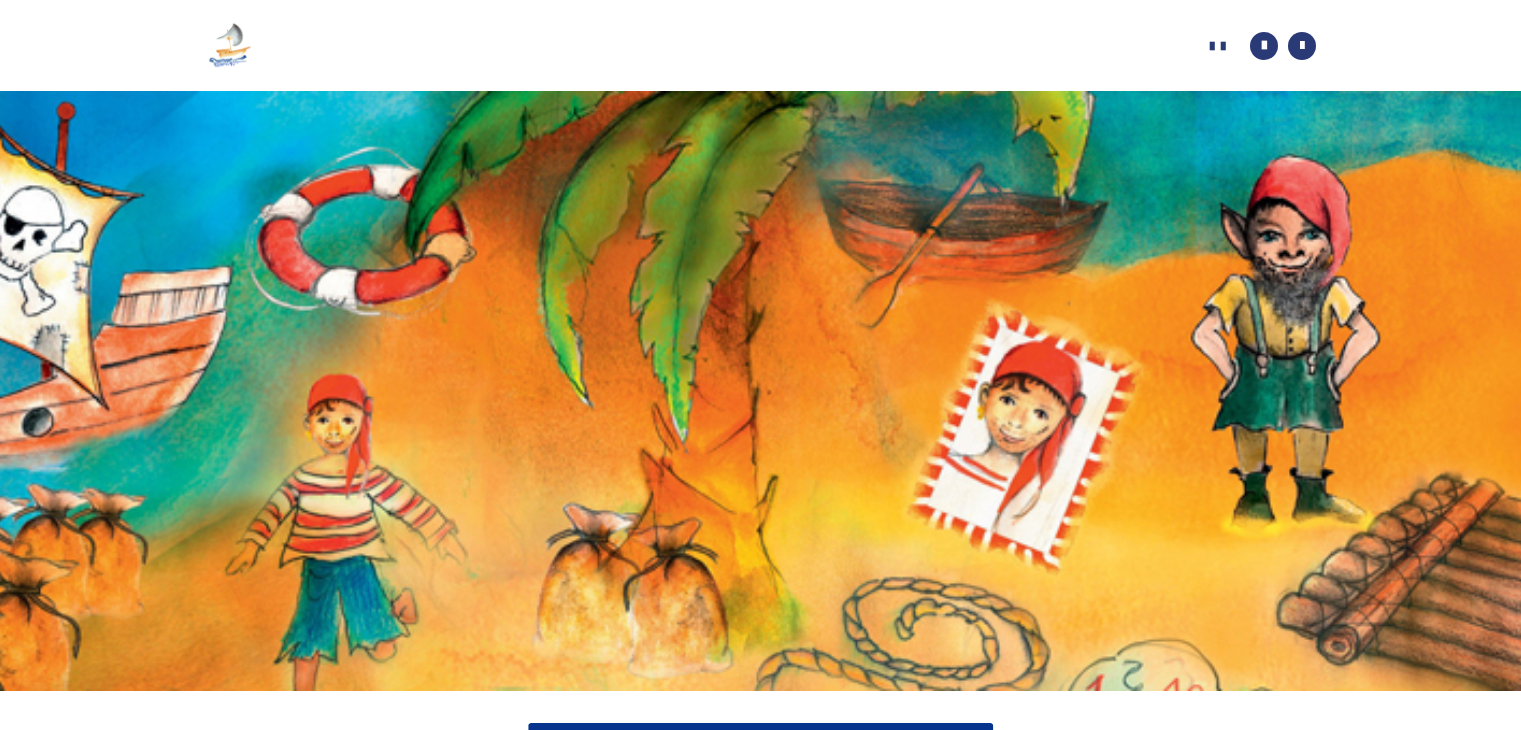 scroll, scrollTop: 0, scrollLeft: 0, axis: both 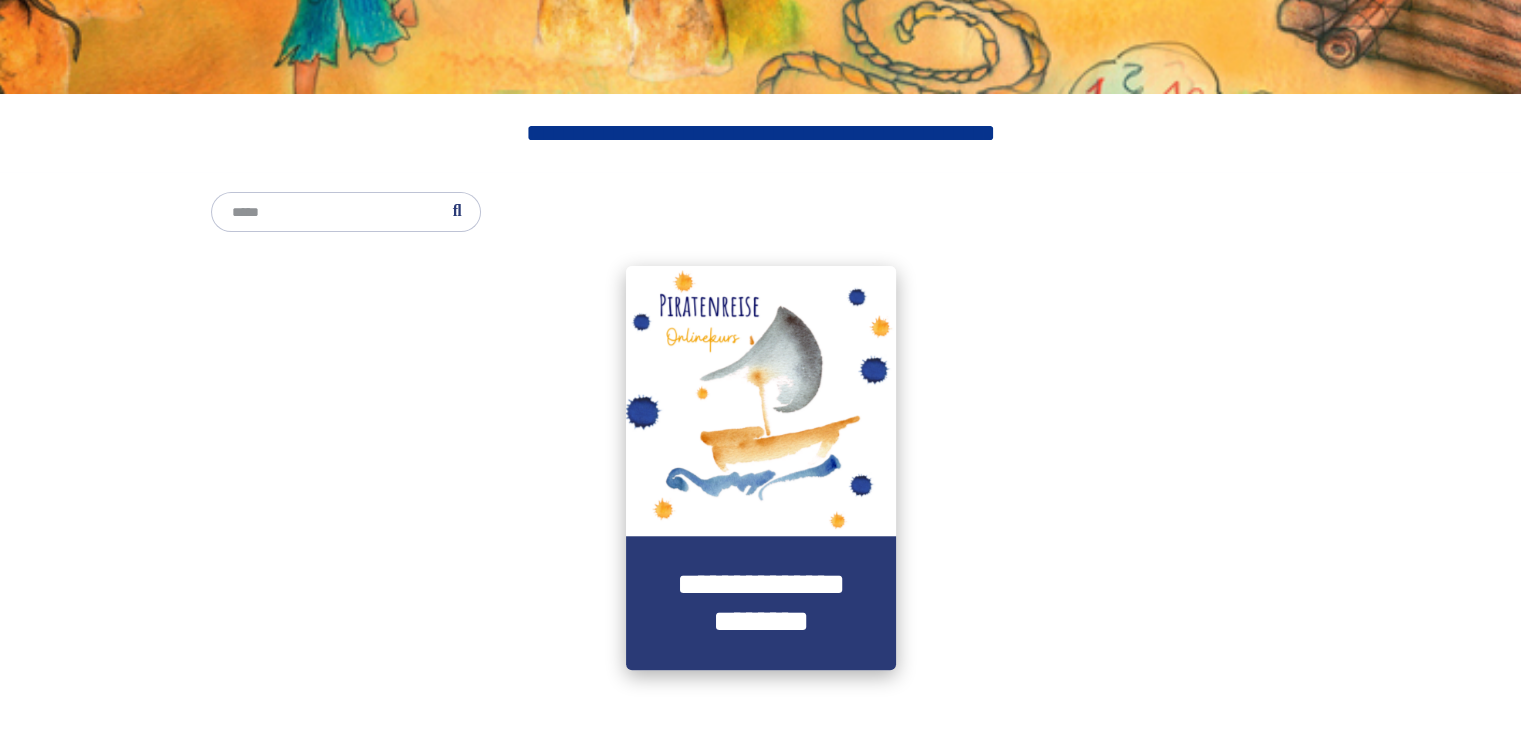 click at bounding box center (761, 401) 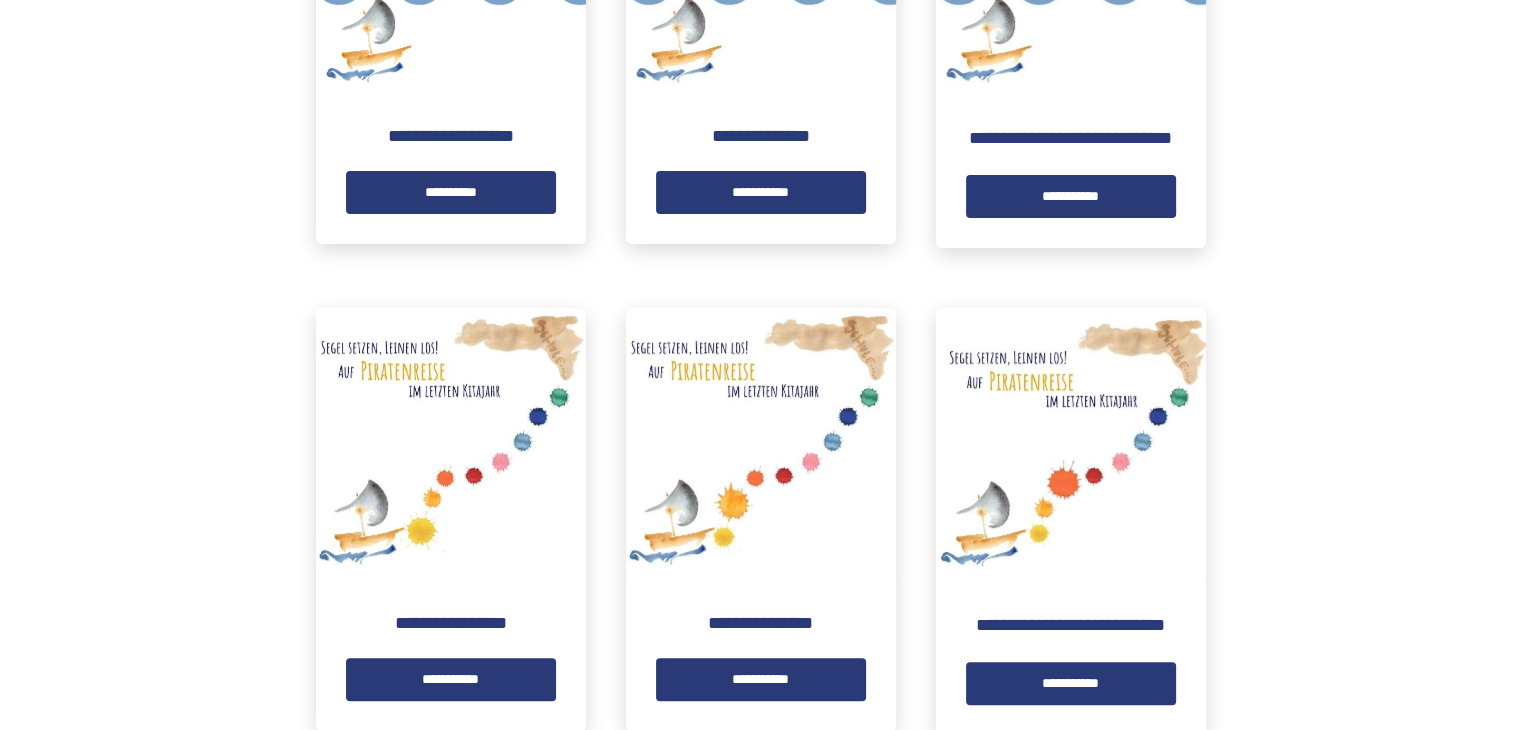 scroll, scrollTop: 716, scrollLeft: 0, axis: vertical 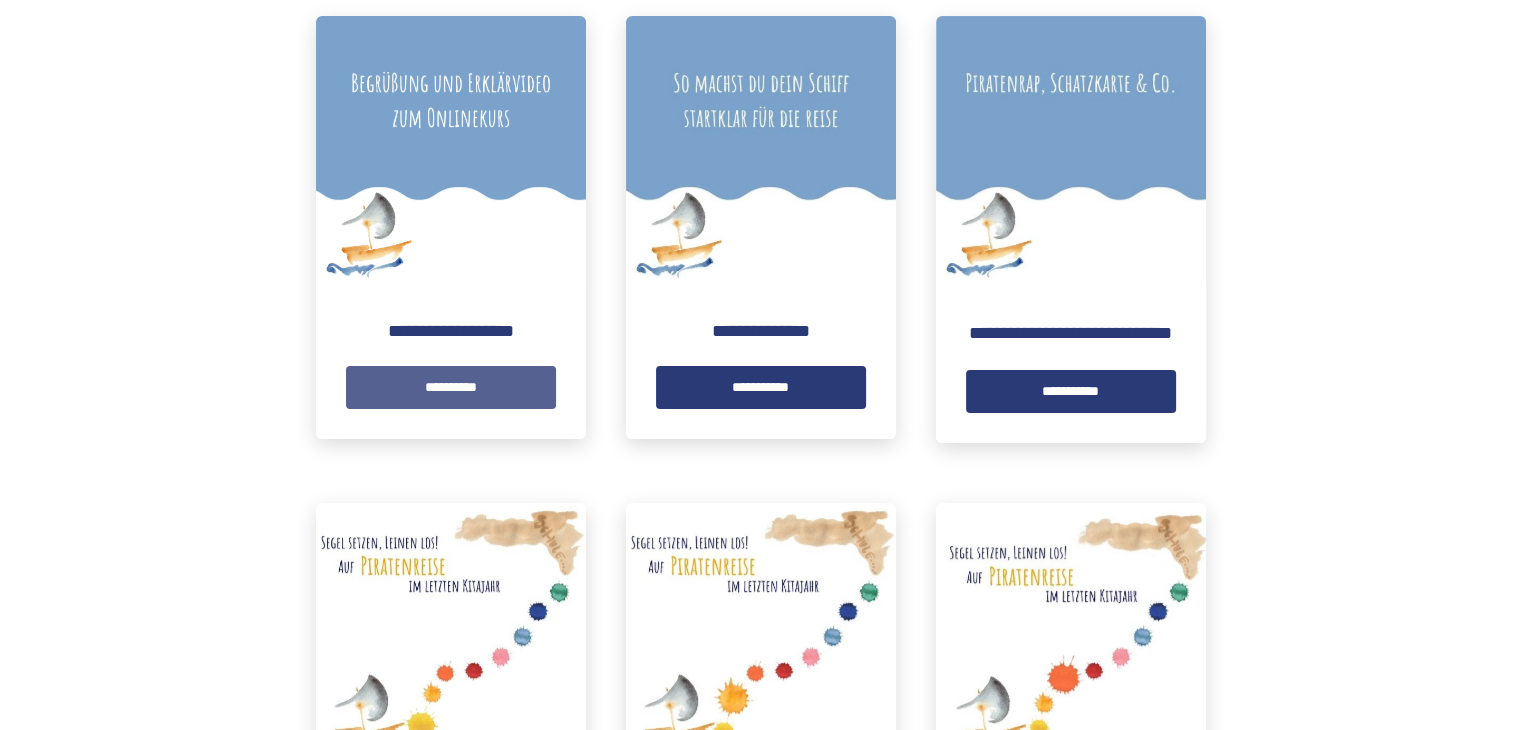 click on "**********" at bounding box center (451, 387) 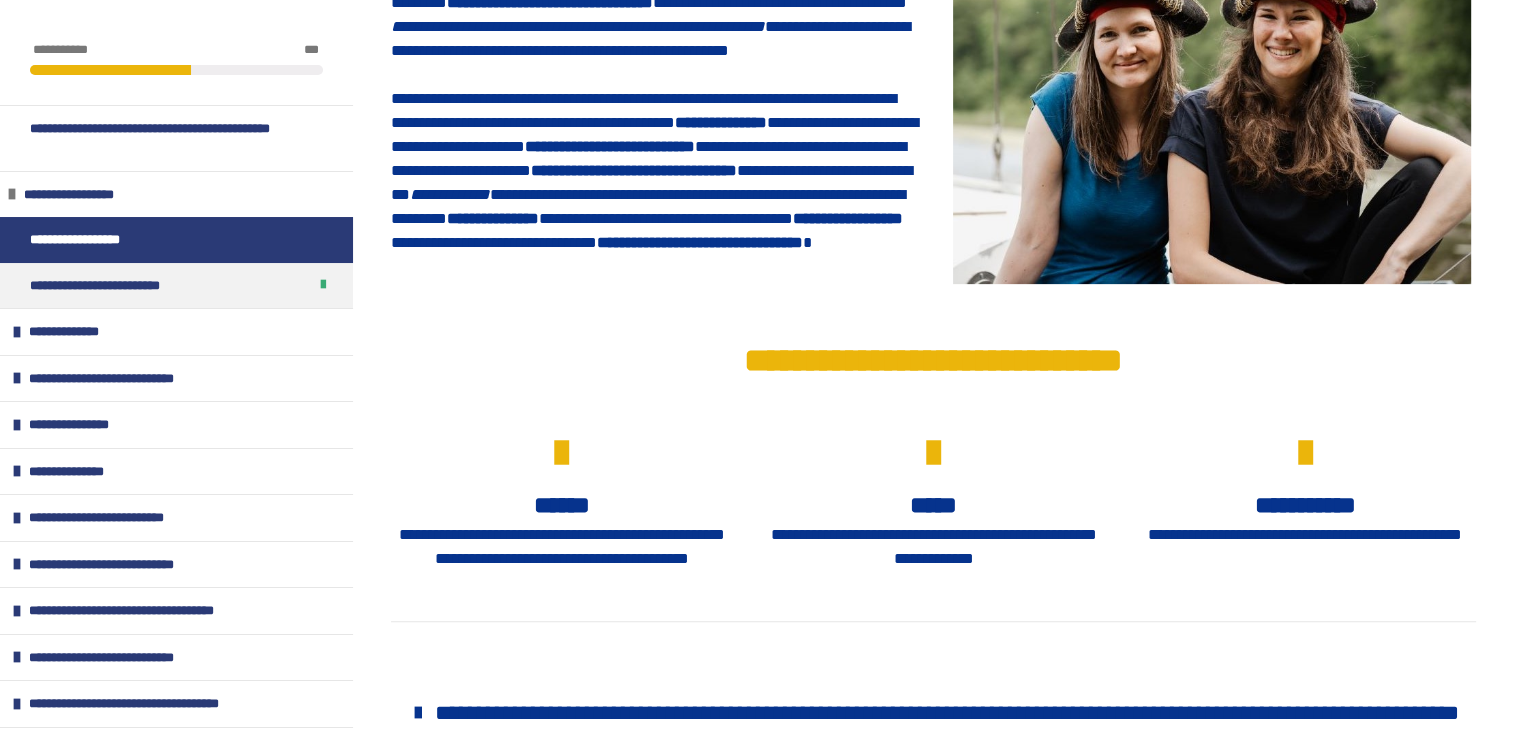 scroll, scrollTop: 616, scrollLeft: 0, axis: vertical 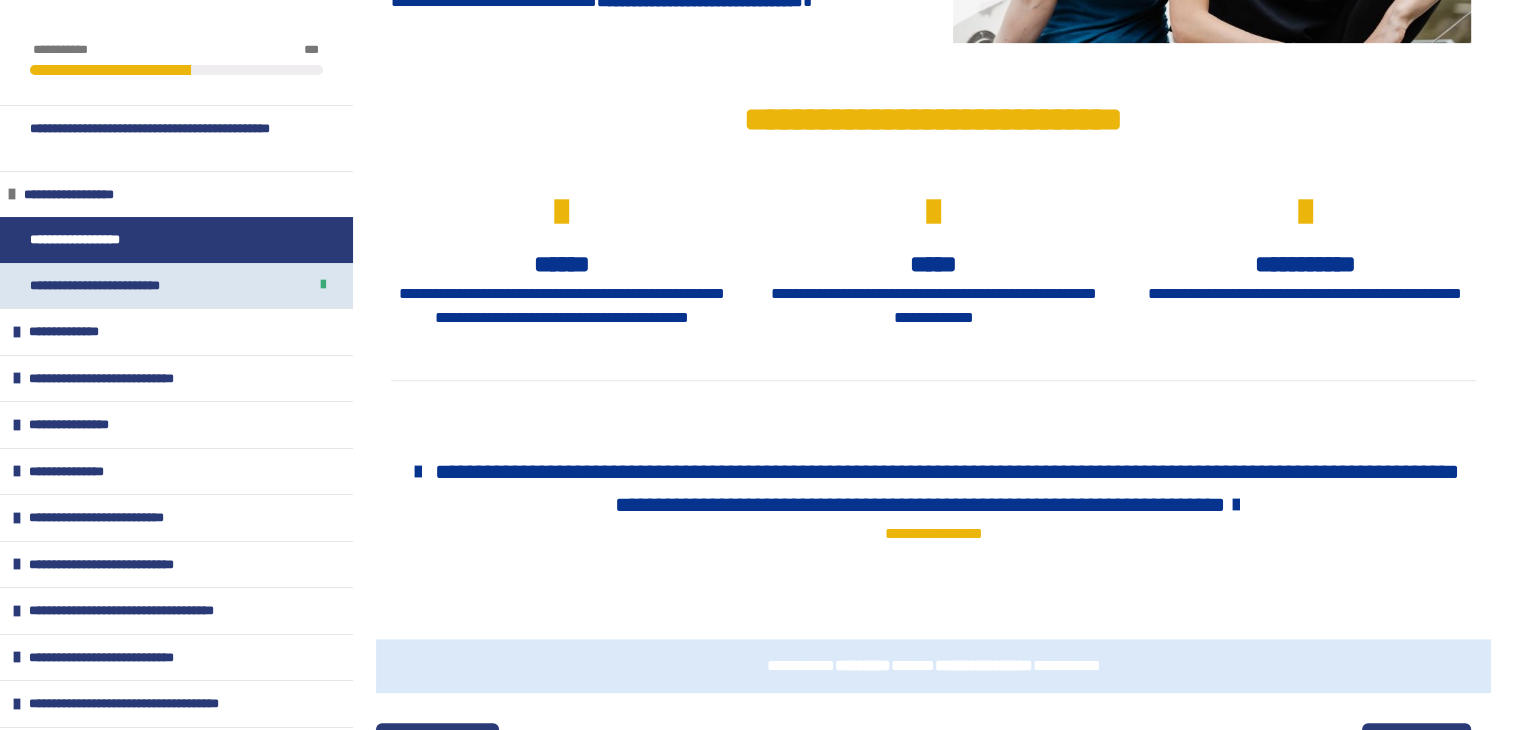 click on "**********" at bounding box center (115, 286) 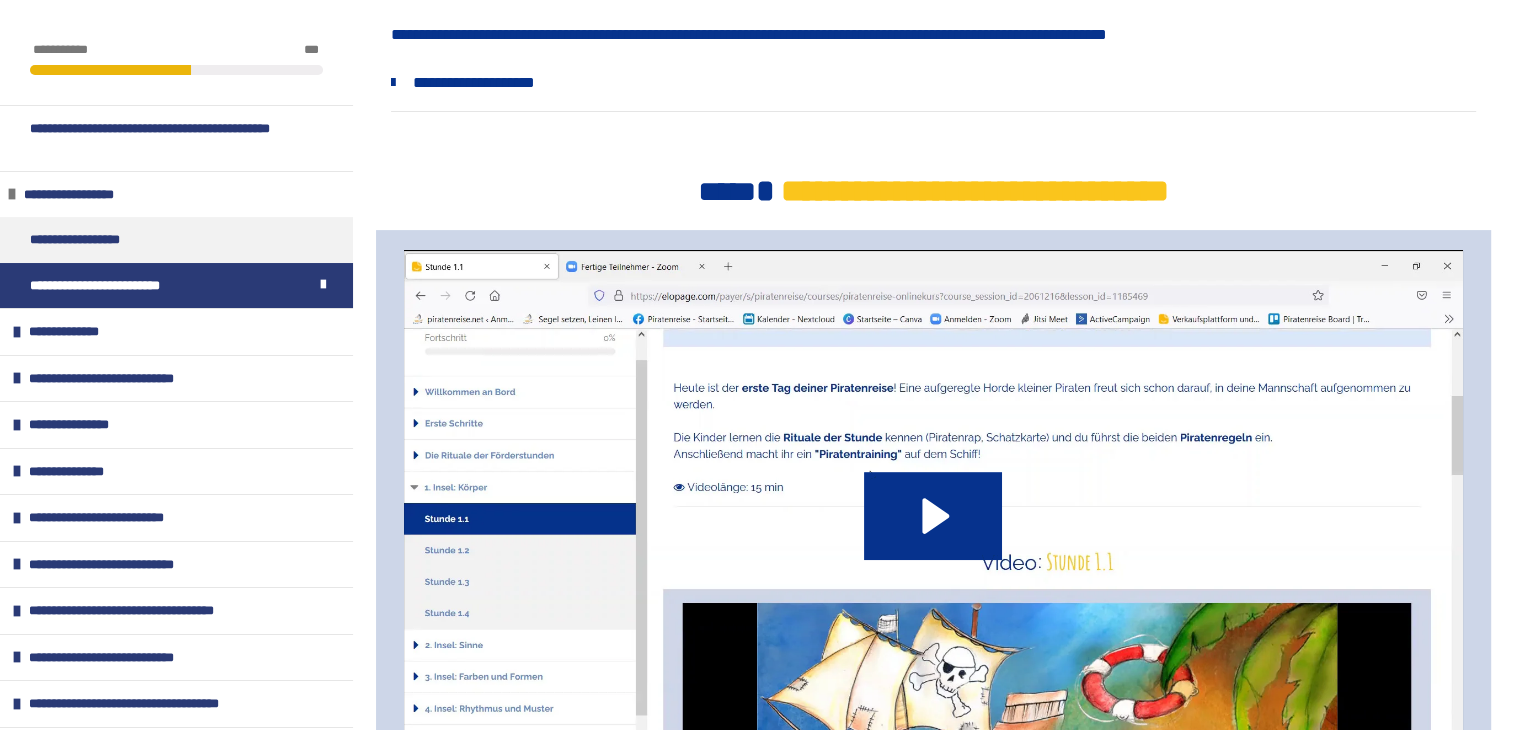 scroll, scrollTop: 544, scrollLeft: 0, axis: vertical 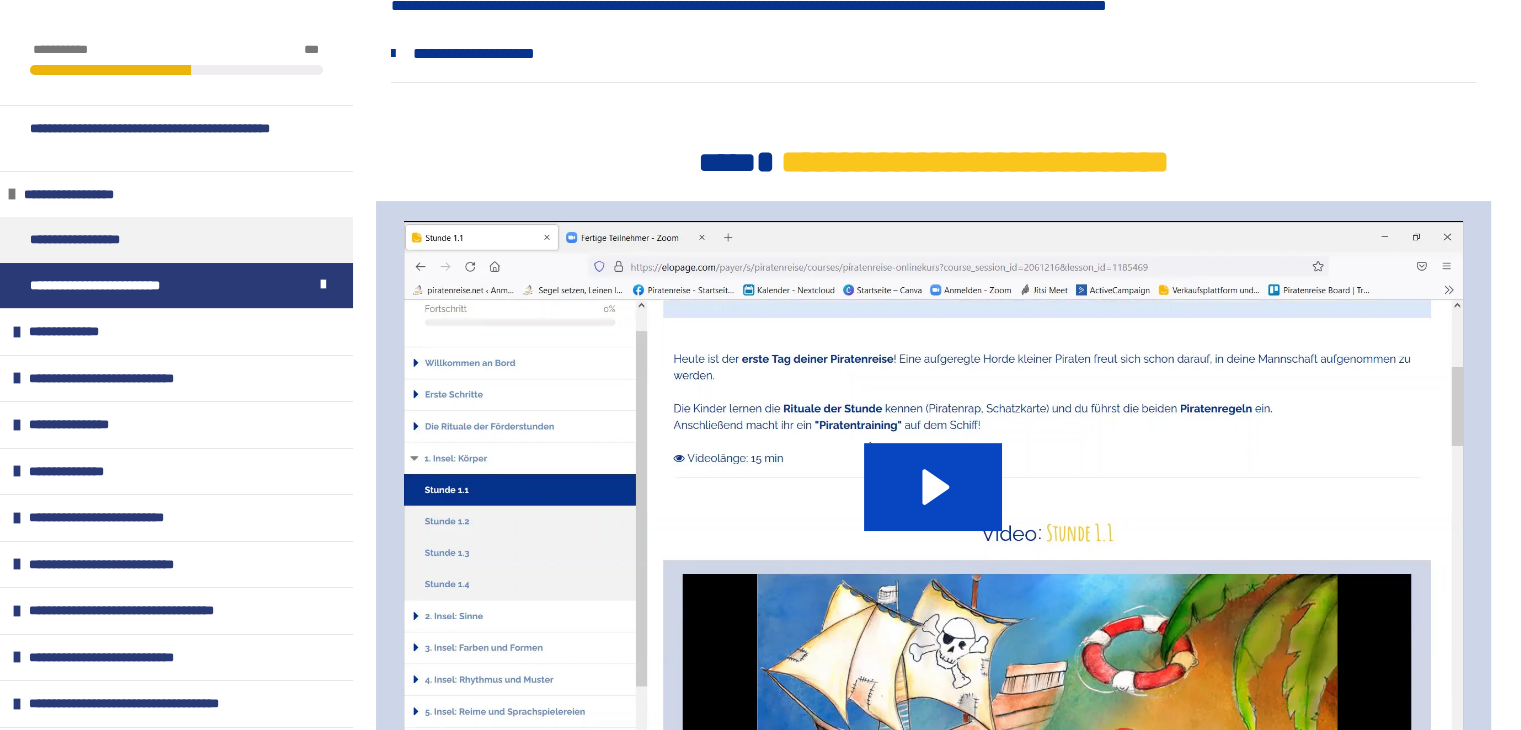 click 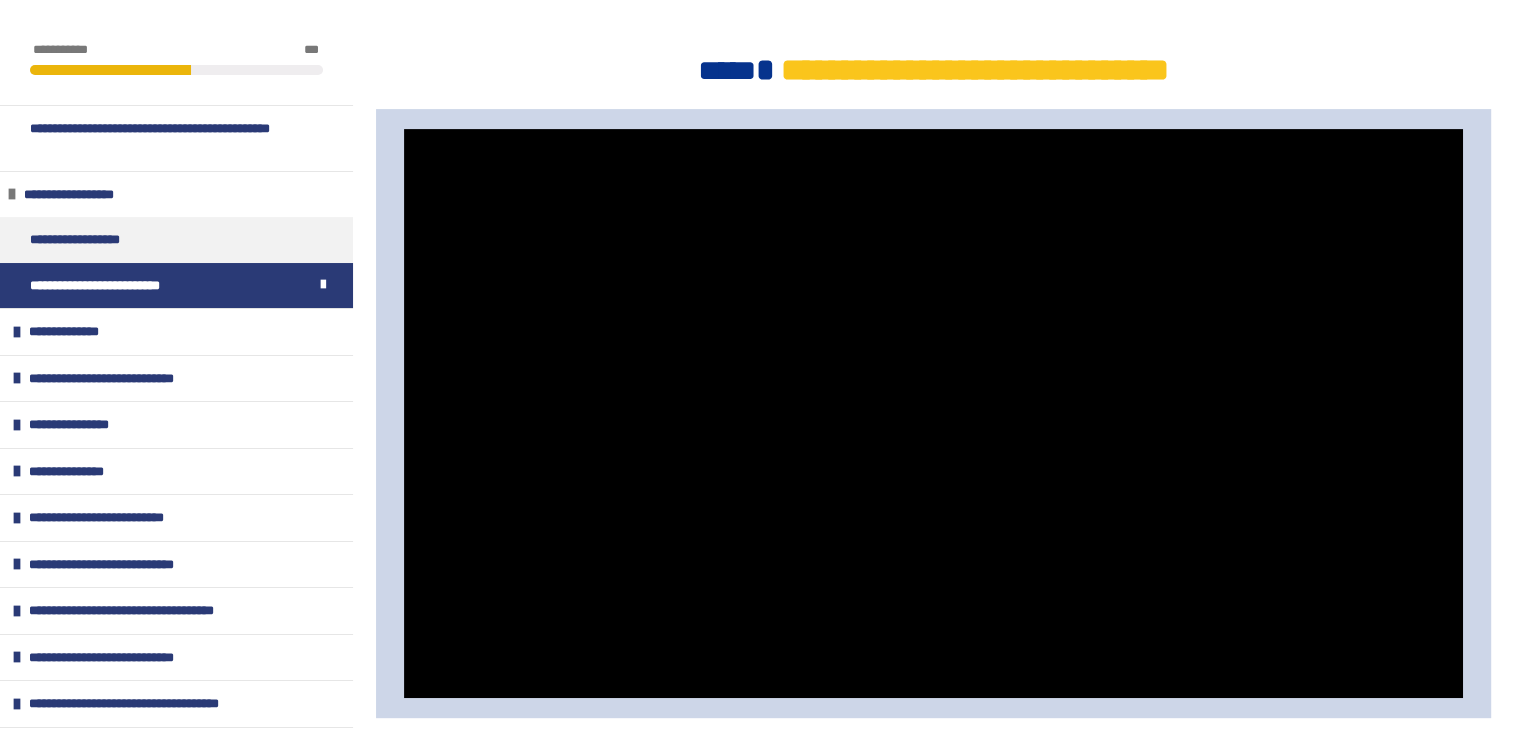 scroll, scrollTop: 567, scrollLeft: 0, axis: vertical 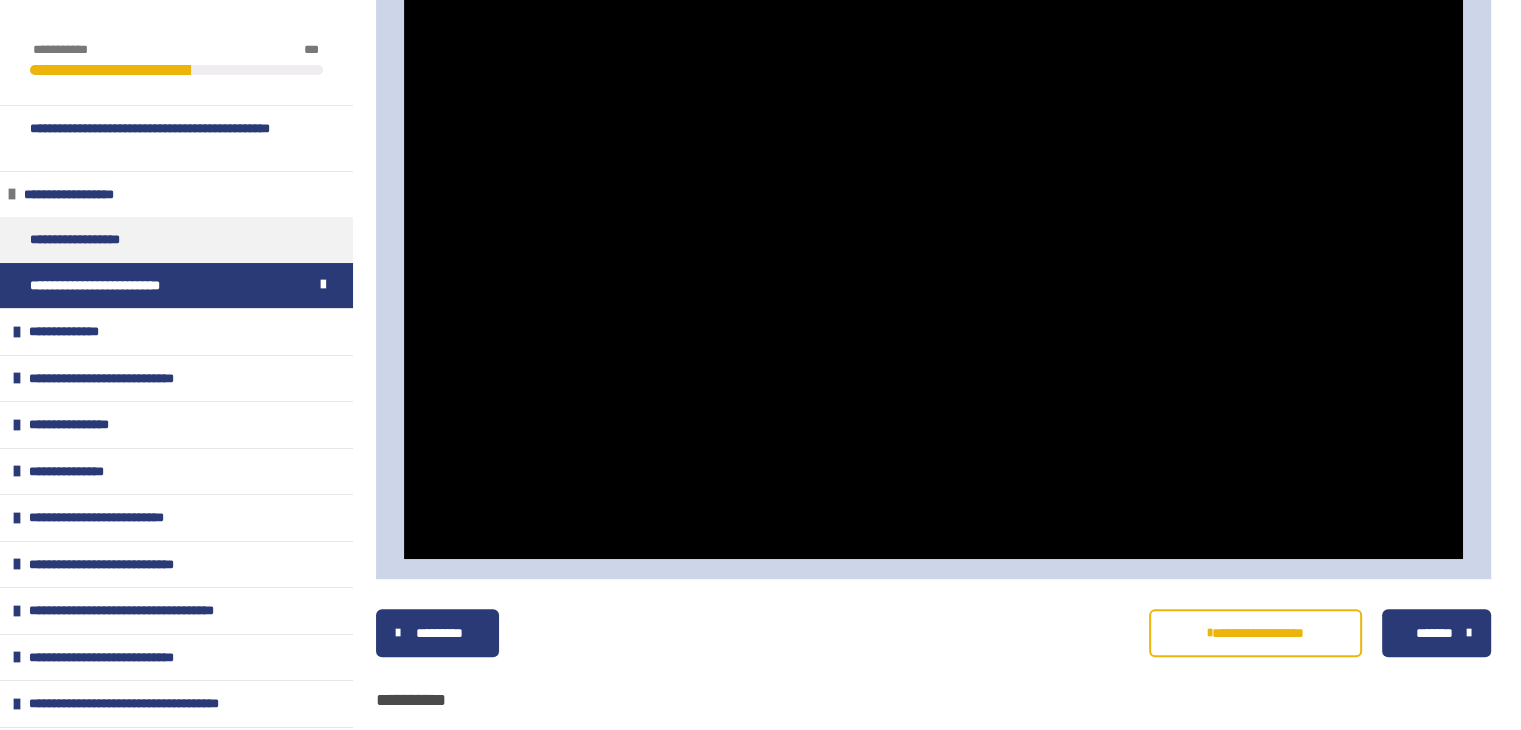 drag, startPoint x: 1454, startPoint y: 387, endPoint x: 1474, endPoint y: 457, distance: 72.8011 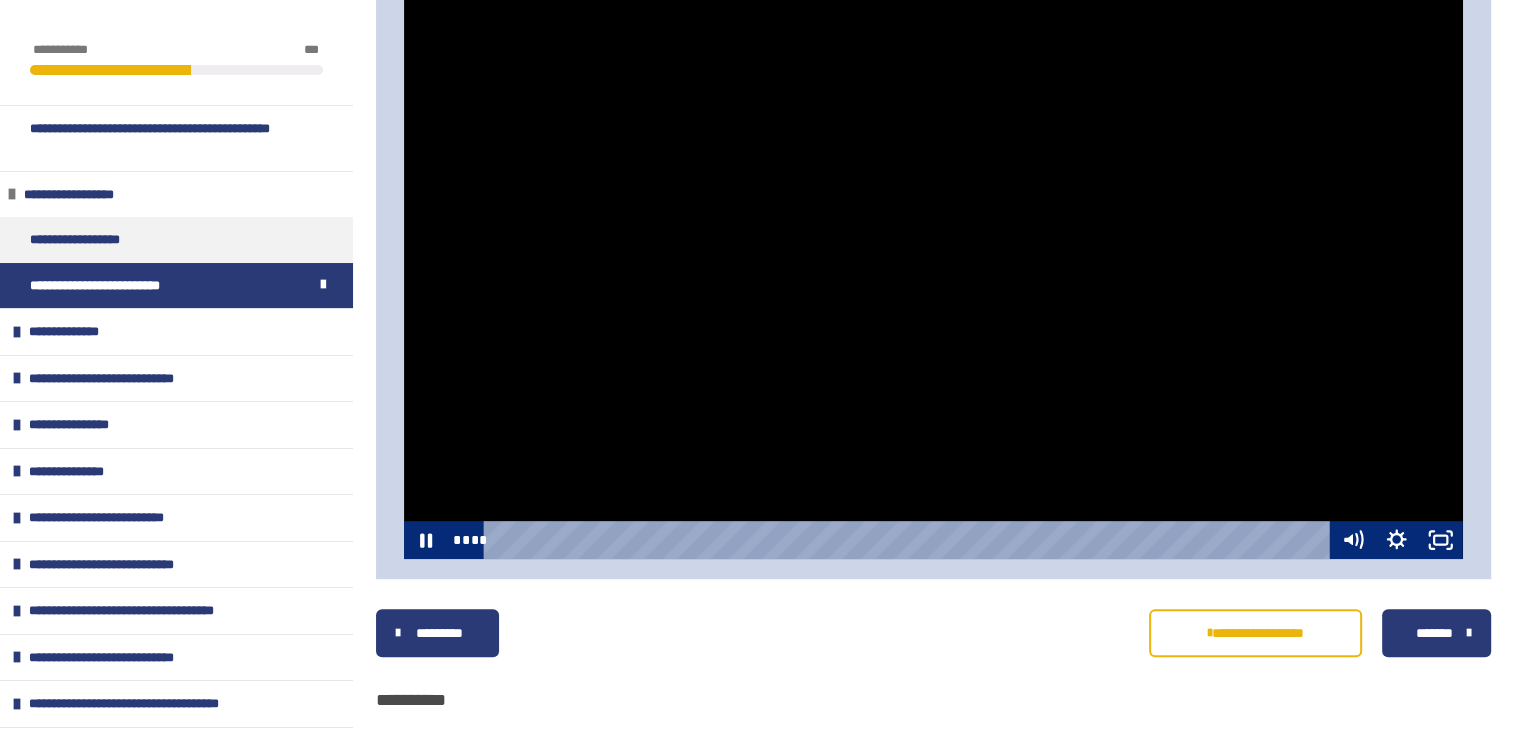 click at bounding box center [933, 274] 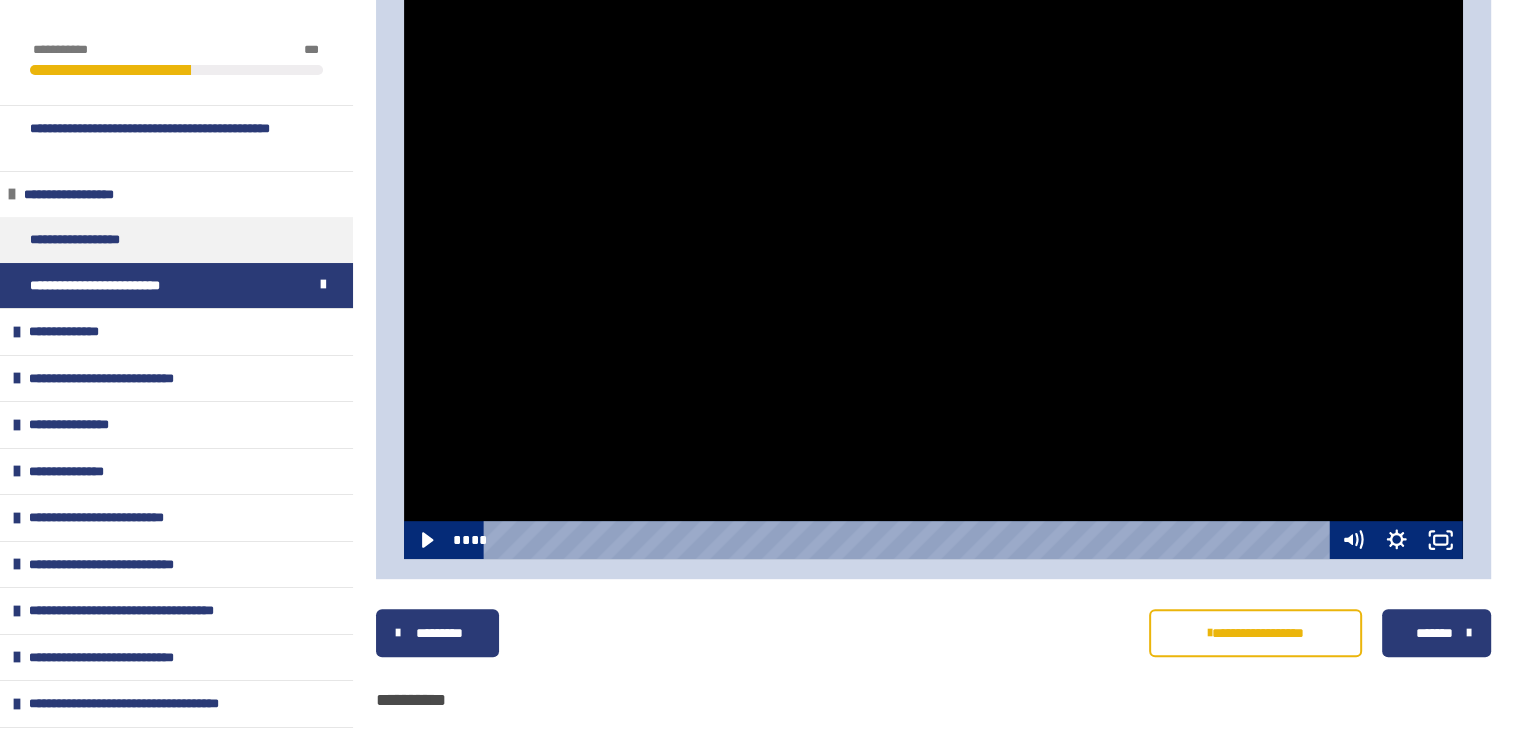 click at bounding box center (933, 274) 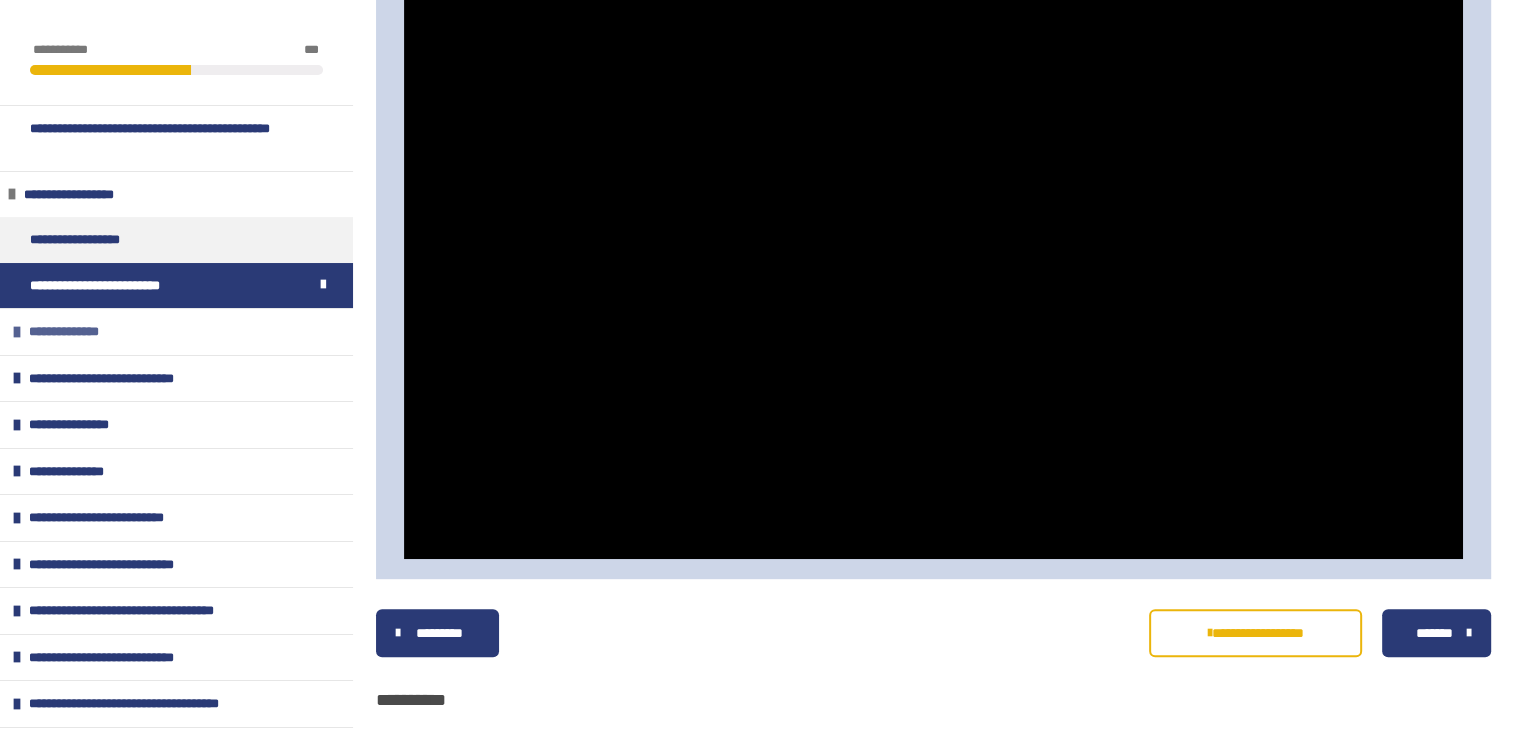 click on "**********" at bounding box center [176, 331] 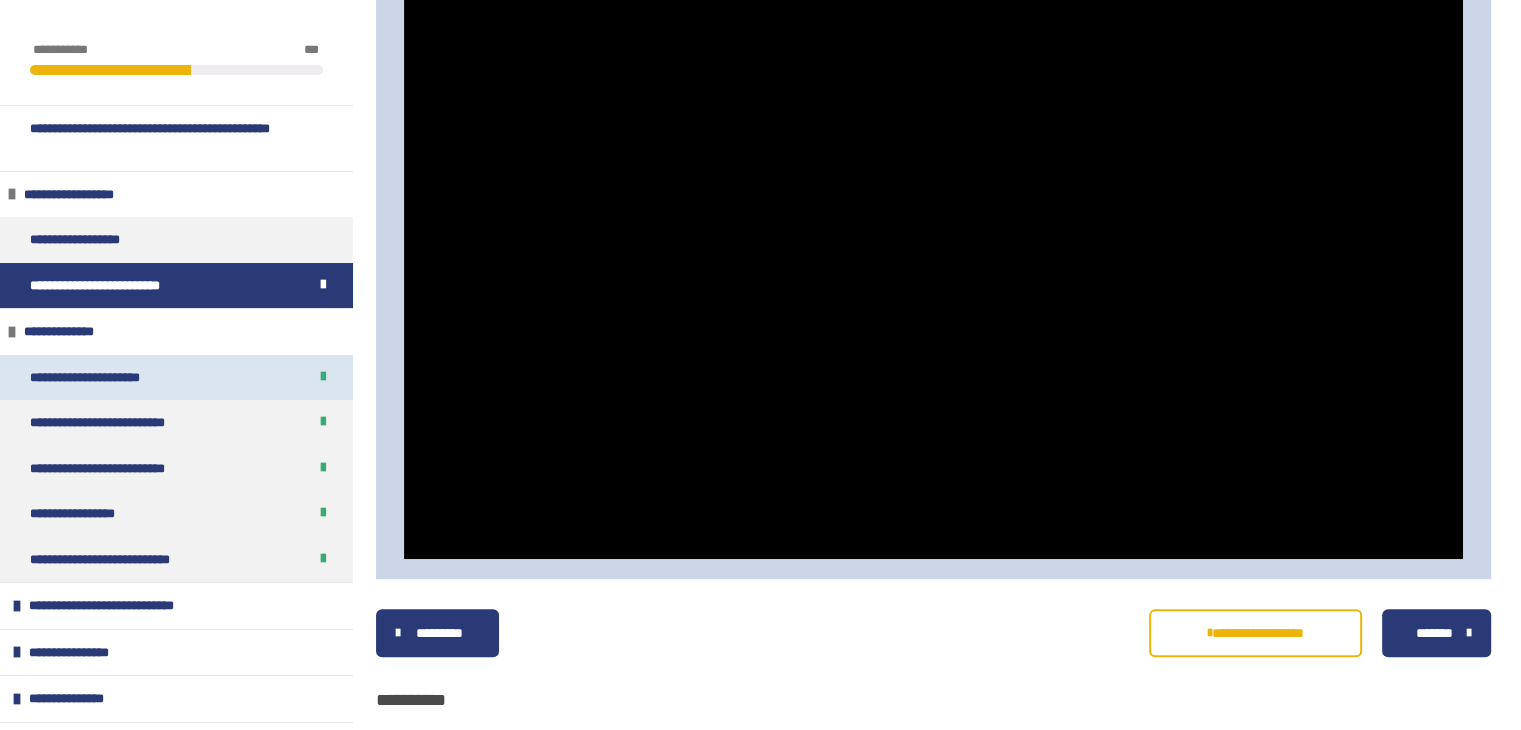 click on "**********" at bounding box center [99, 378] 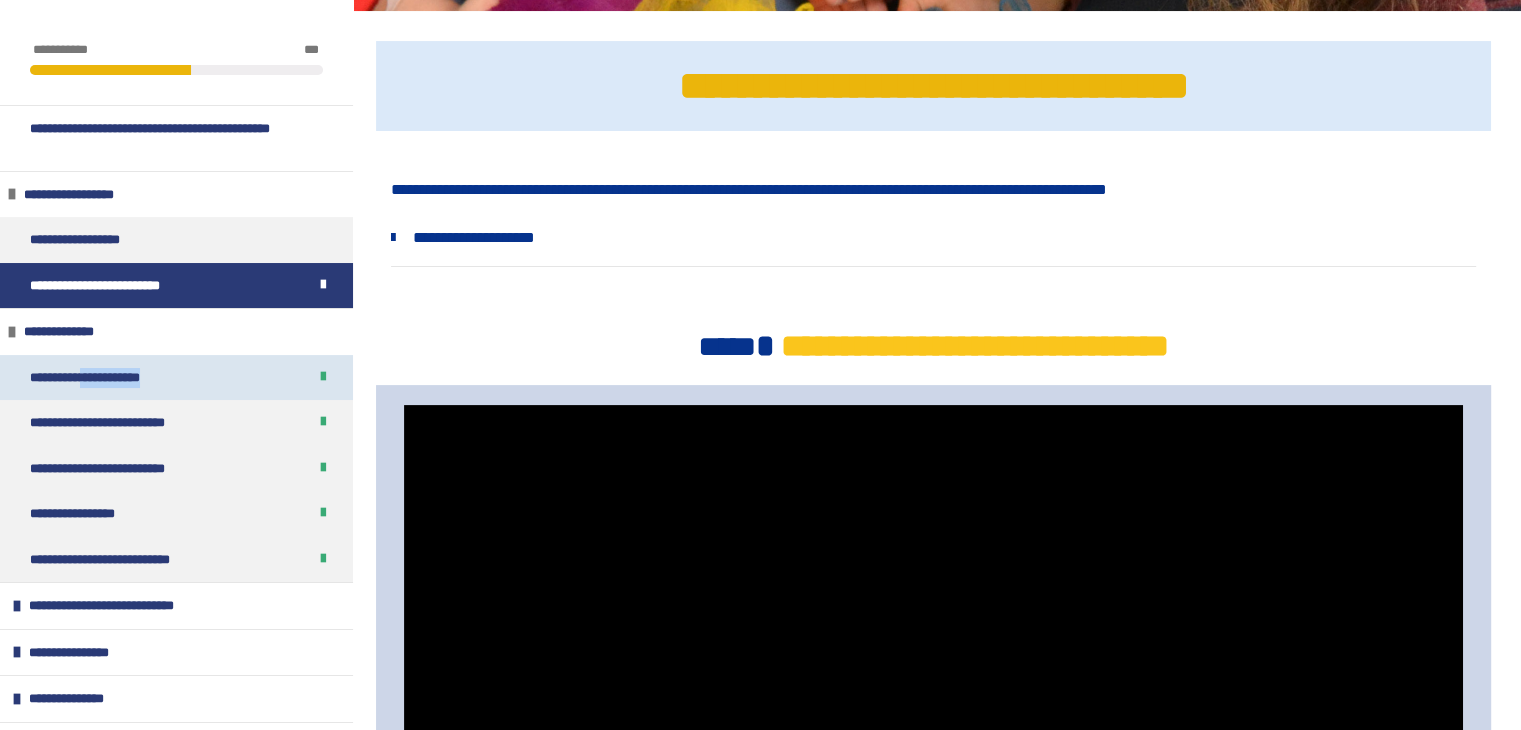click on "**********" at bounding box center (99, 378) 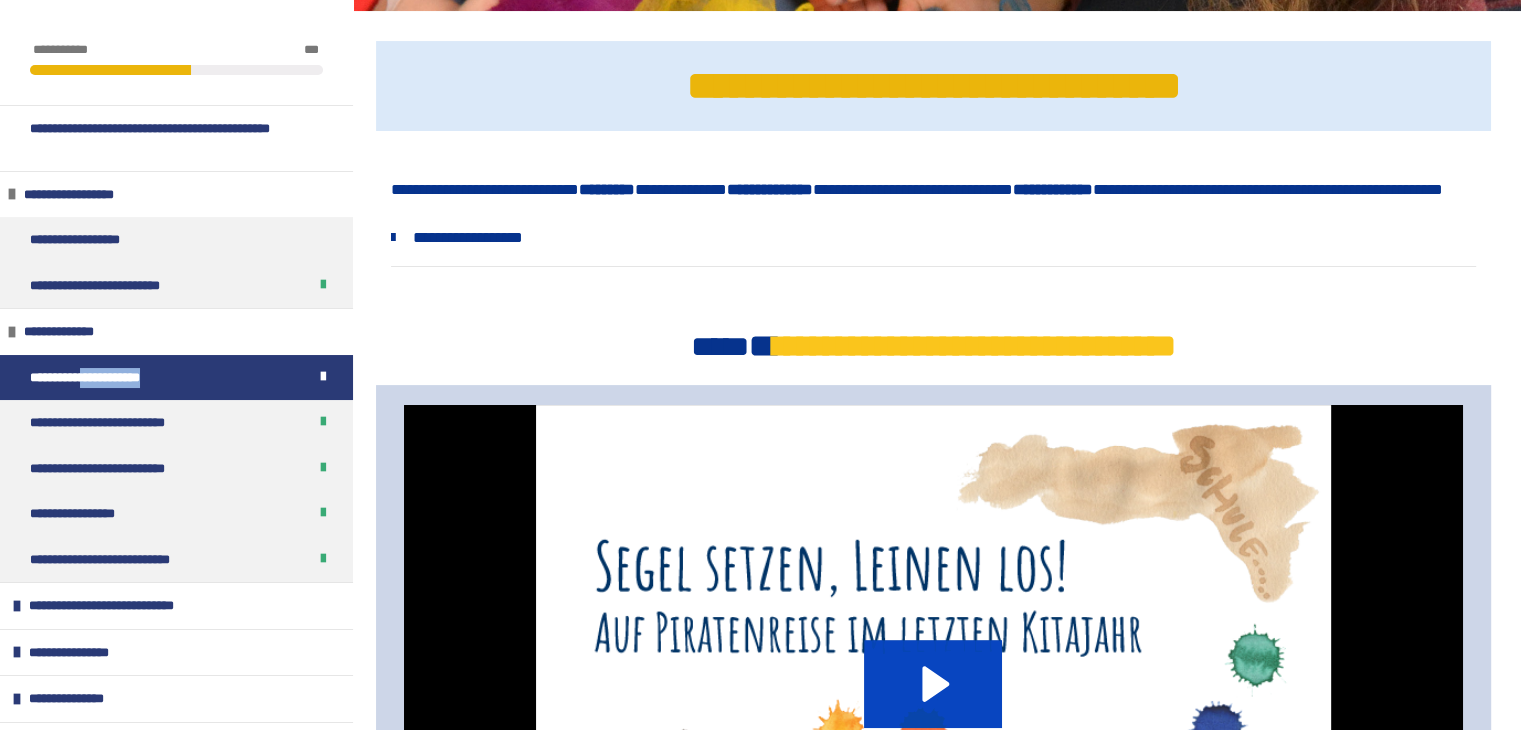 click 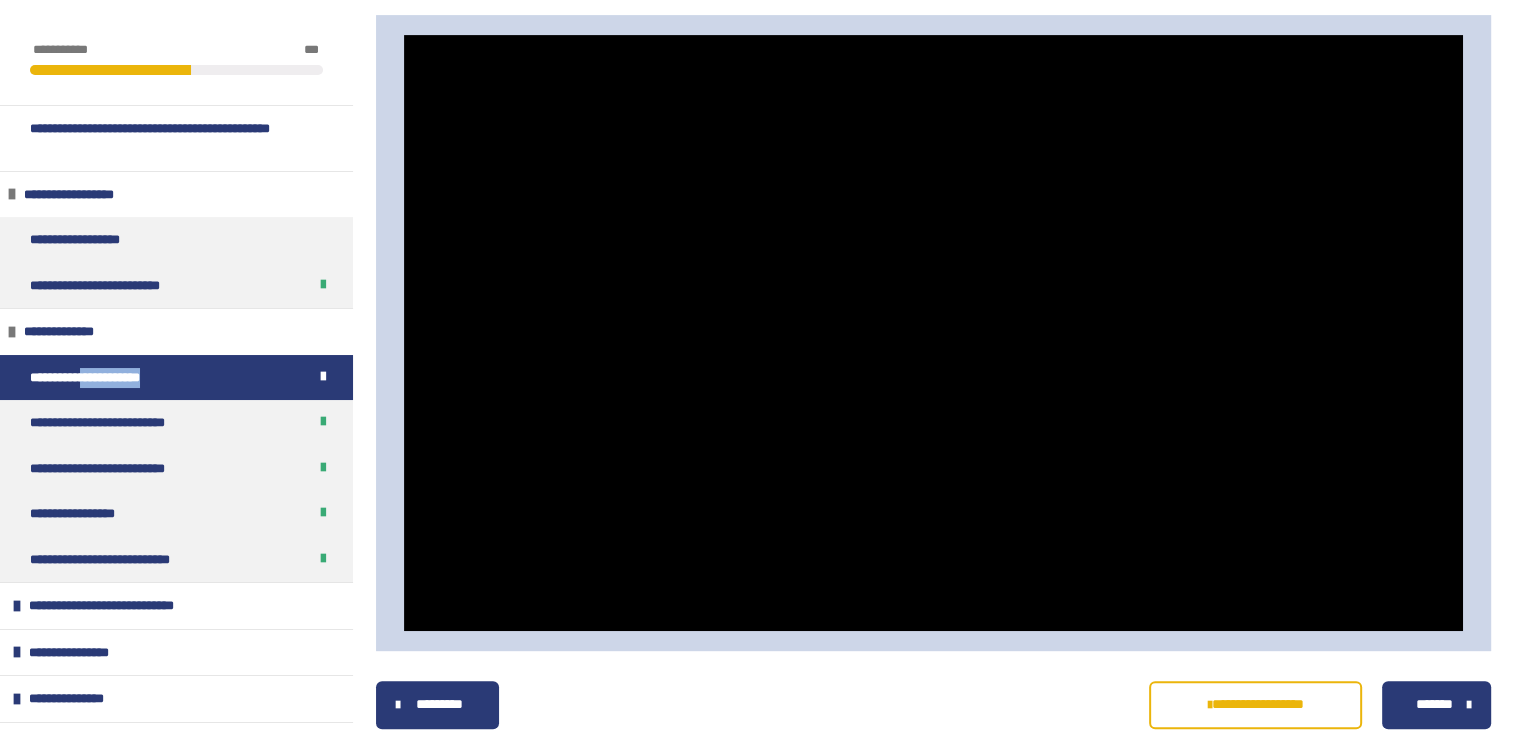scroll, scrollTop: 712, scrollLeft: 0, axis: vertical 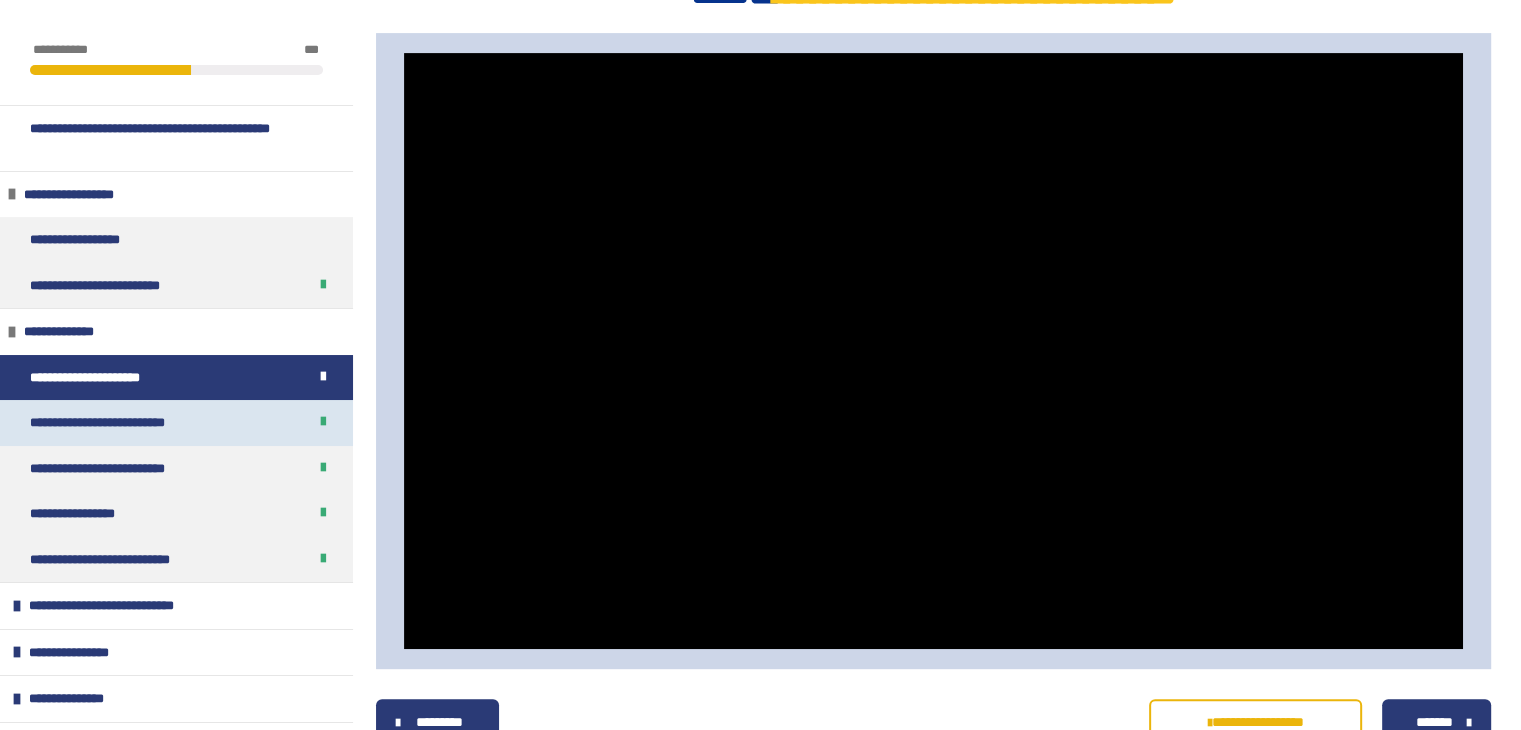 click on "**********" at bounding box center [115, 423] 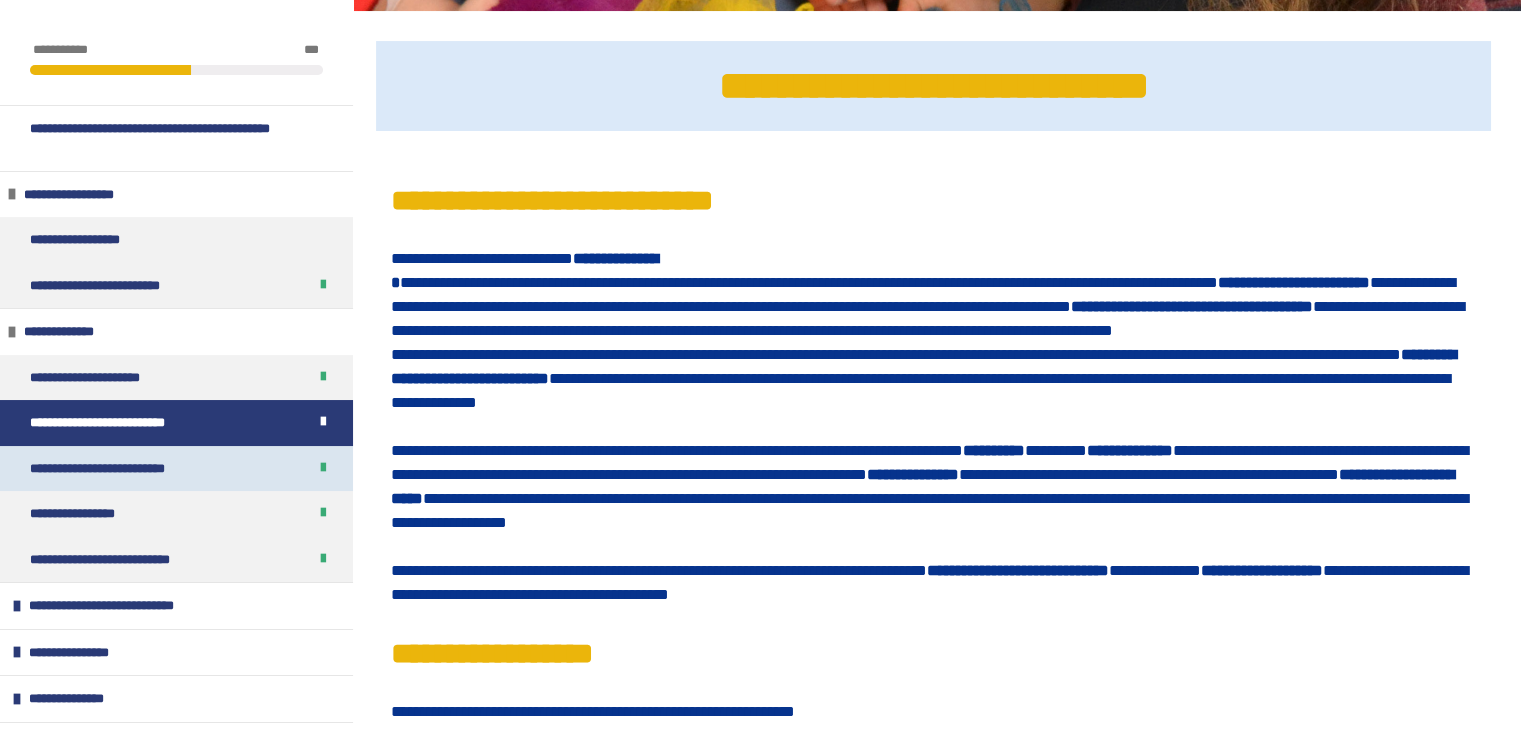 click on "**********" at bounding box center (111, 469) 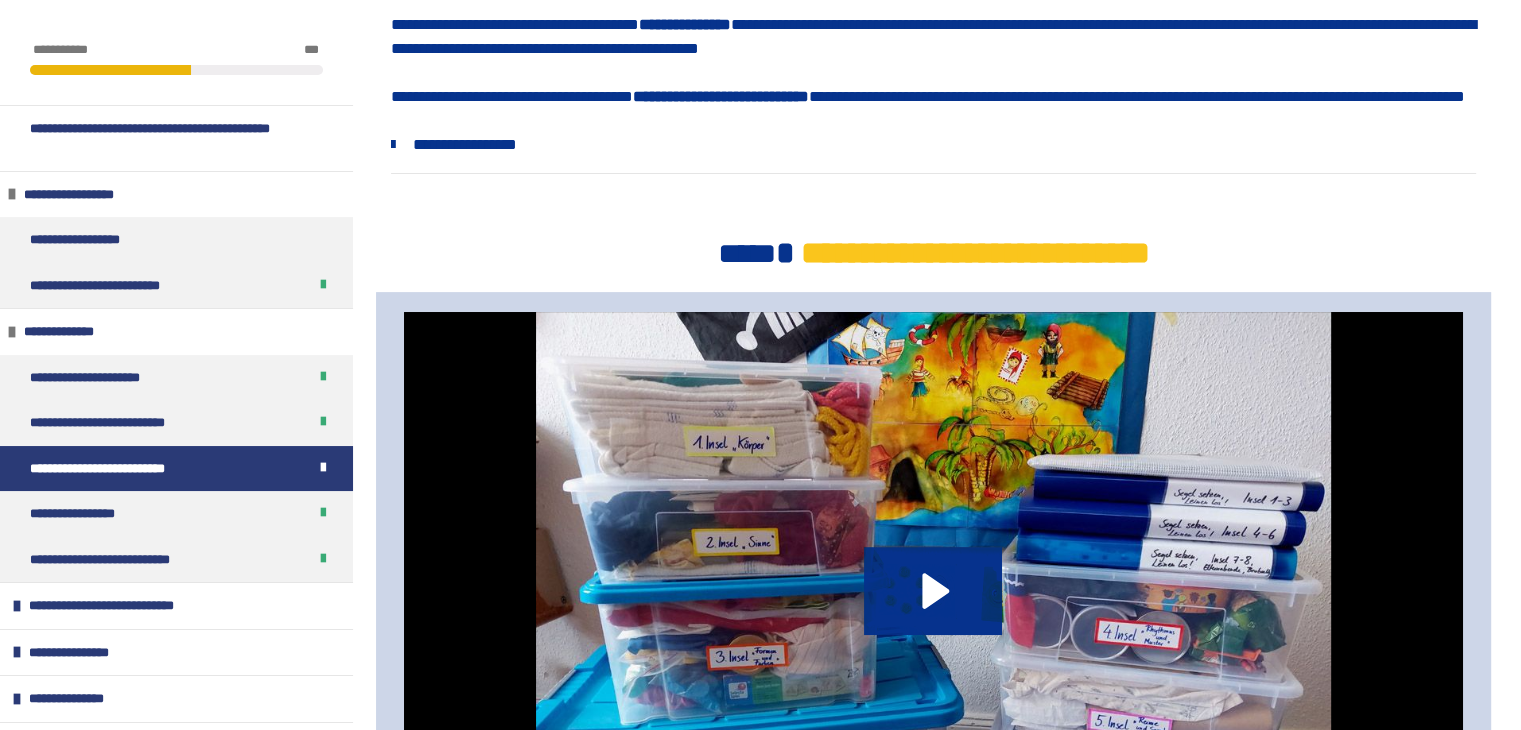 scroll, scrollTop: 600, scrollLeft: 0, axis: vertical 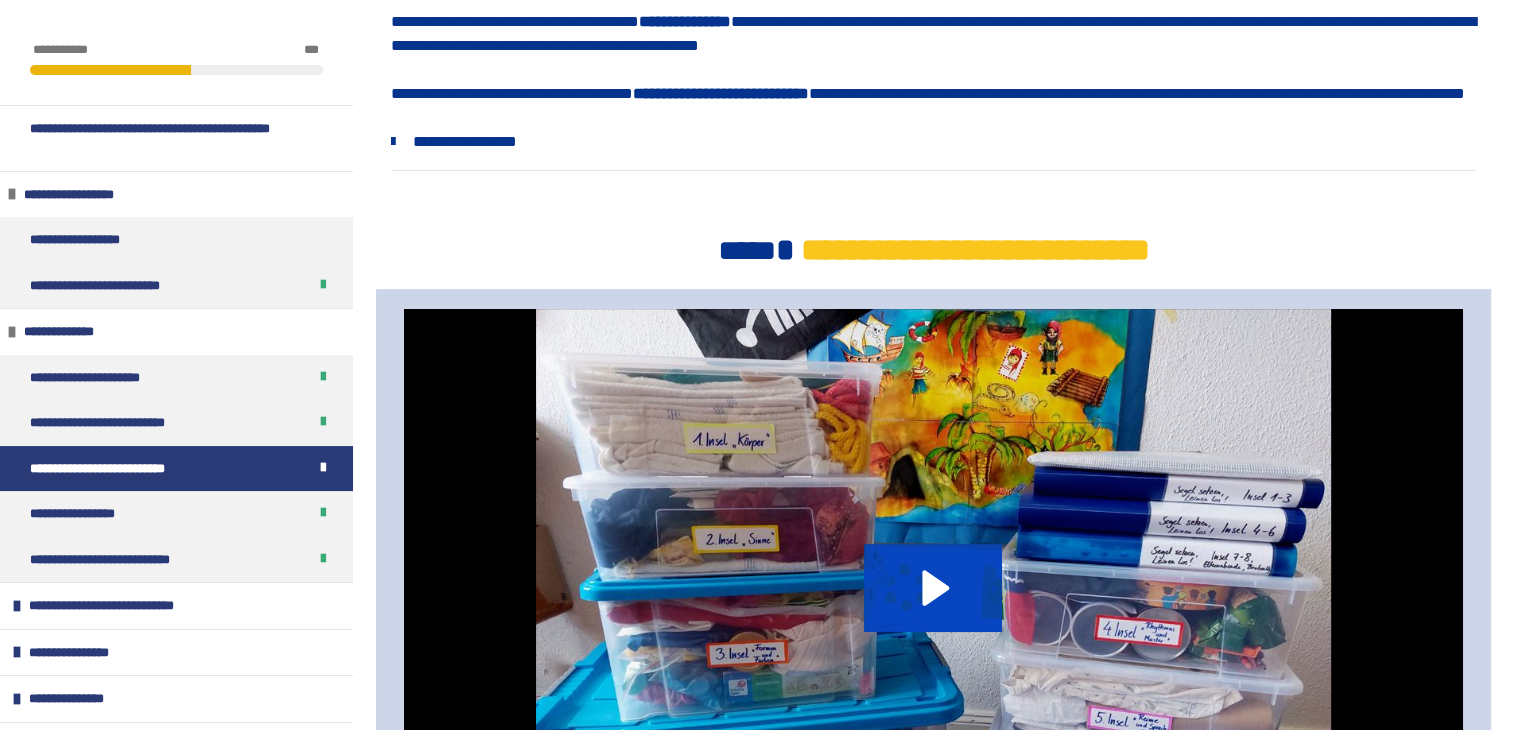 click 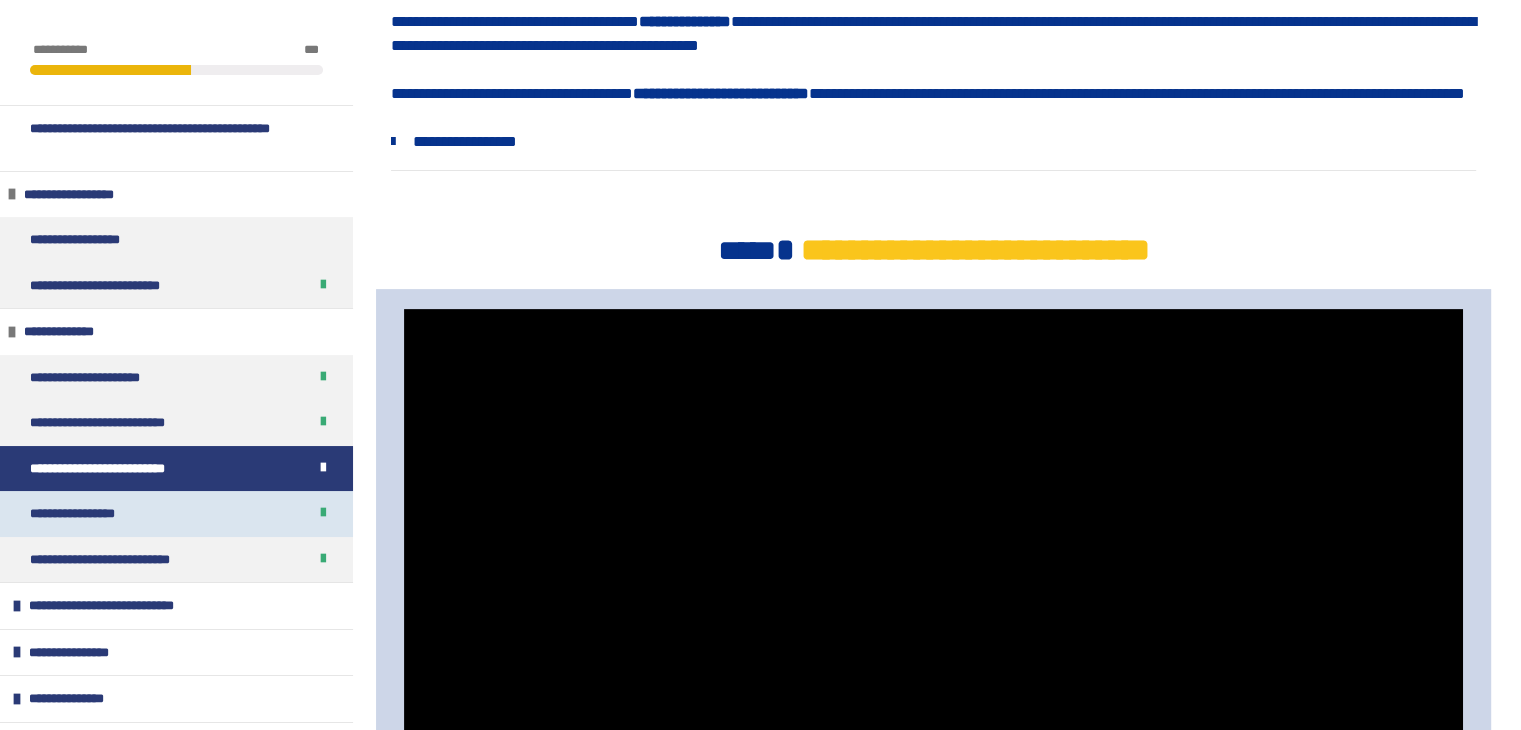 click on "**********" at bounding box center (86, 514) 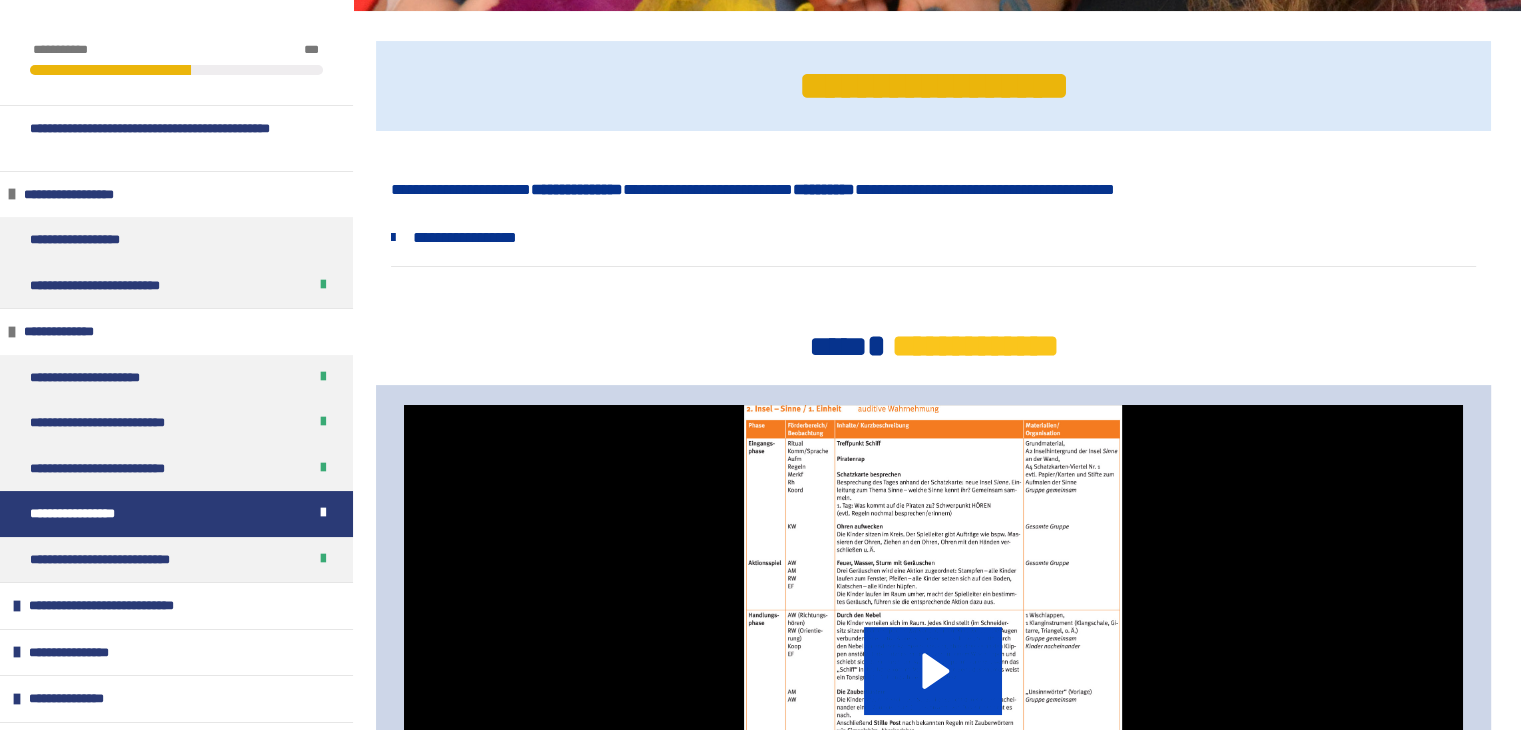 click 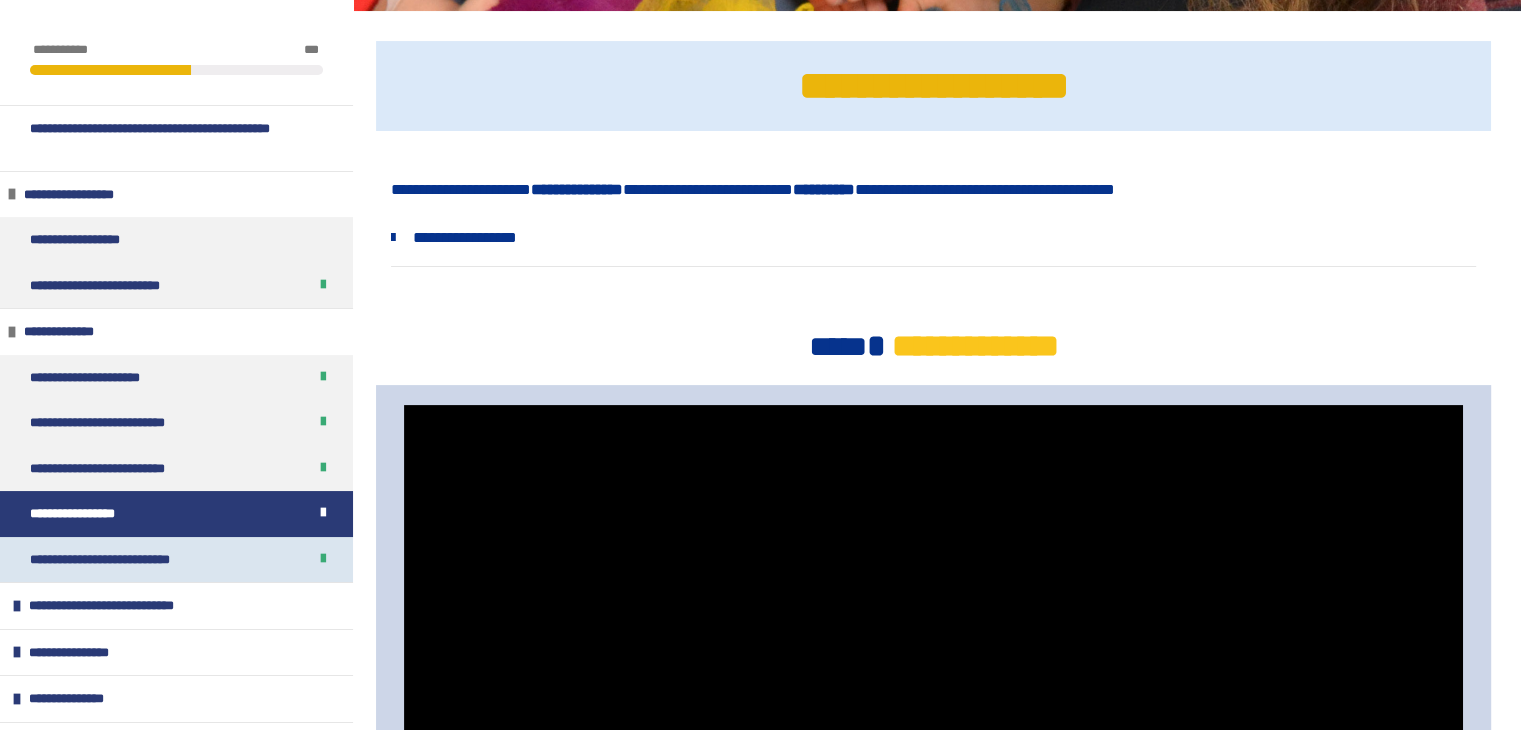click on "**********" at bounding box center [122, 560] 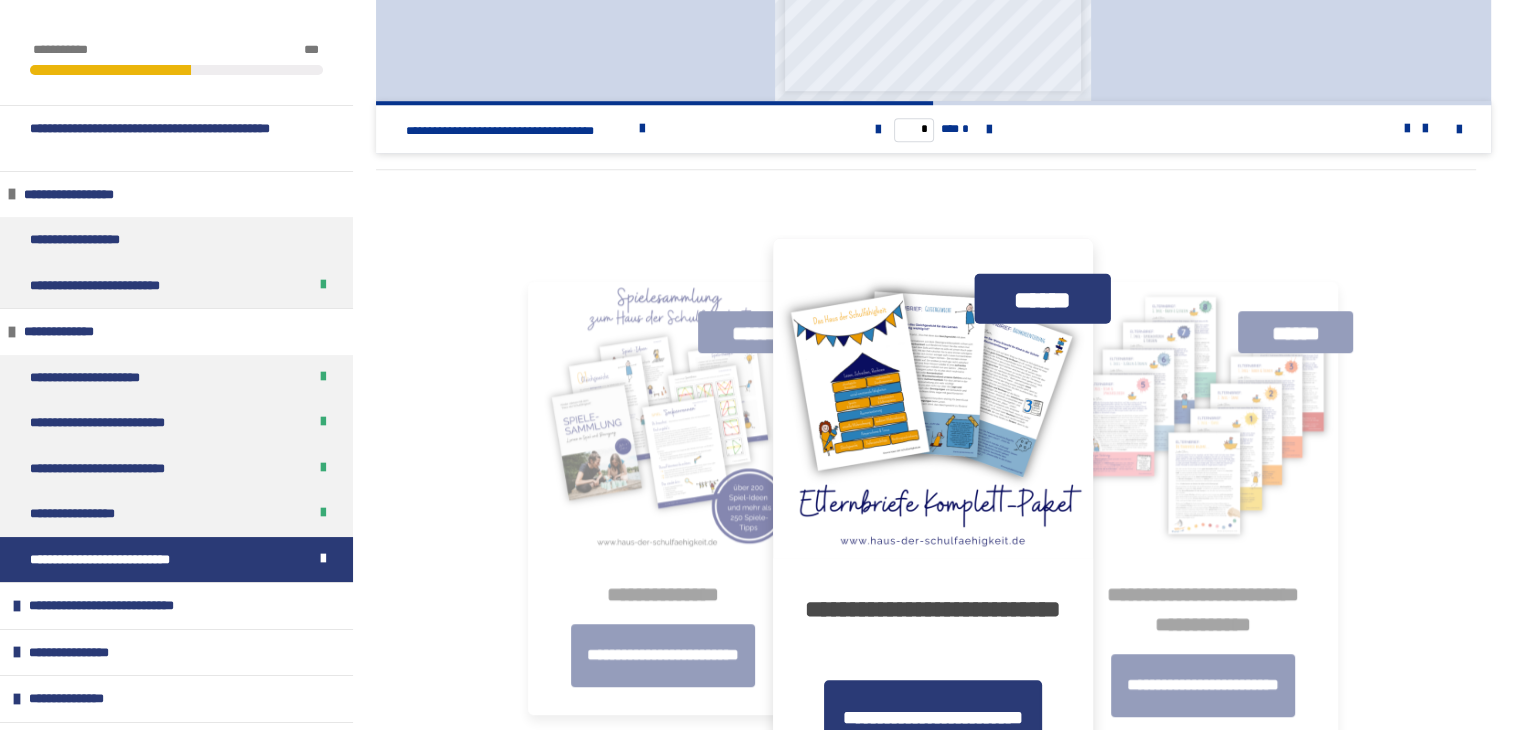 scroll, scrollTop: 1608, scrollLeft: 0, axis: vertical 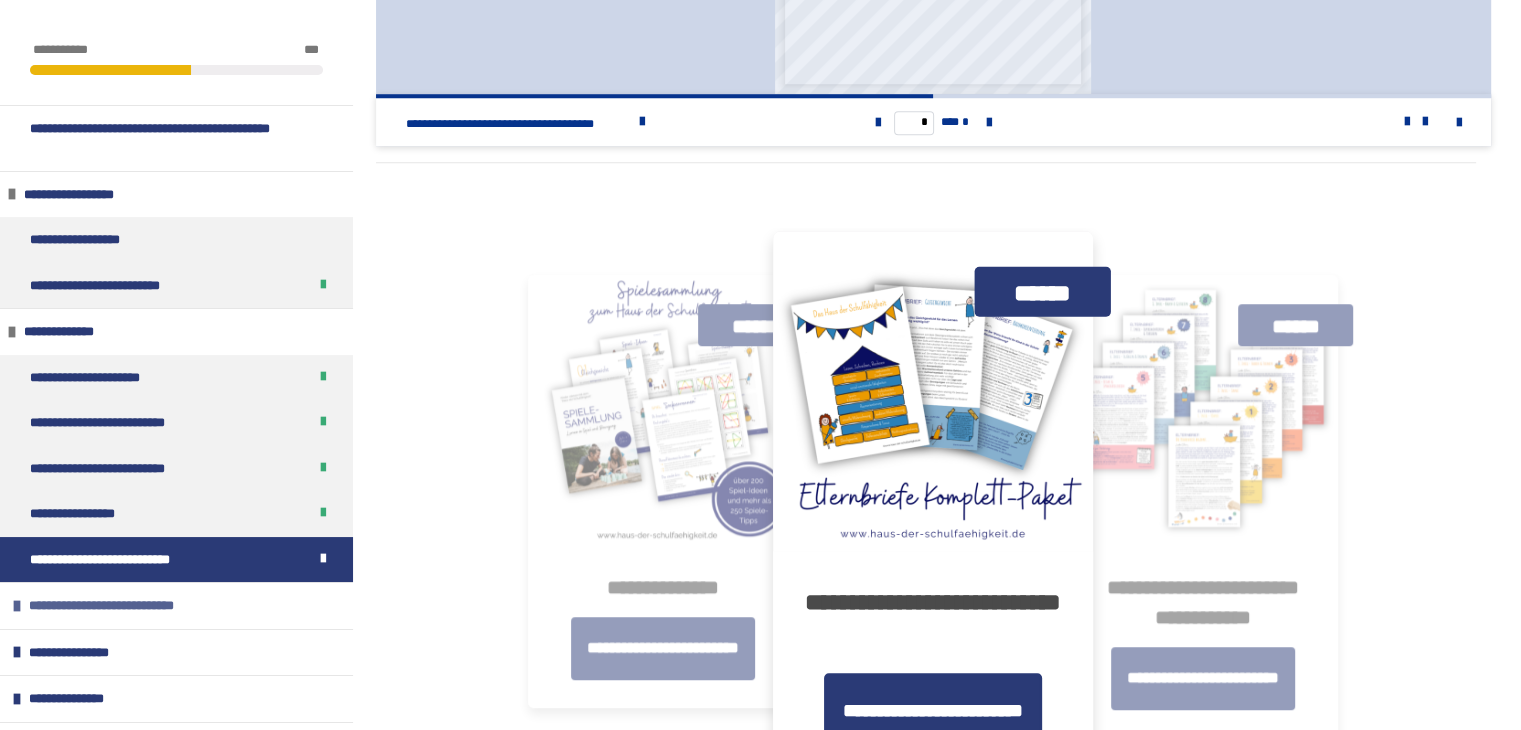 click on "**********" at bounding box center (122, 606) 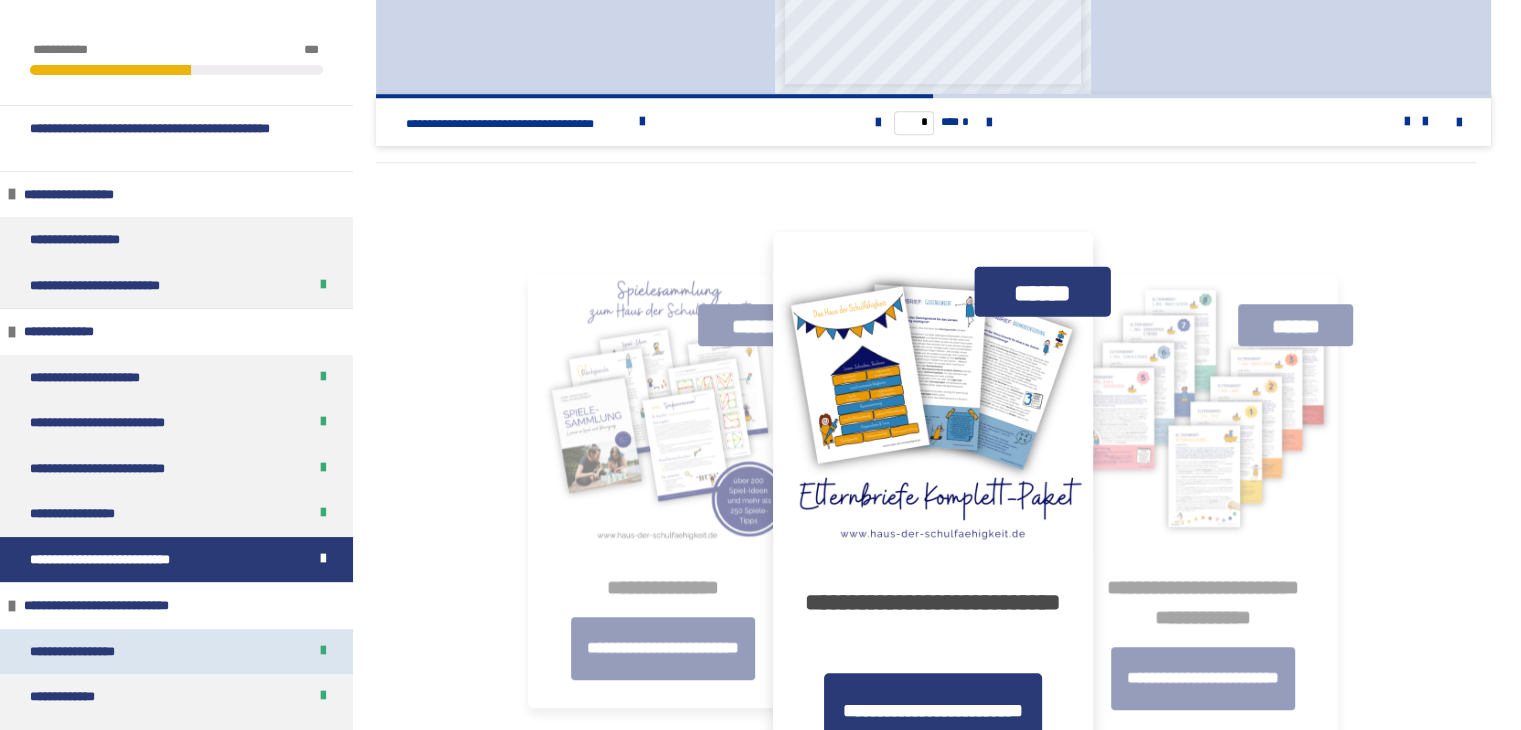 click on "**********" at bounding box center (176, 652) 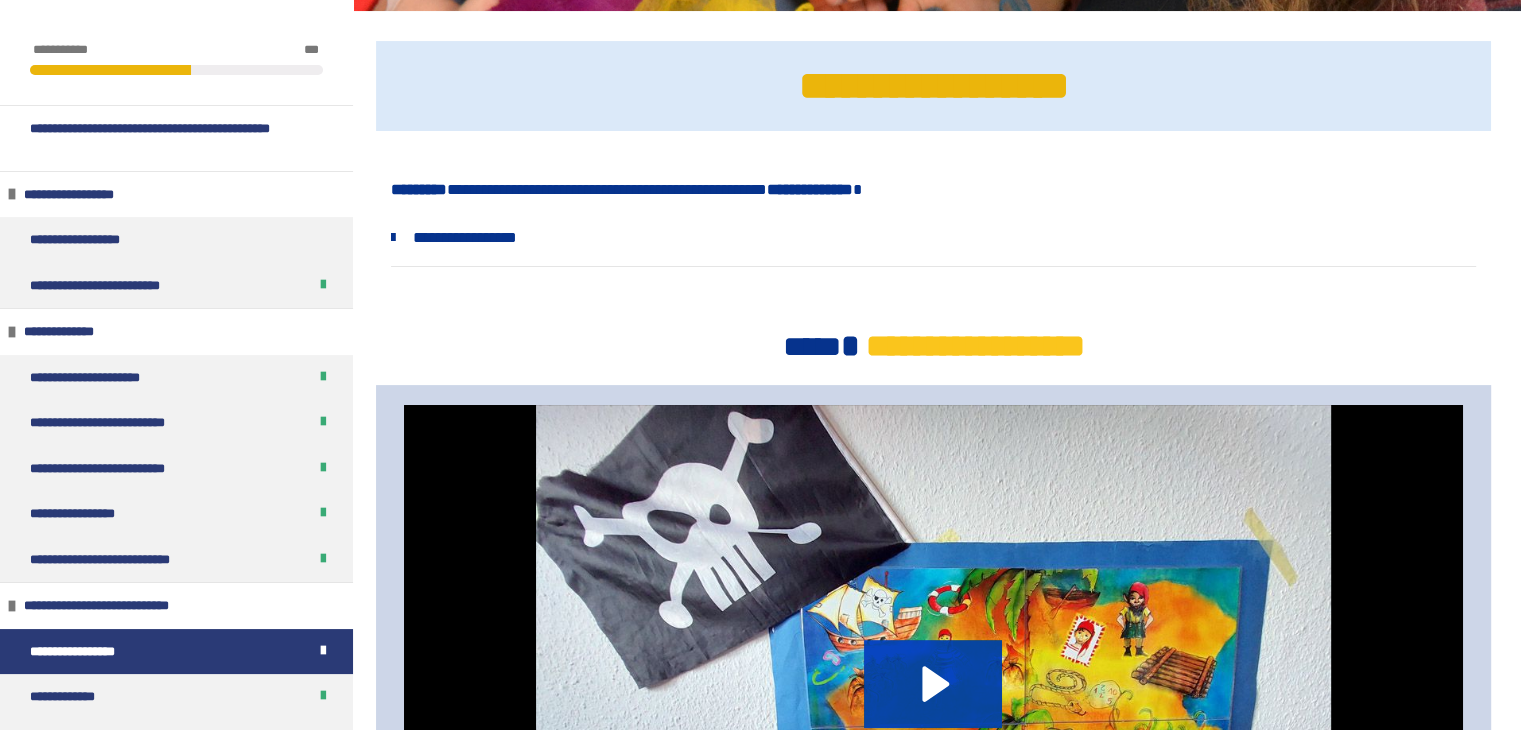 click 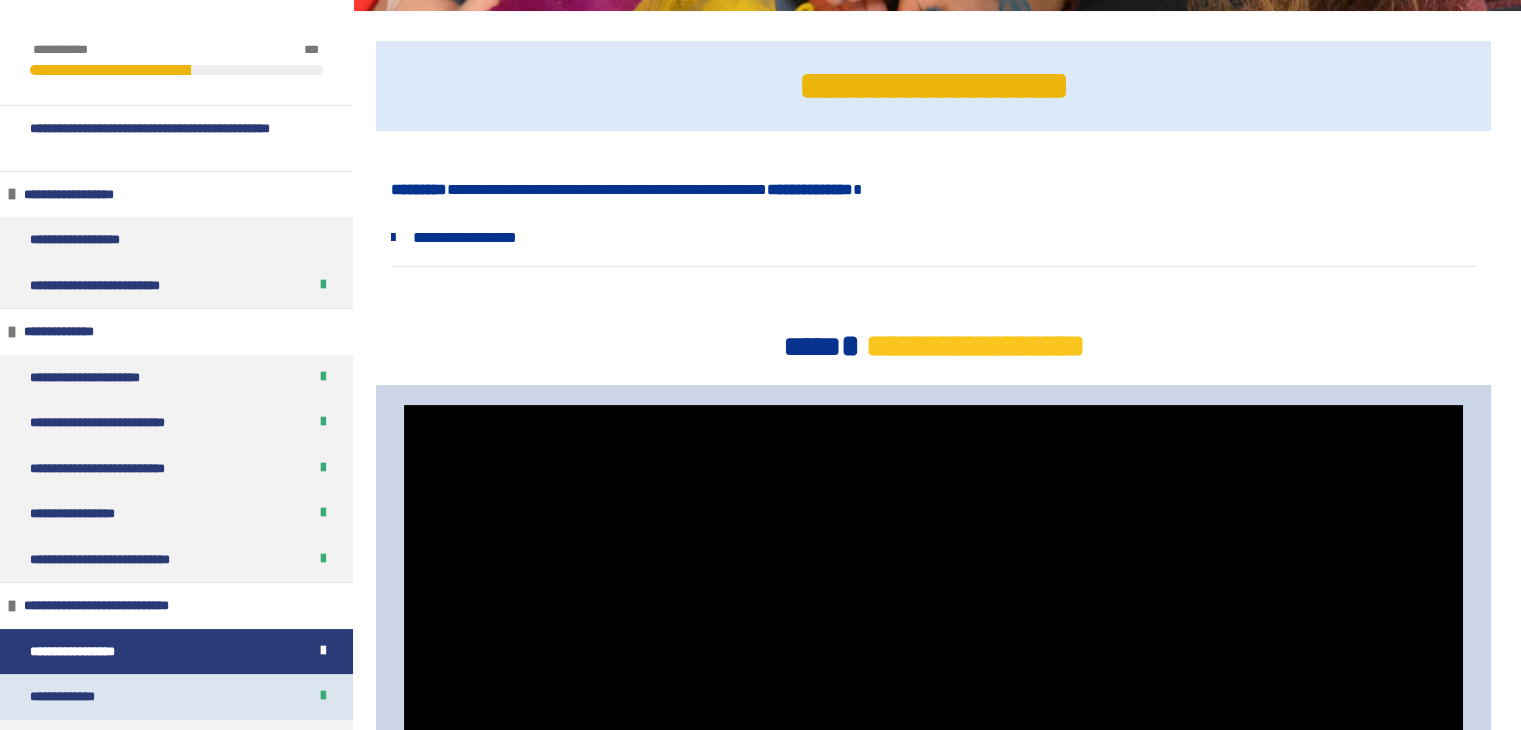 click on "**********" at bounding box center (176, 697) 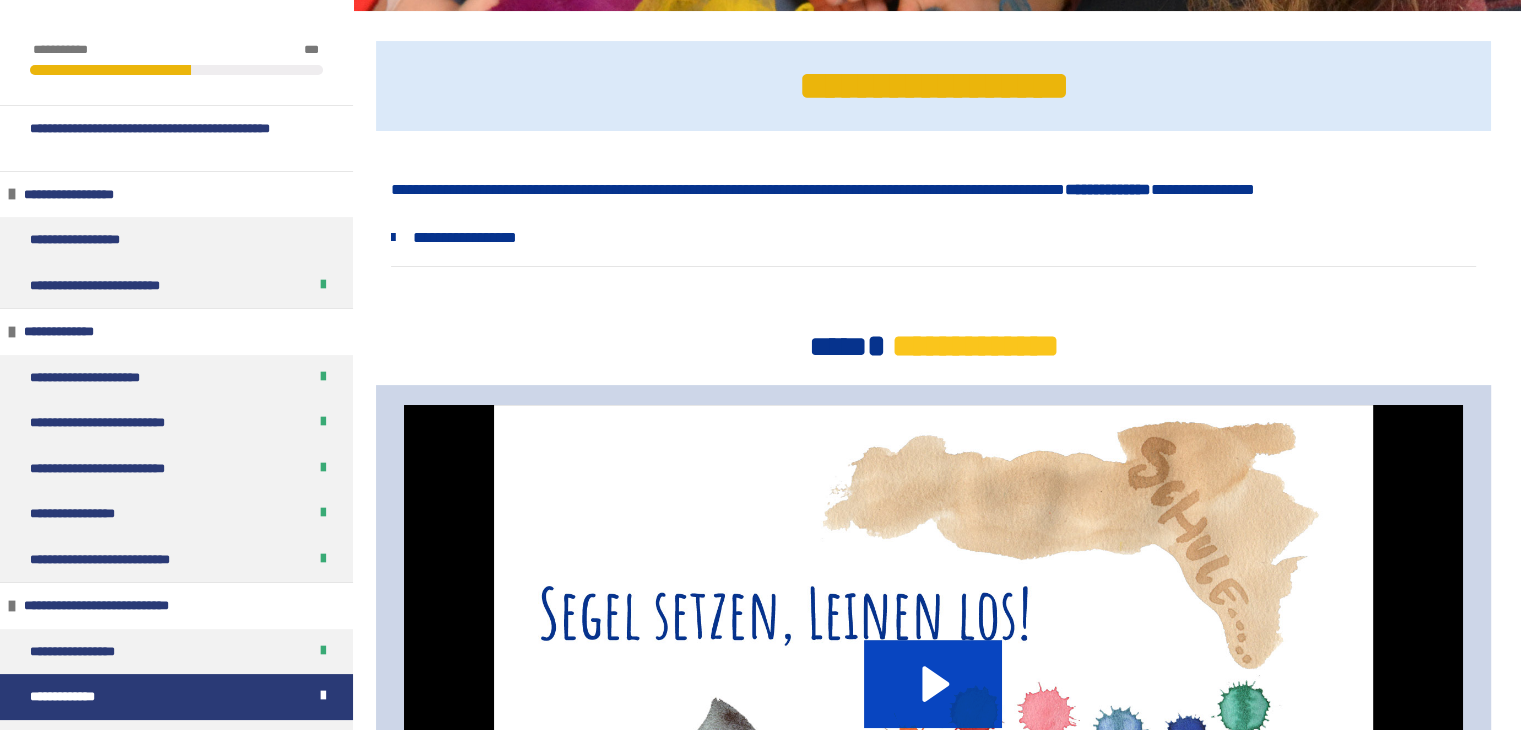 click 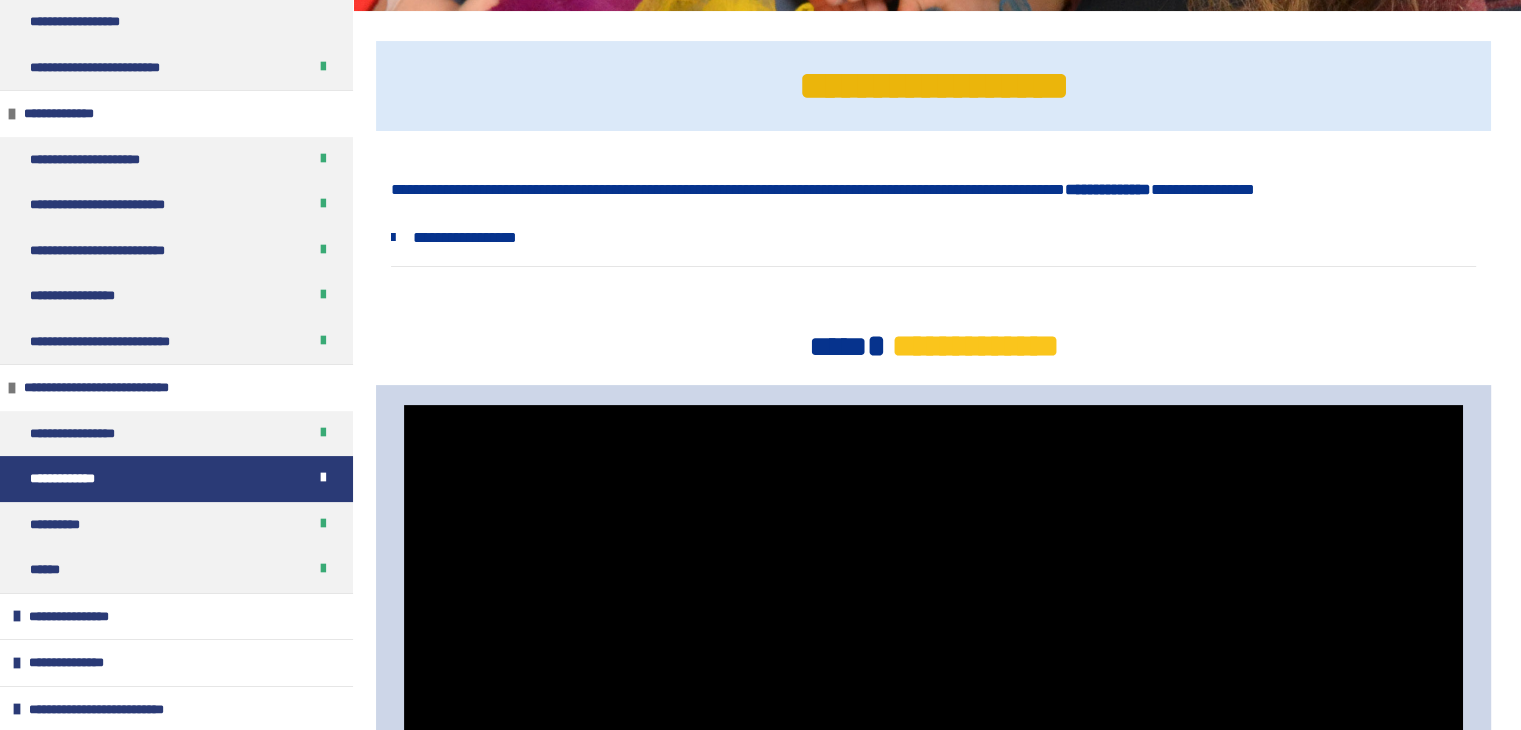 scroll, scrollTop: 215, scrollLeft: 0, axis: vertical 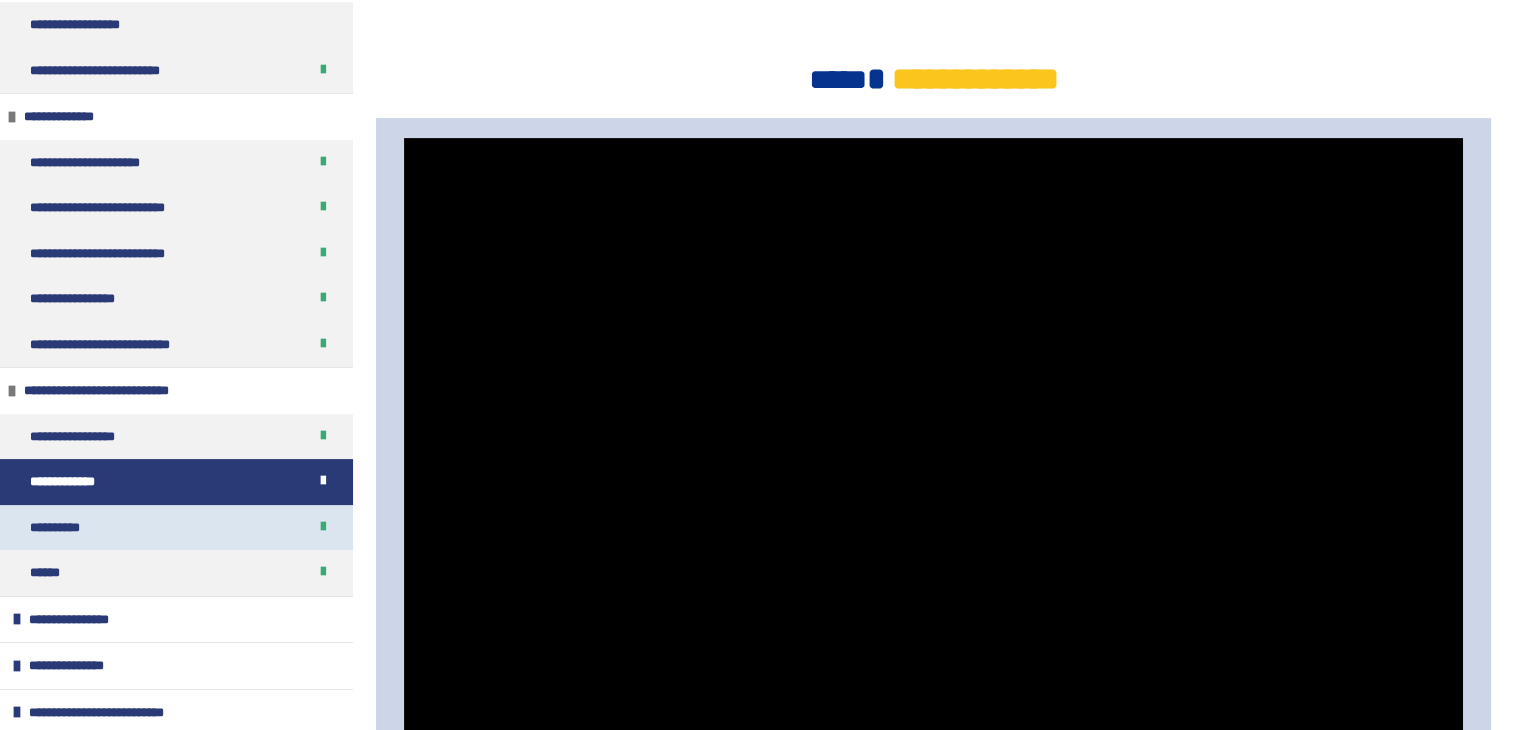click on "**********" at bounding box center (62, 528) 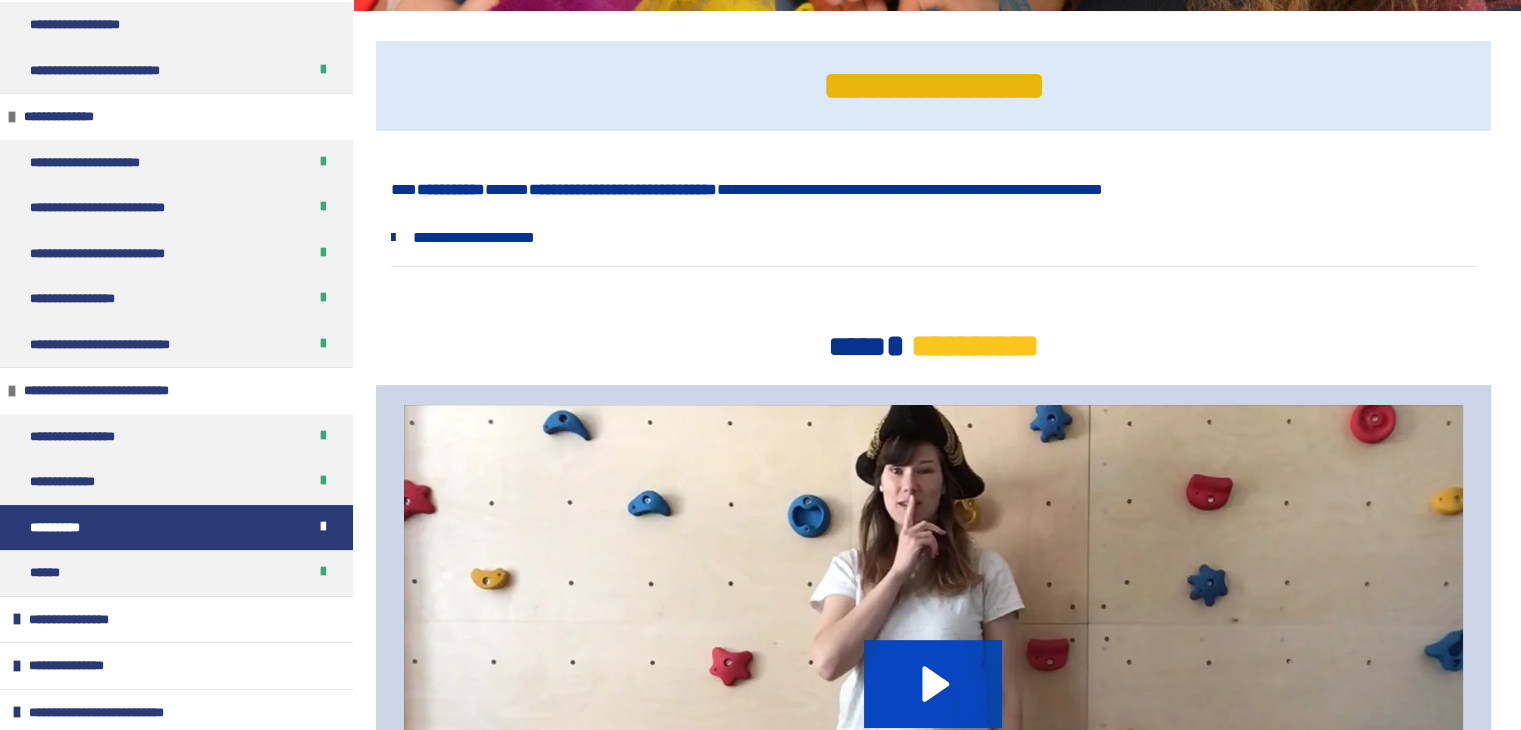 click 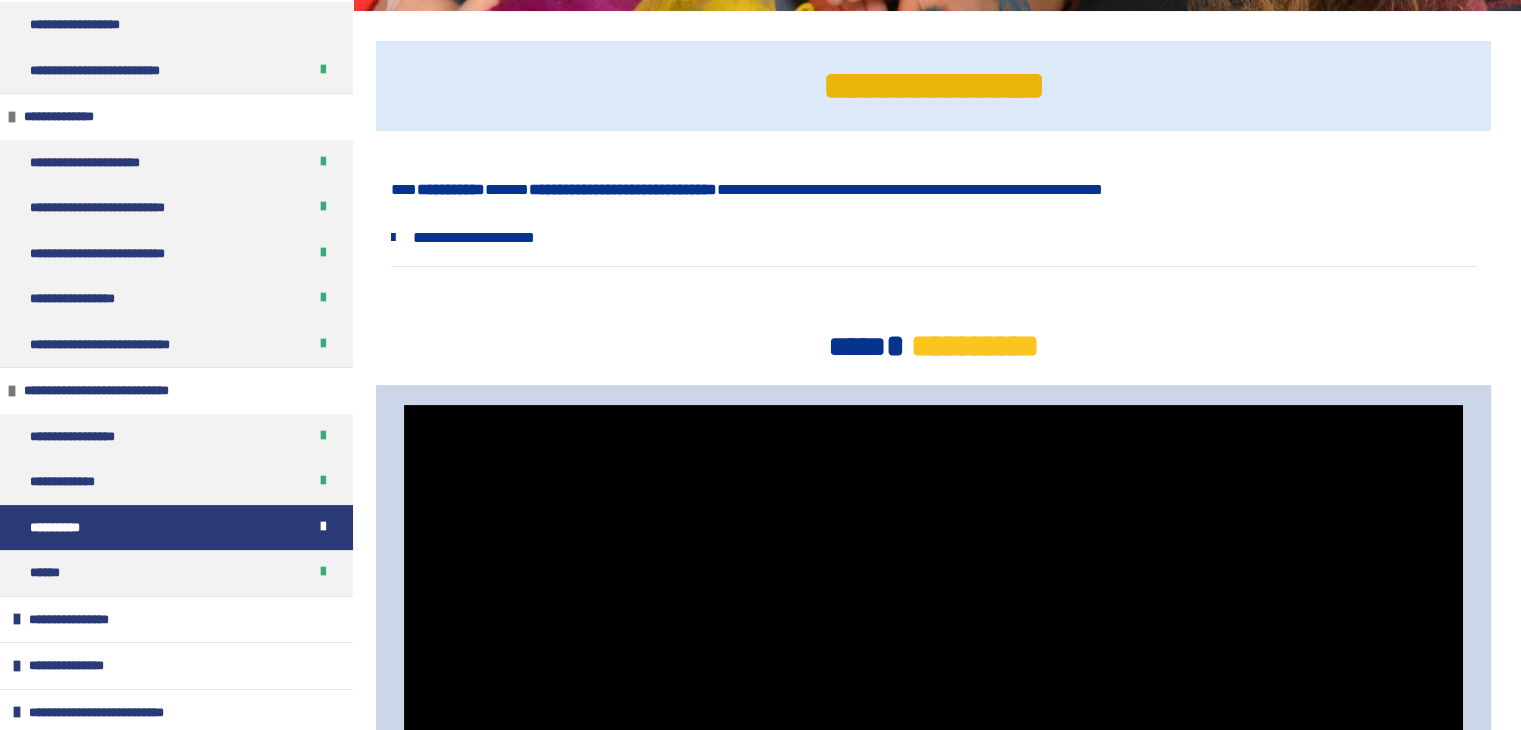 click at bounding box center [933, 703] 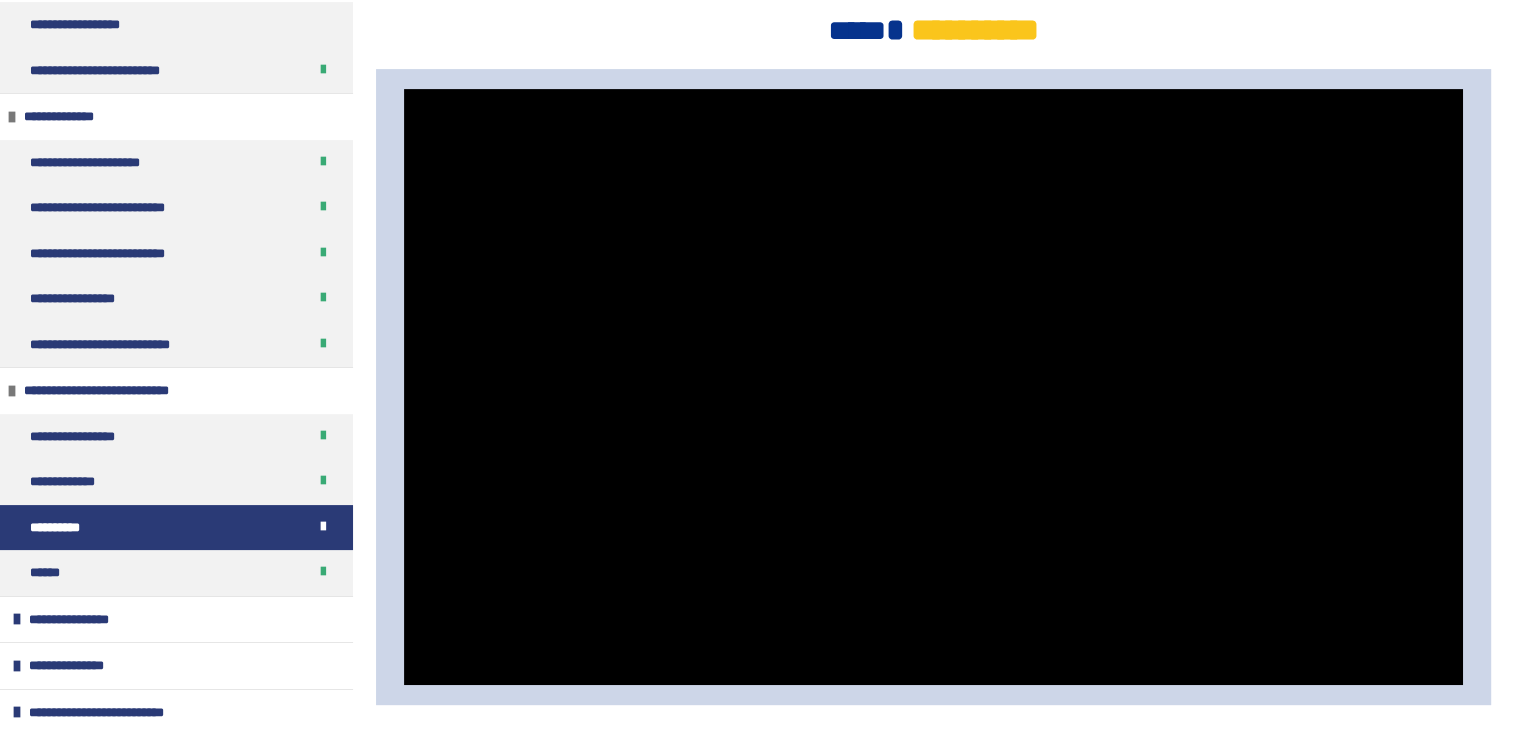 scroll, scrollTop: 714, scrollLeft: 0, axis: vertical 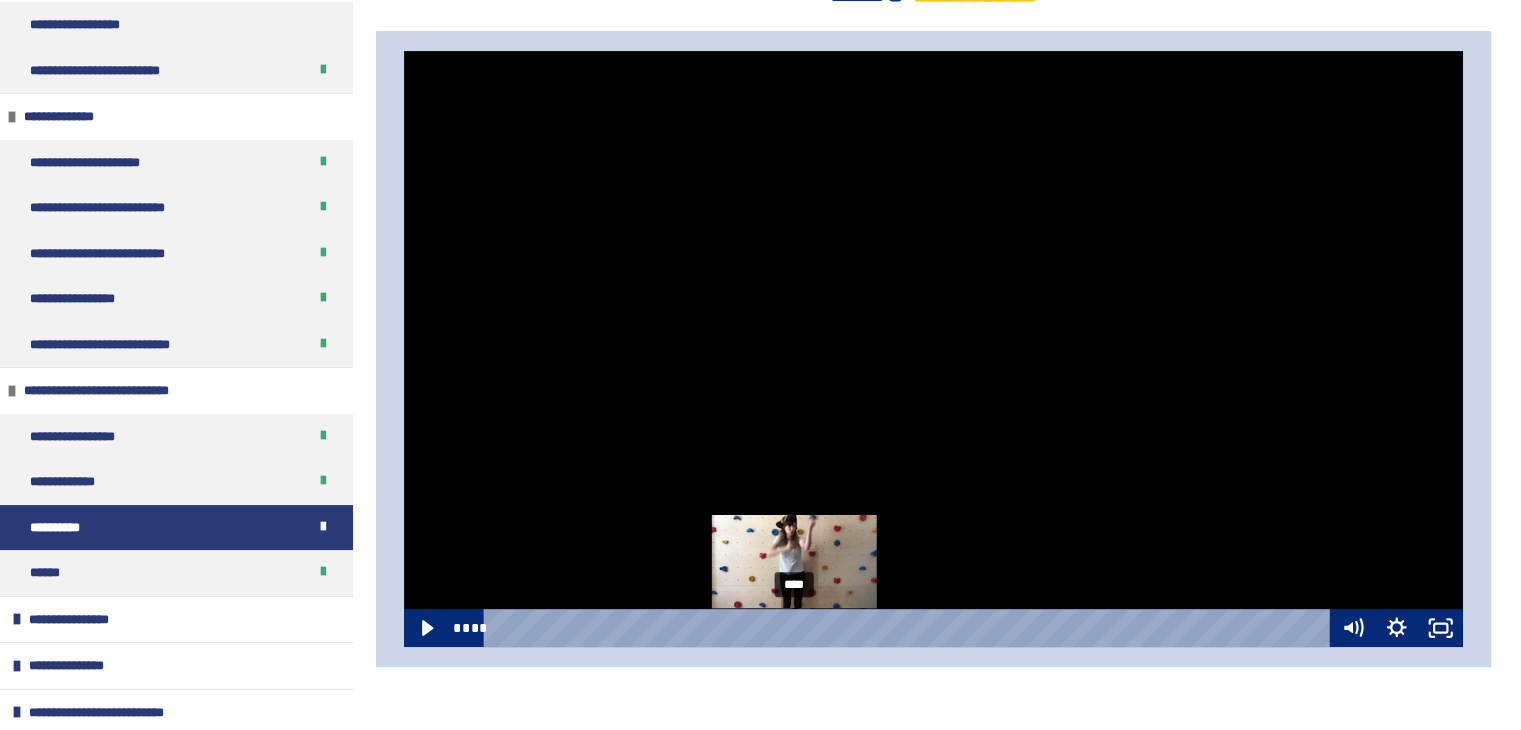 click on "****" at bounding box center (910, 628) 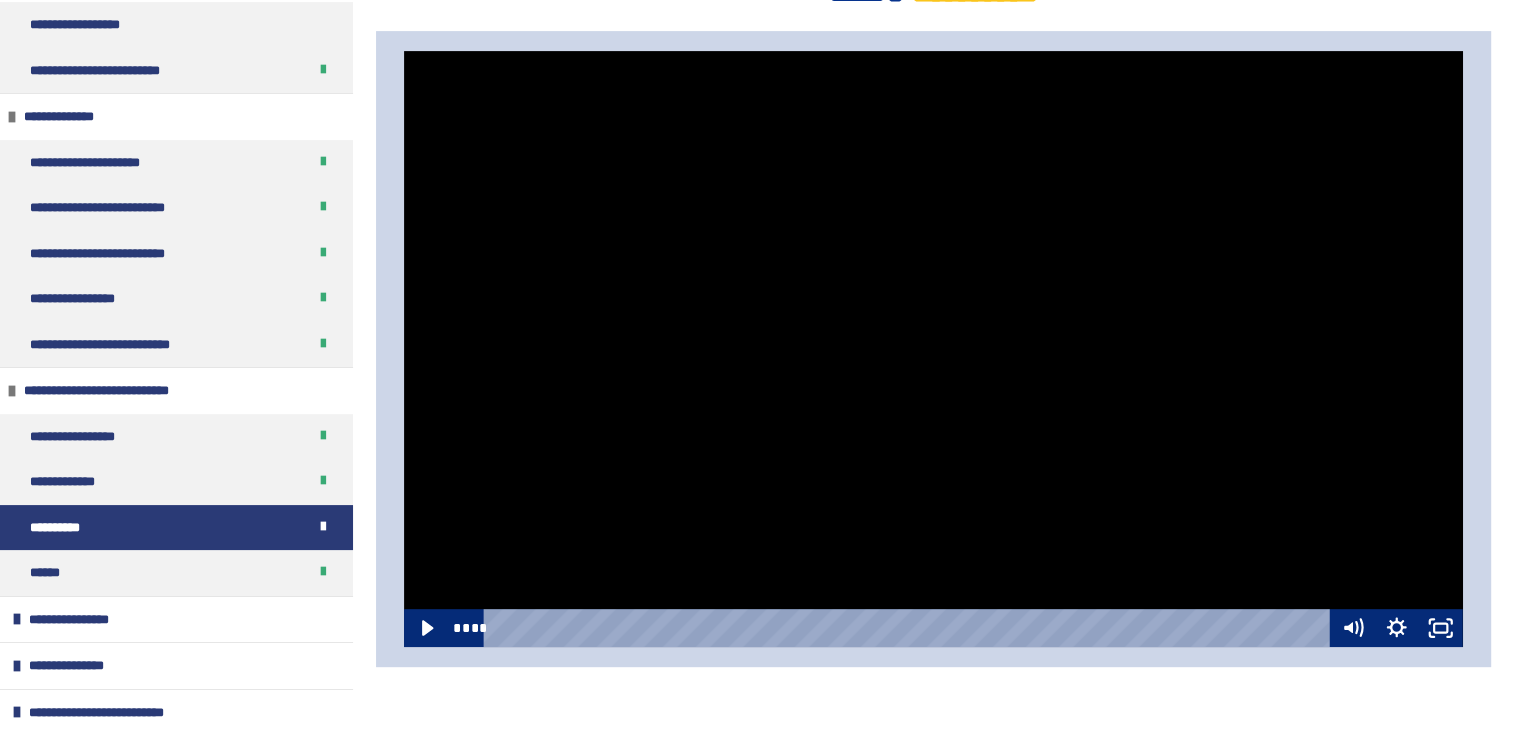 click at bounding box center [933, 349] 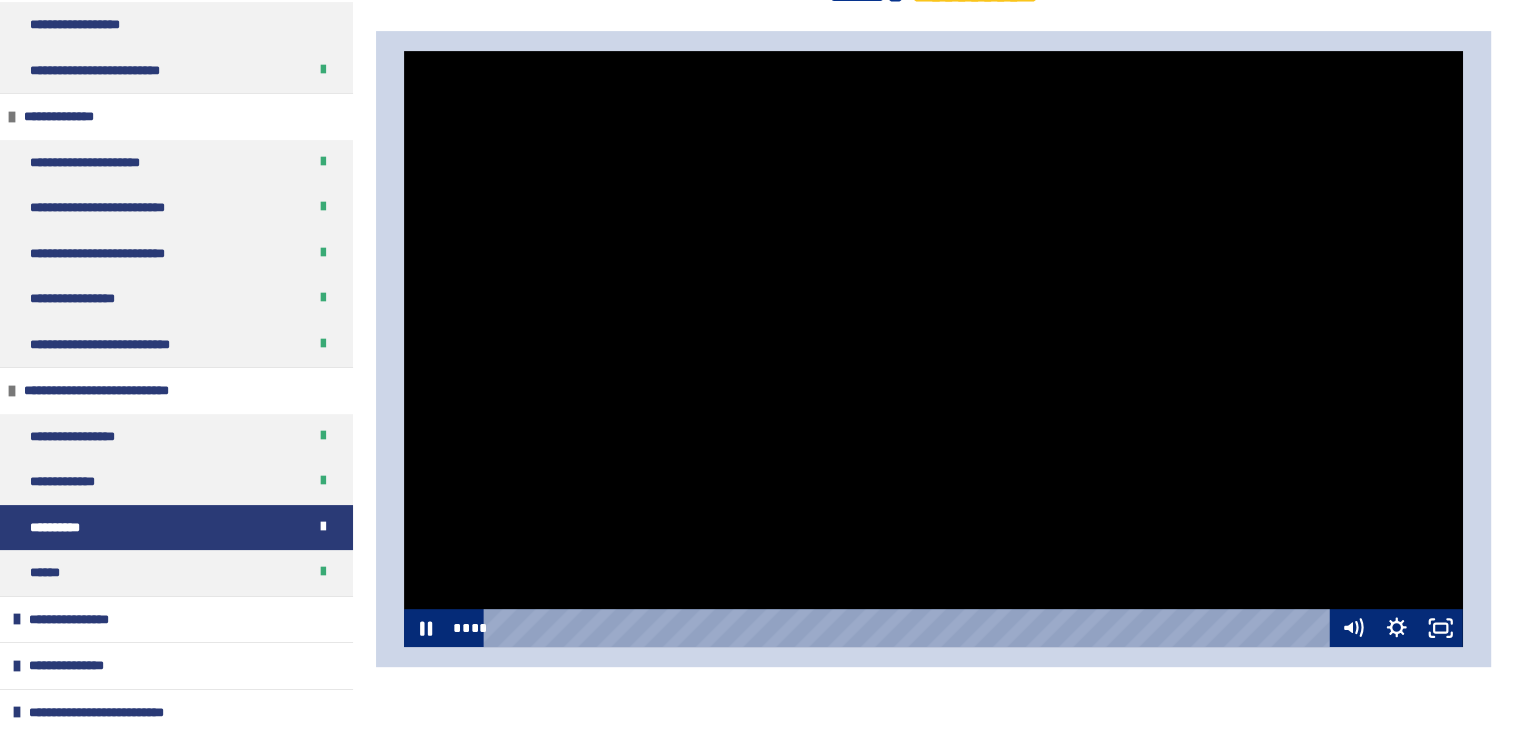 click at bounding box center (933, 349) 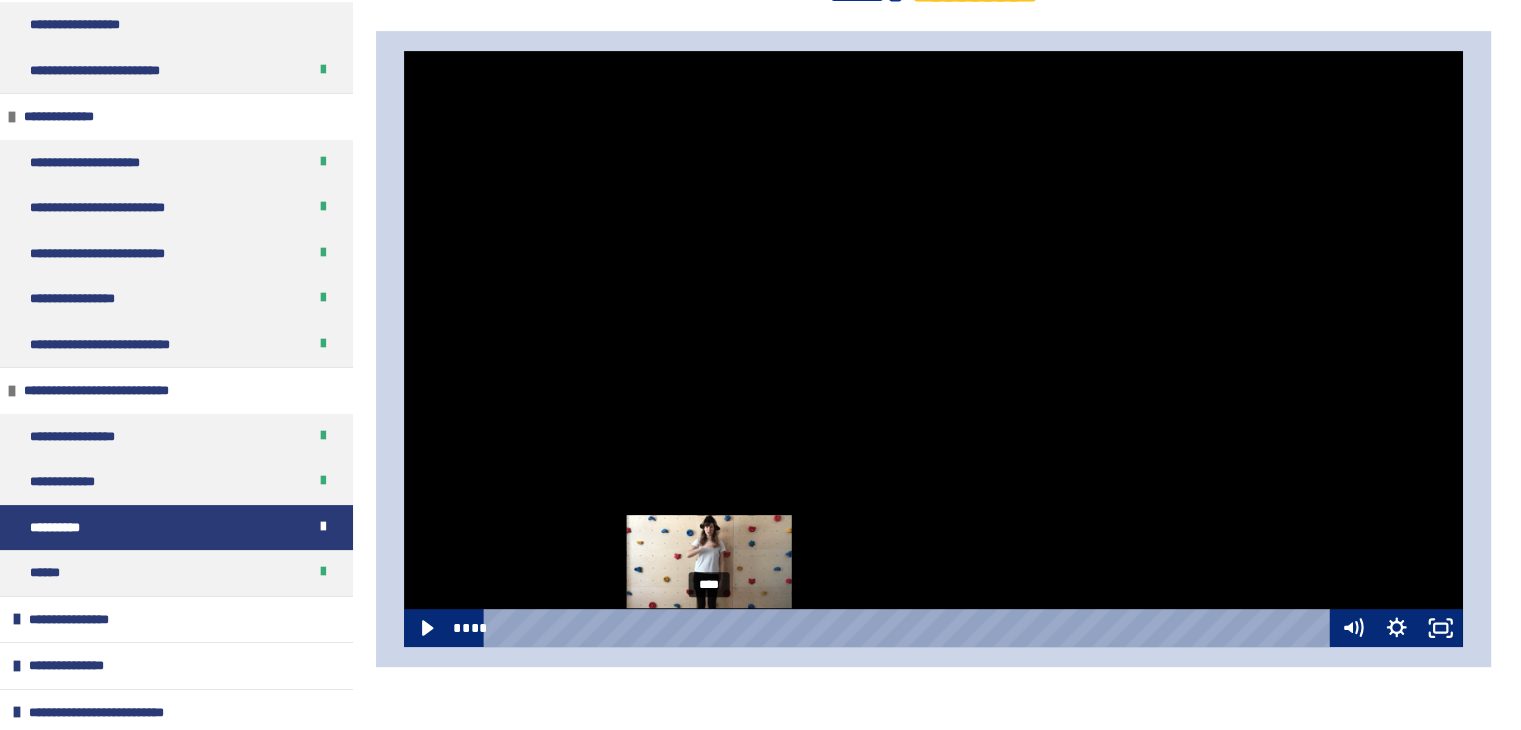 click on "****" at bounding box center (910, 628) 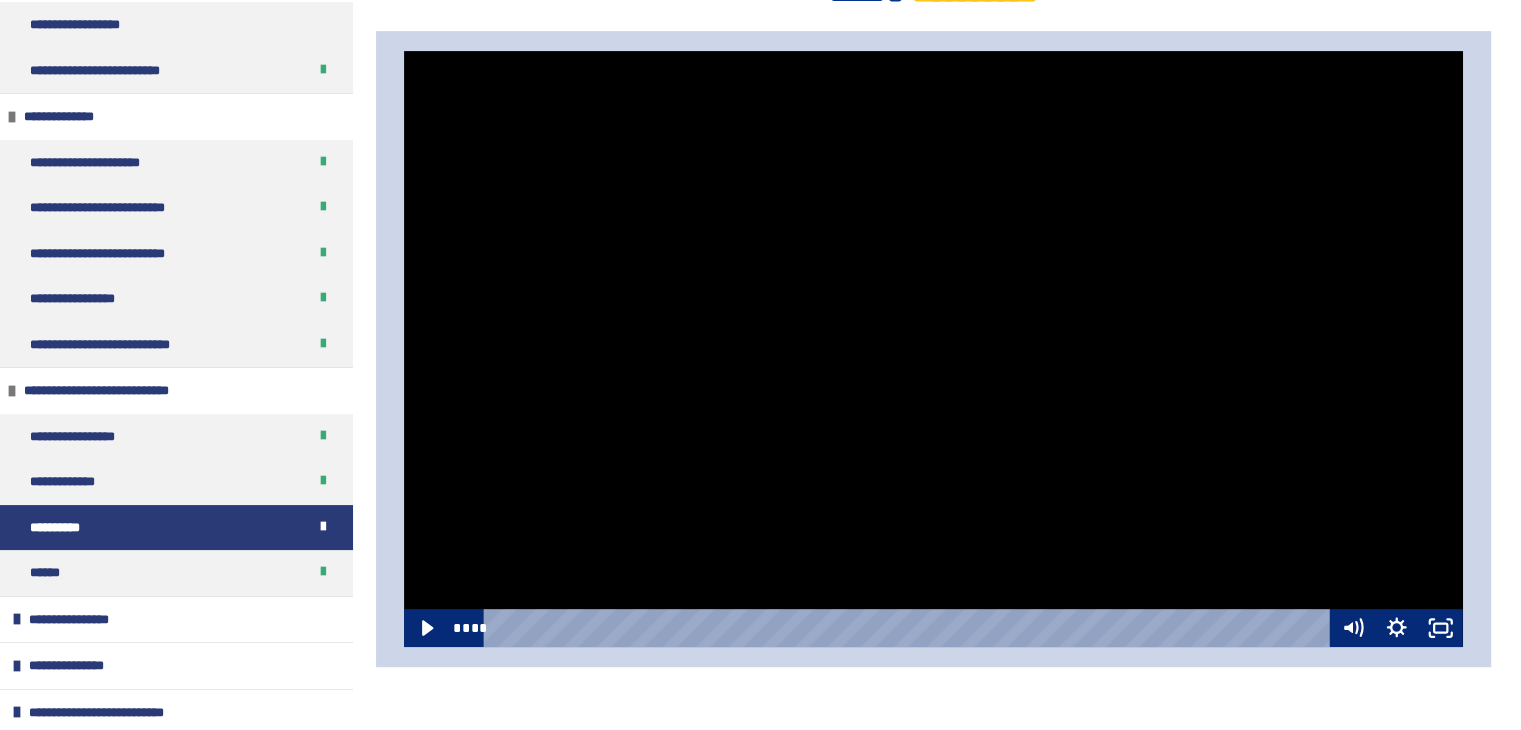 click at bounding box center [933, 349] 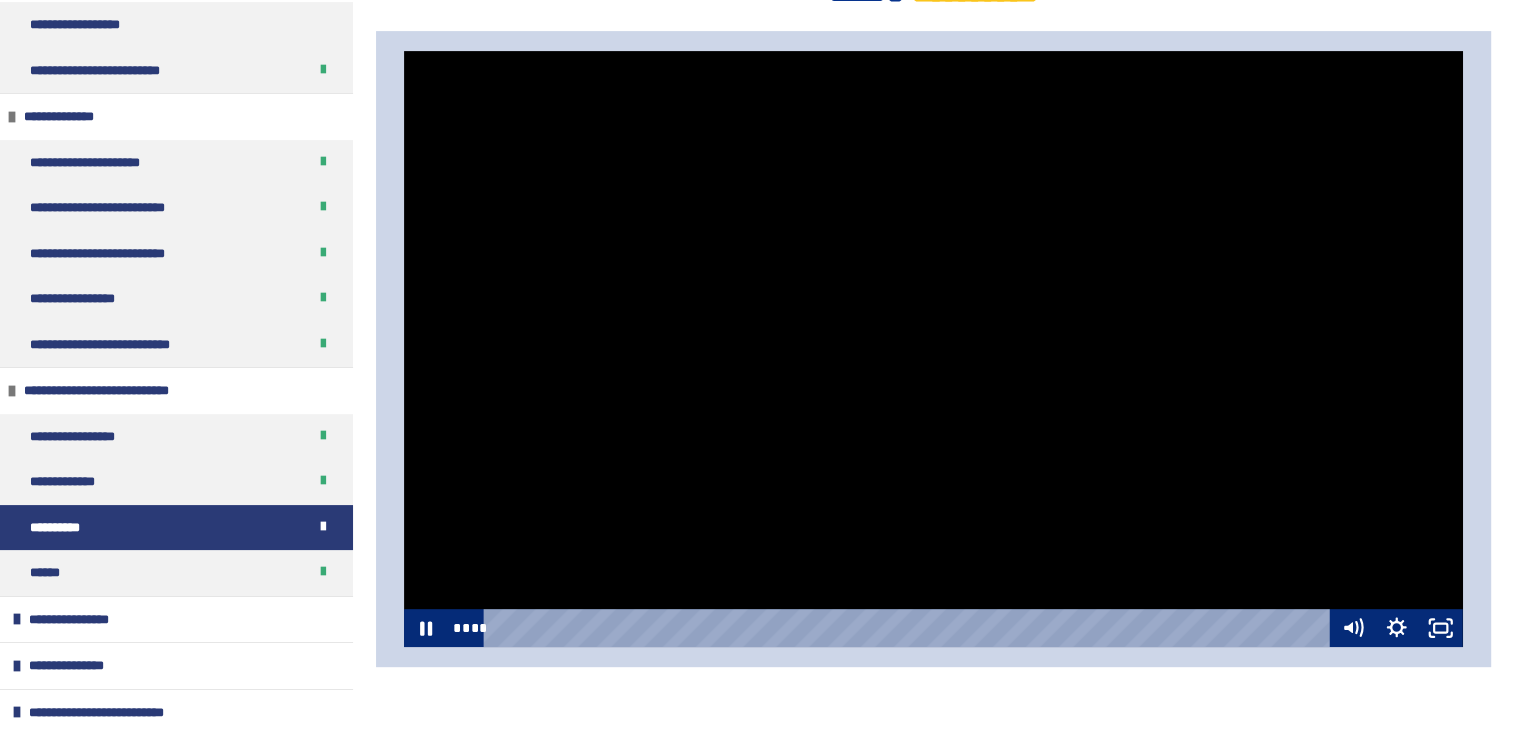 click at bounding box center [933, 349] 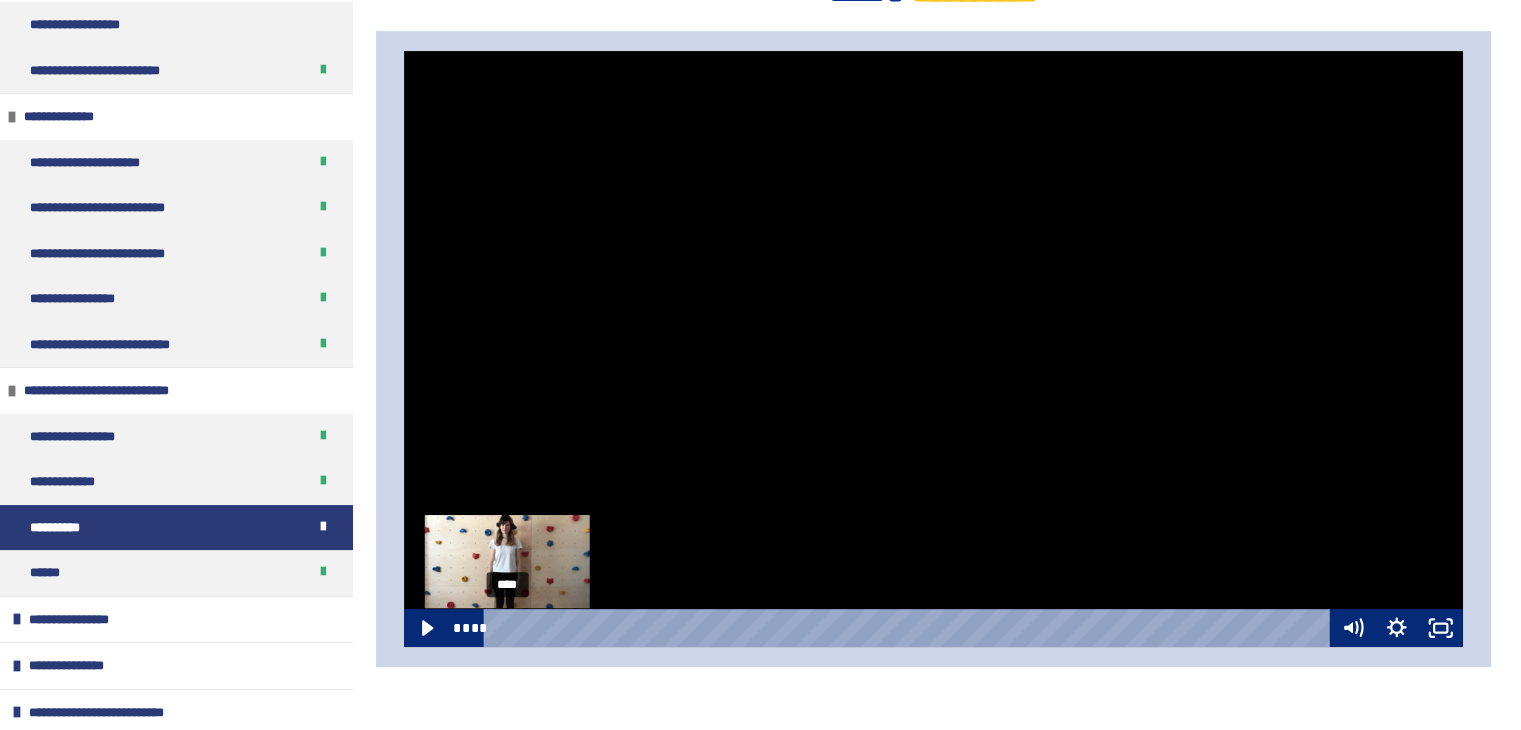 click on "****" at bounding box center [910, 628] 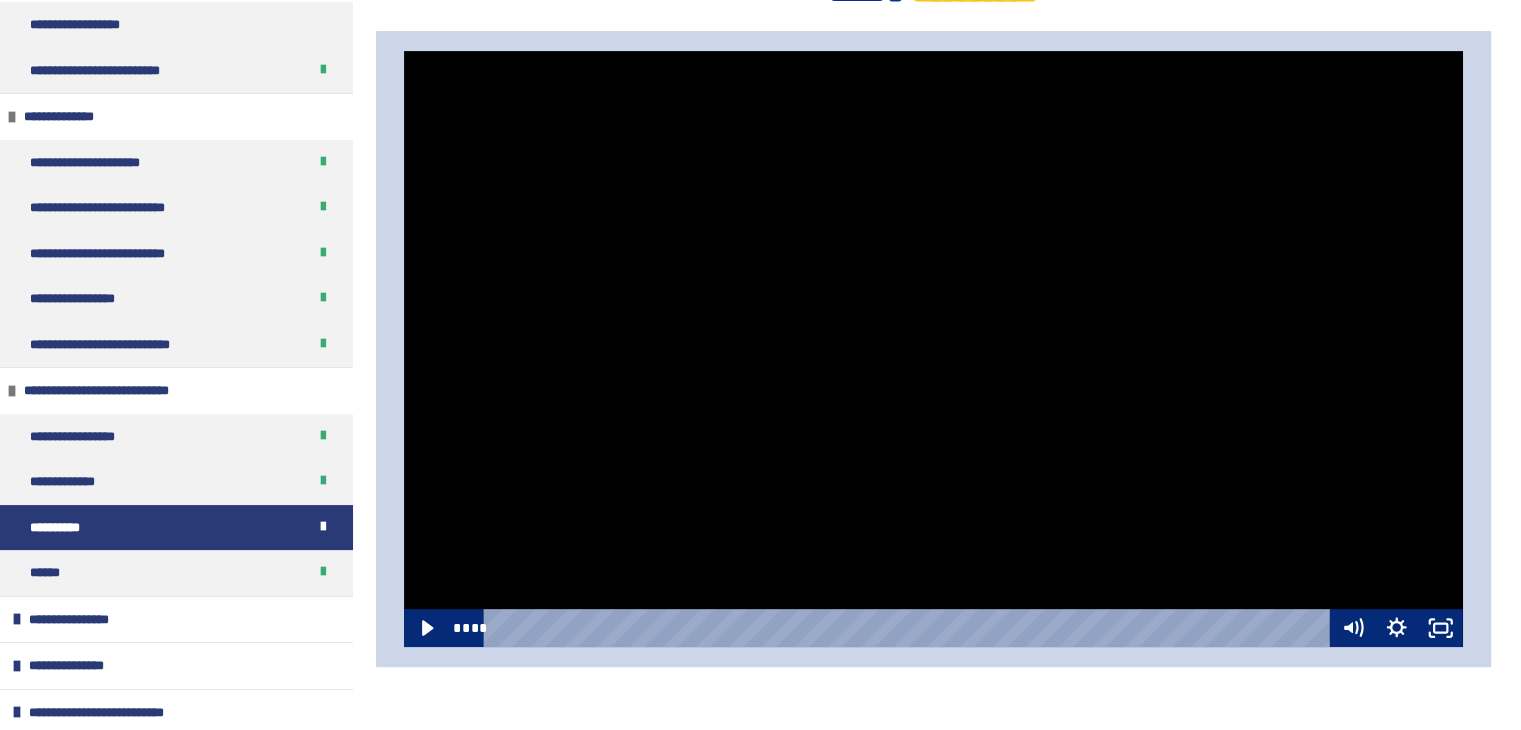 click at bounding box center [933, 349] 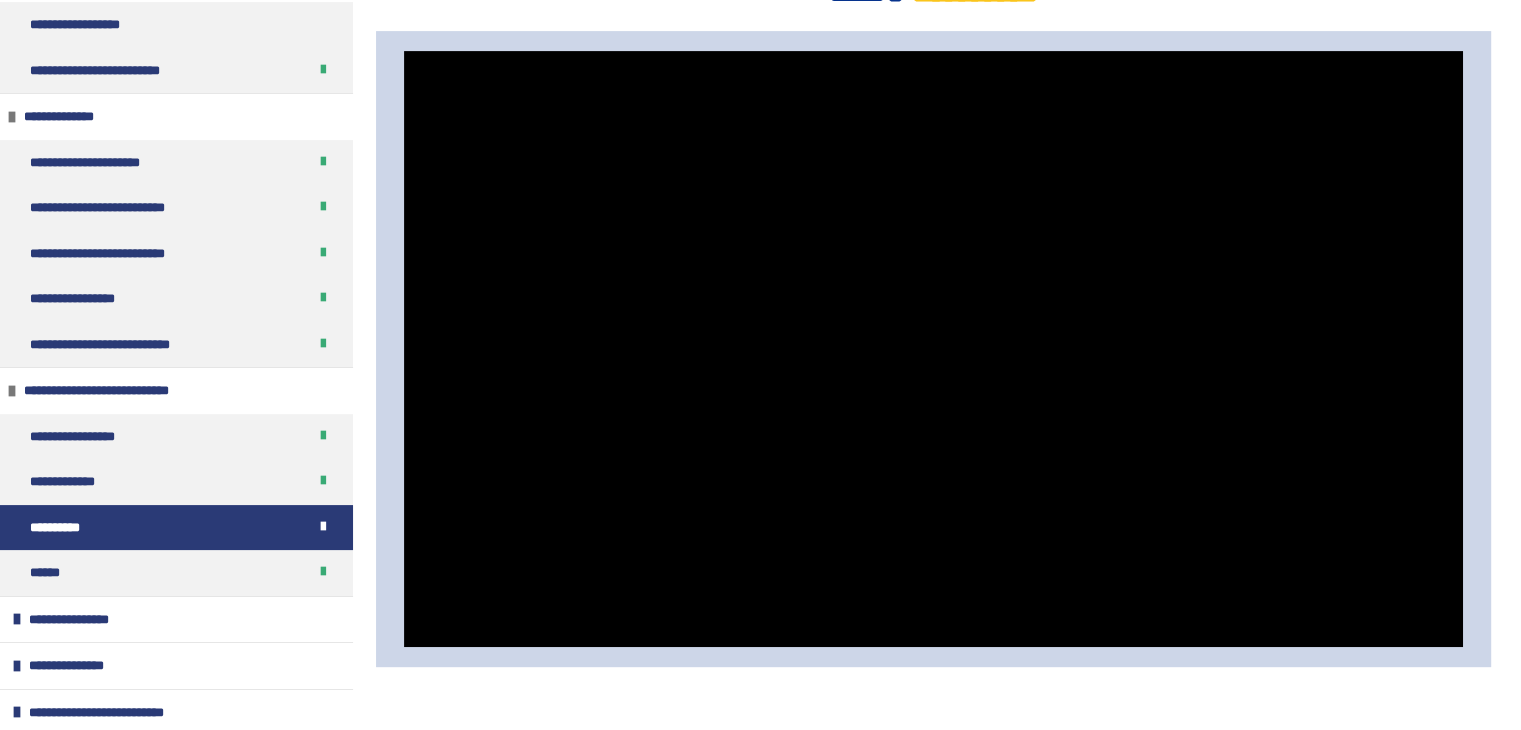 click at bounding box center (933, 349) 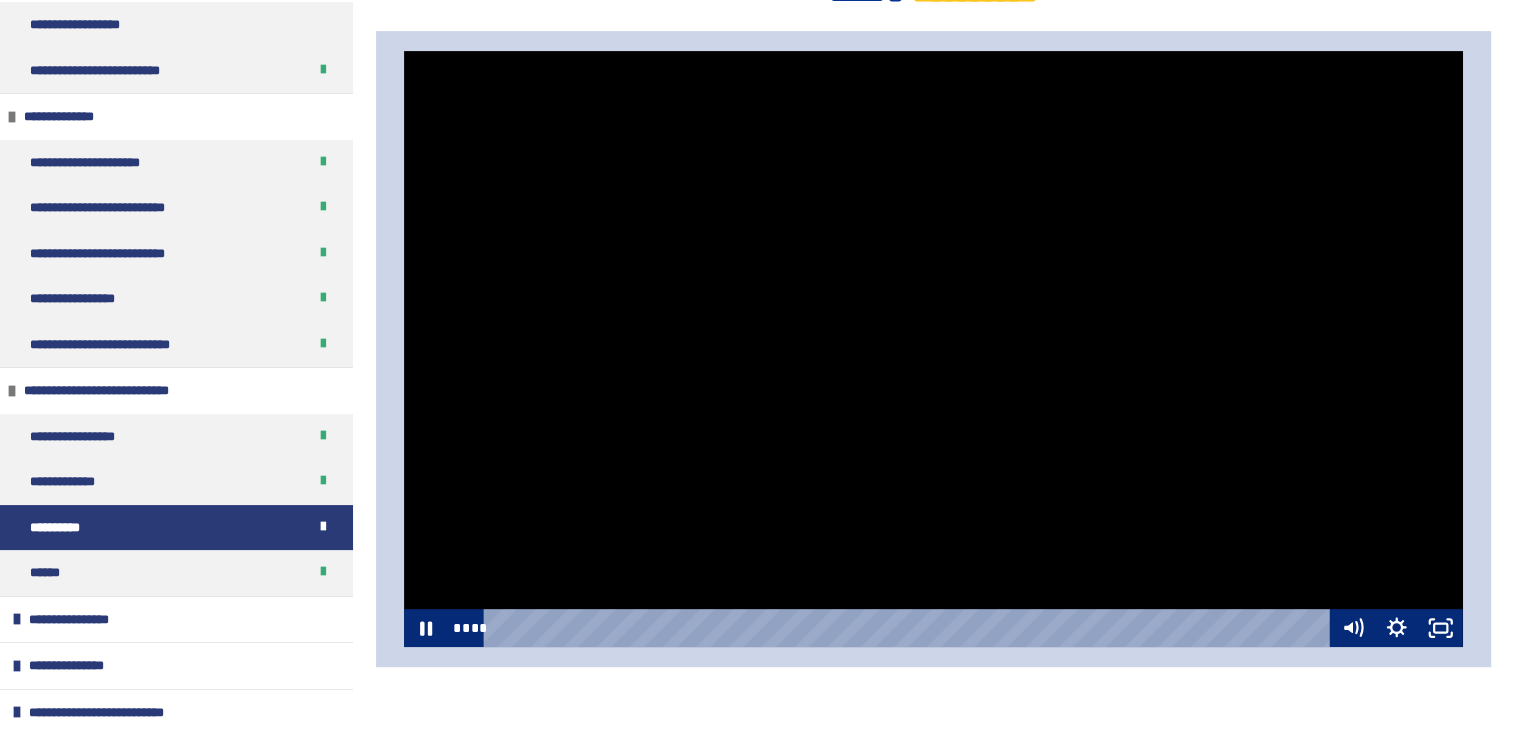 click at bounding box center (933, 349) 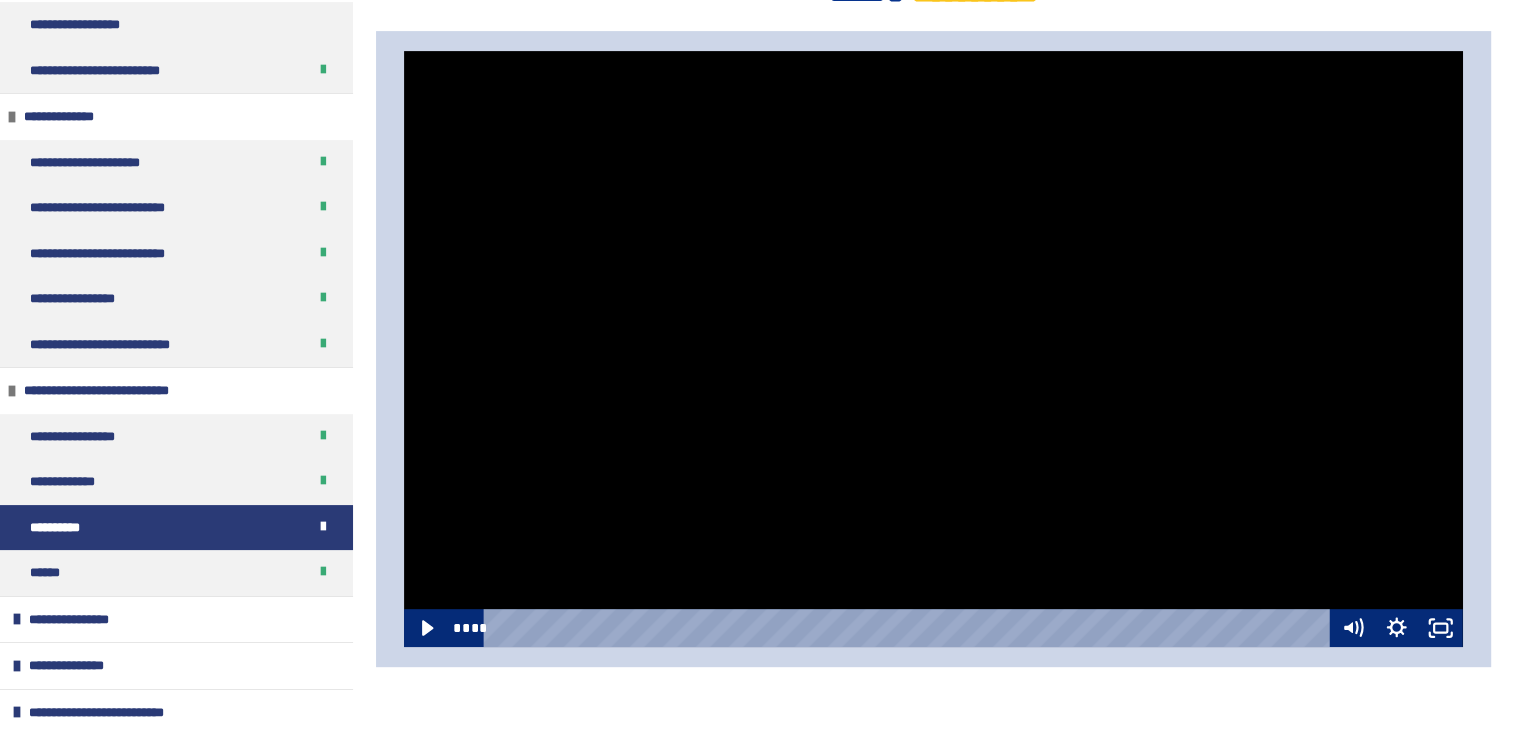 click at bounding box center (933, 349) 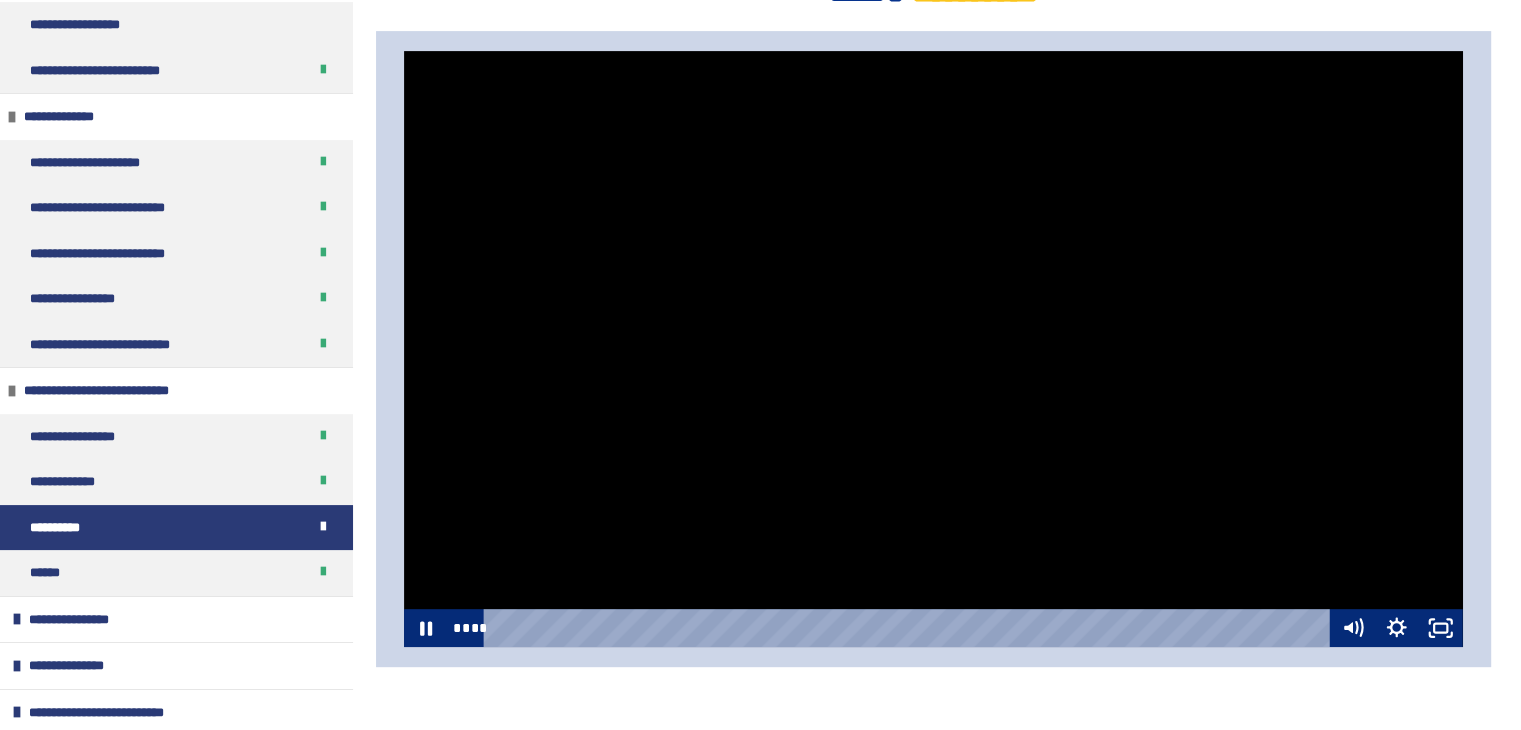 click at bounding box center [933, 349] 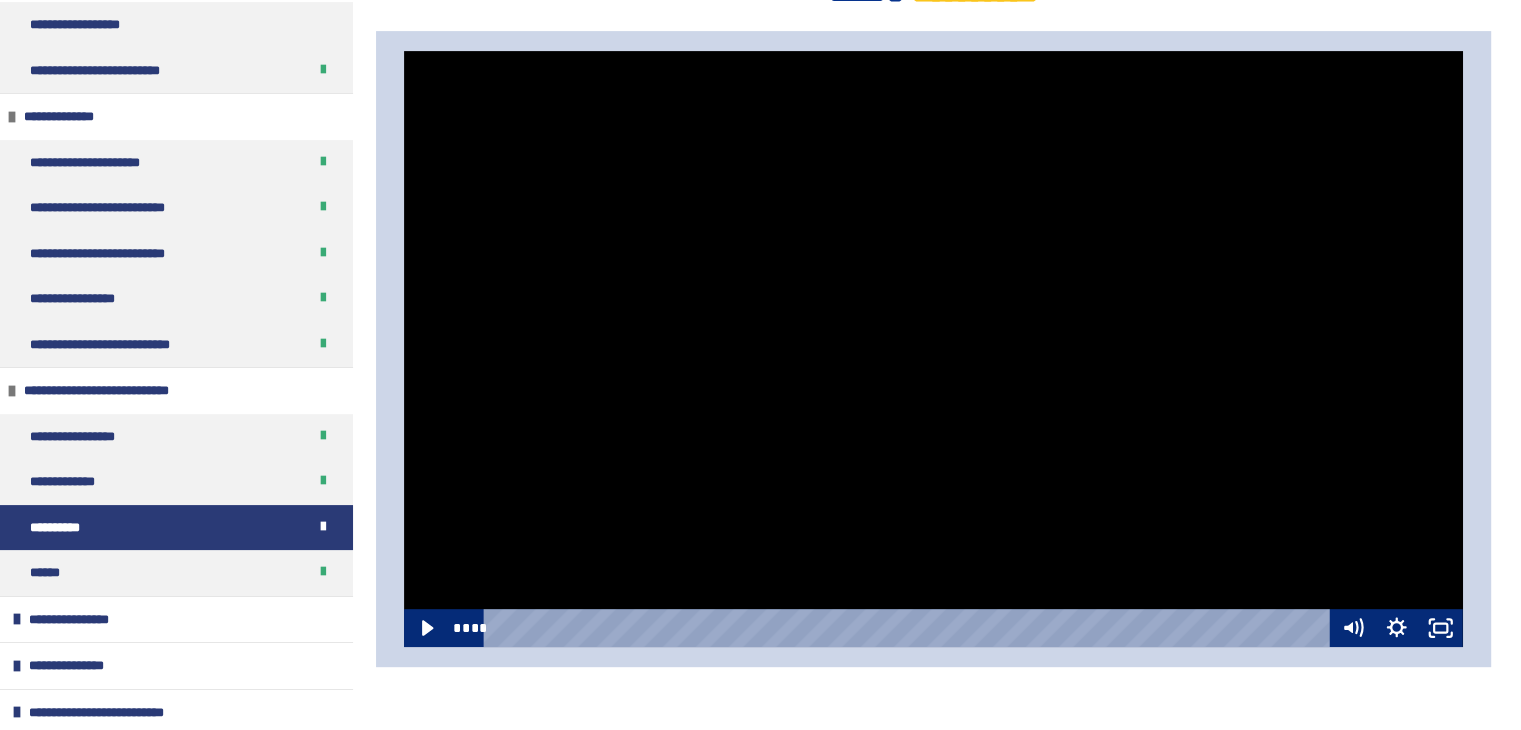 click at bounding box center [933, 349] 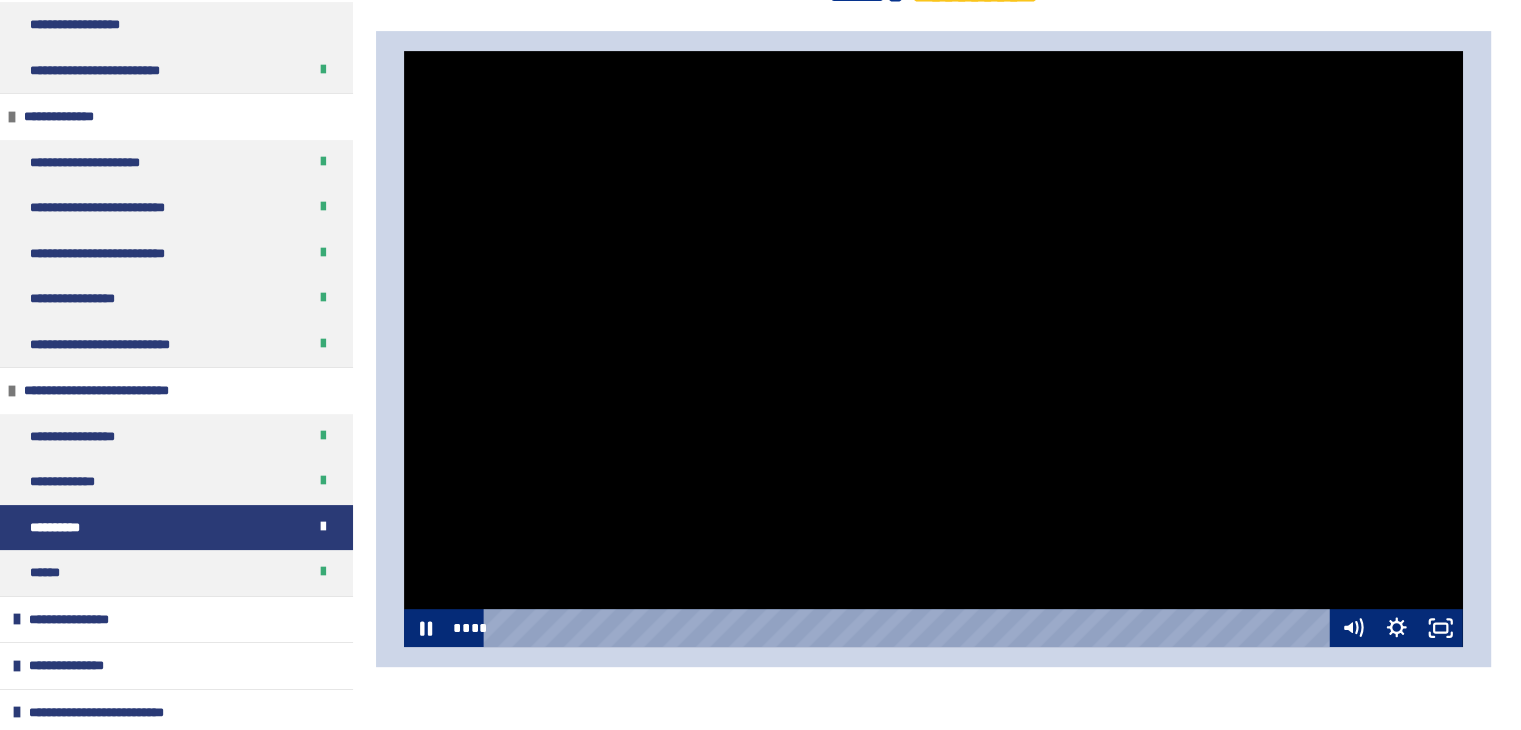 click at bounding box center [933, 349] 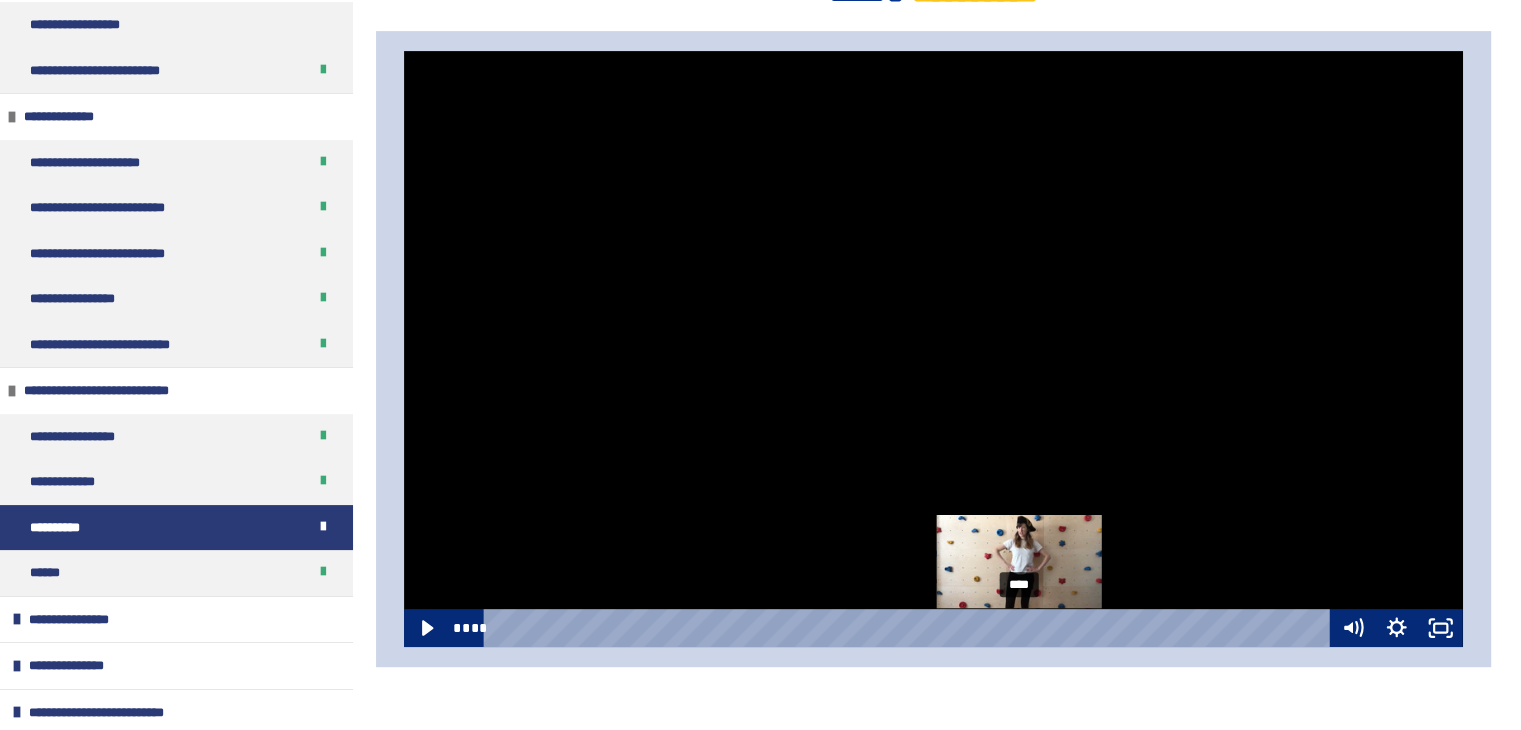 click on "****" at bounding box center (910, 628) 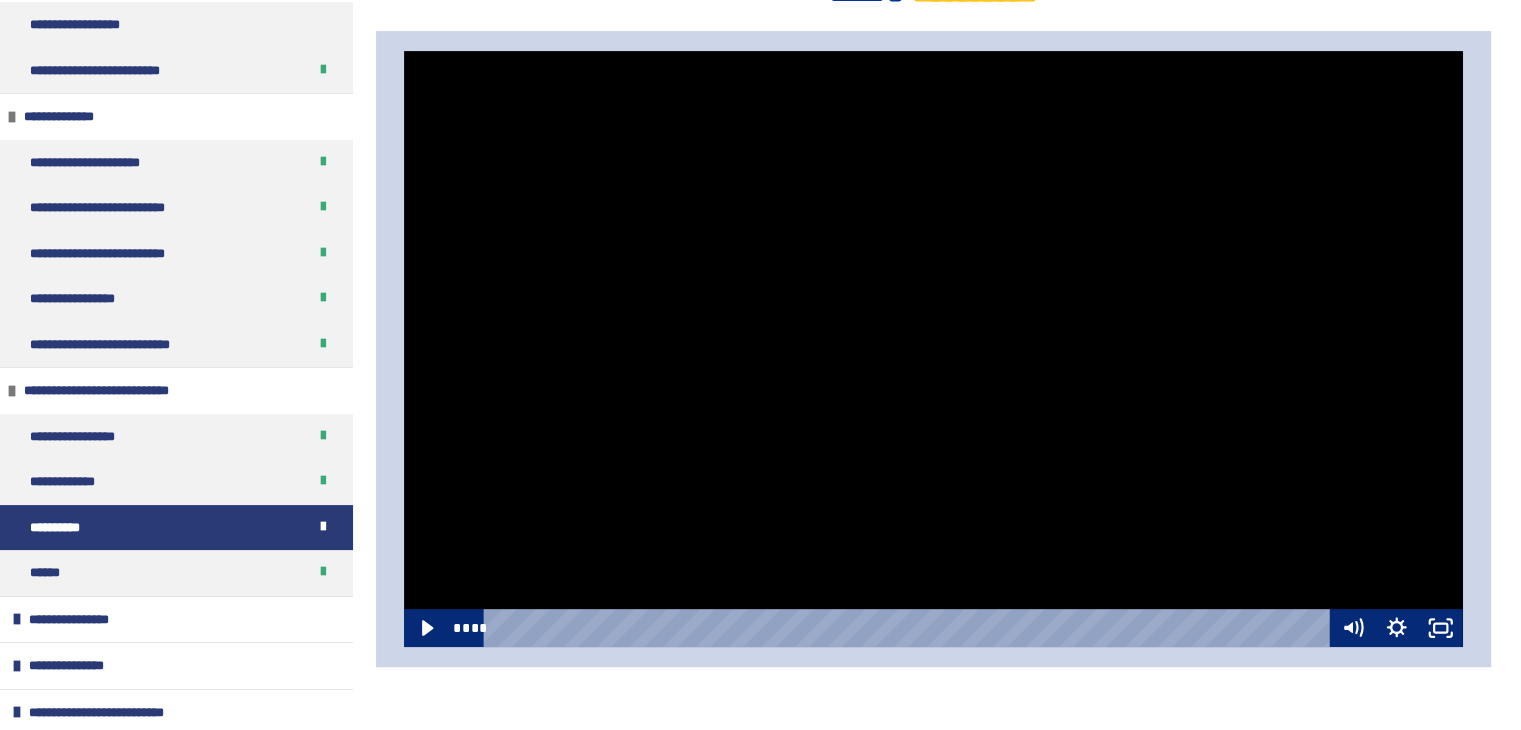 click at bounding box center [933, 349] 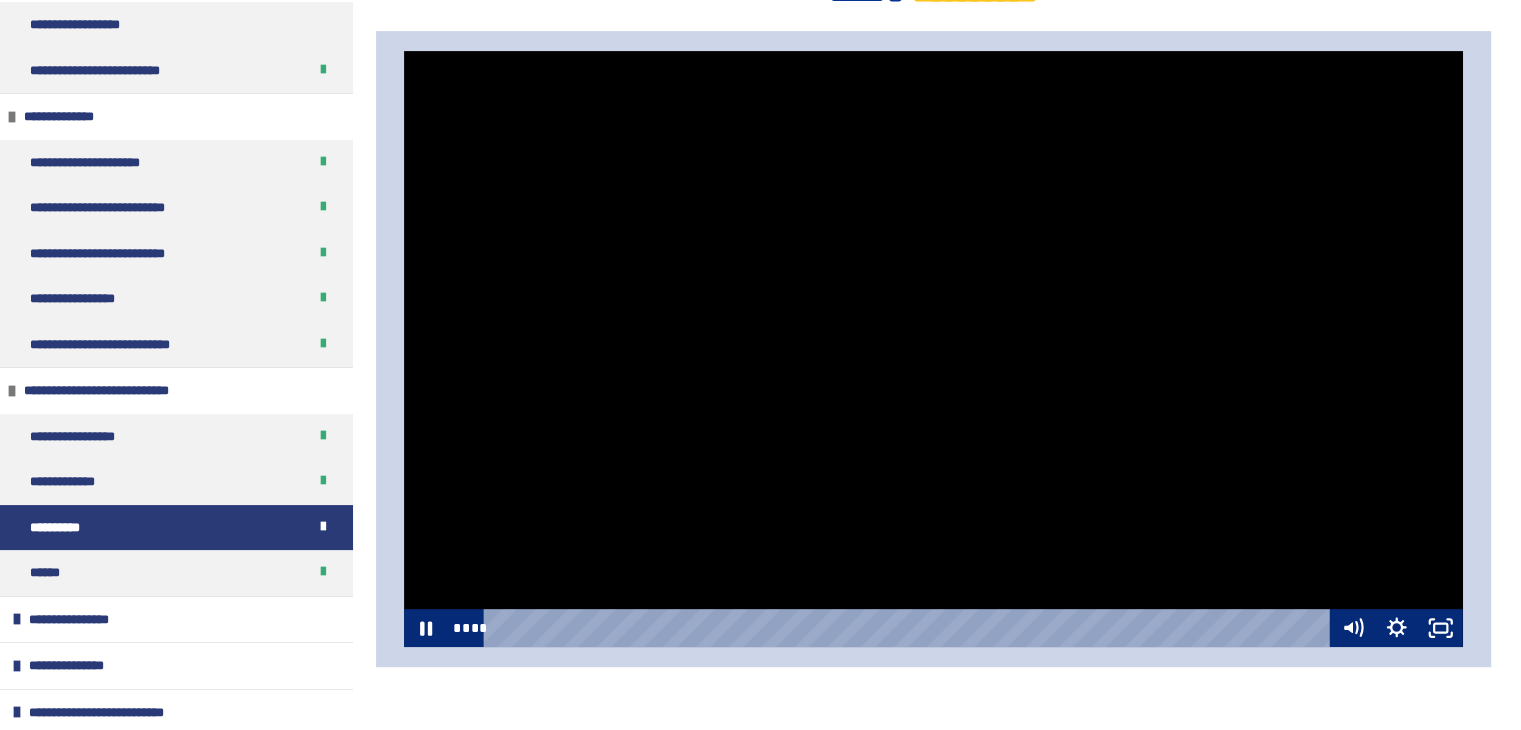 click at bounding box center [933, 349] 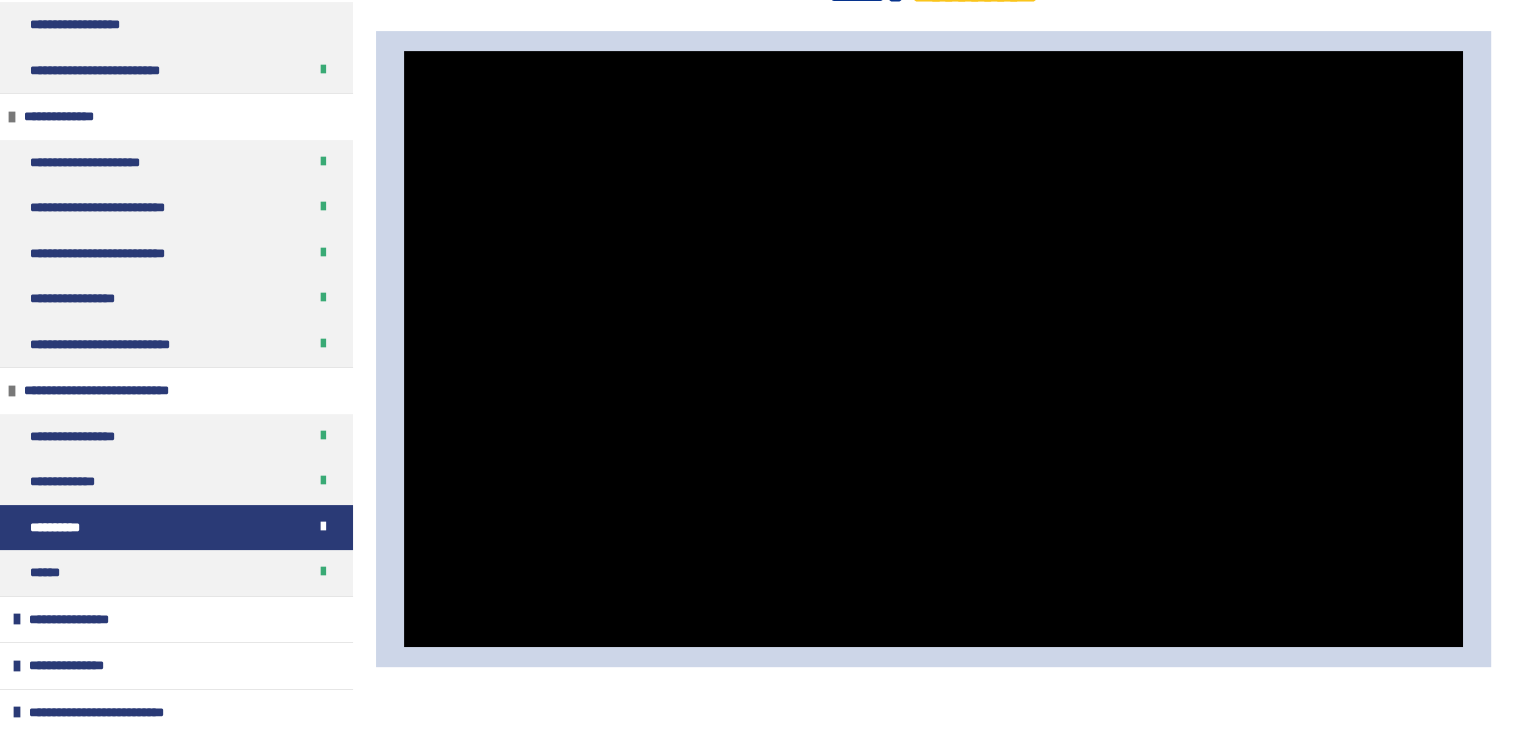 click at bounding box center [933, 349] 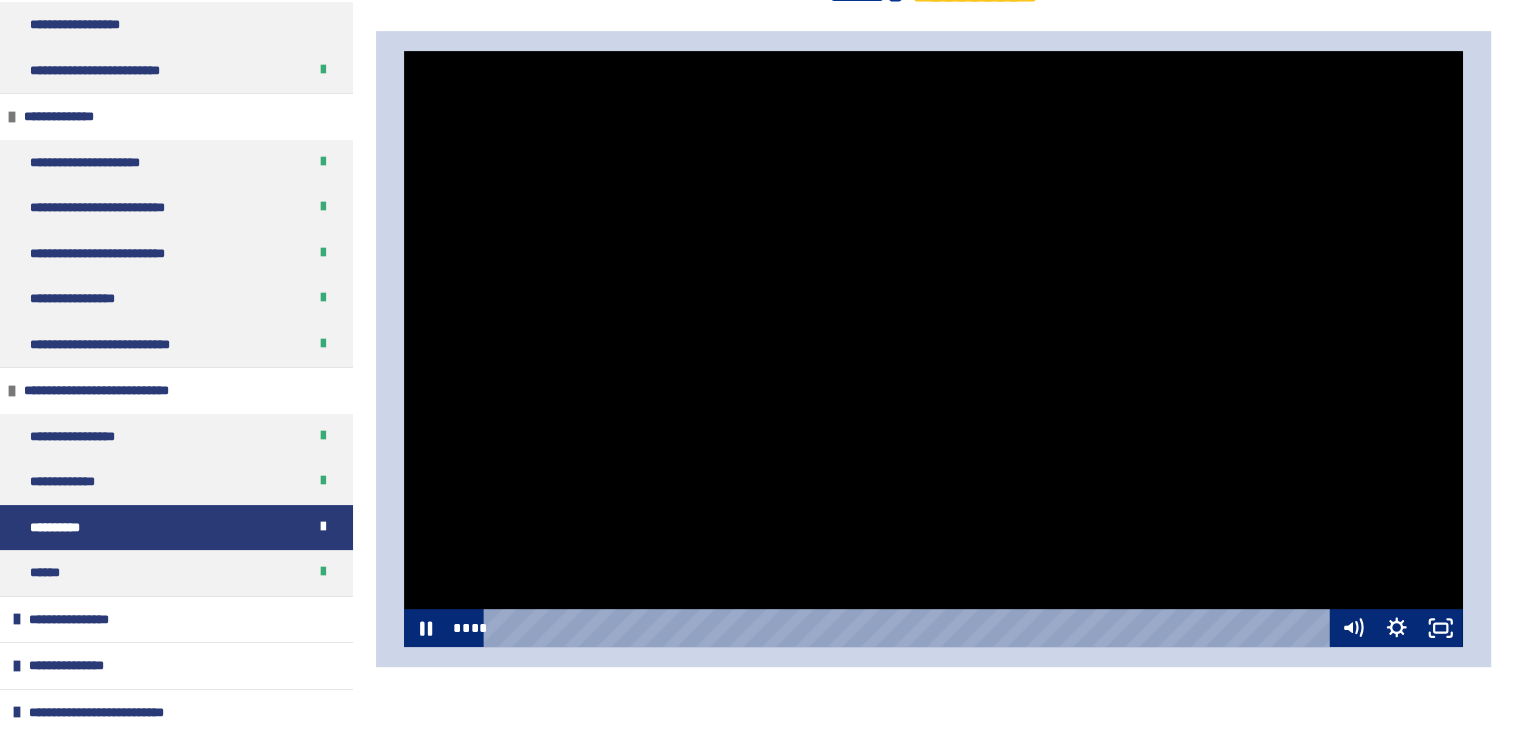 click at bounding box center (933, 349) 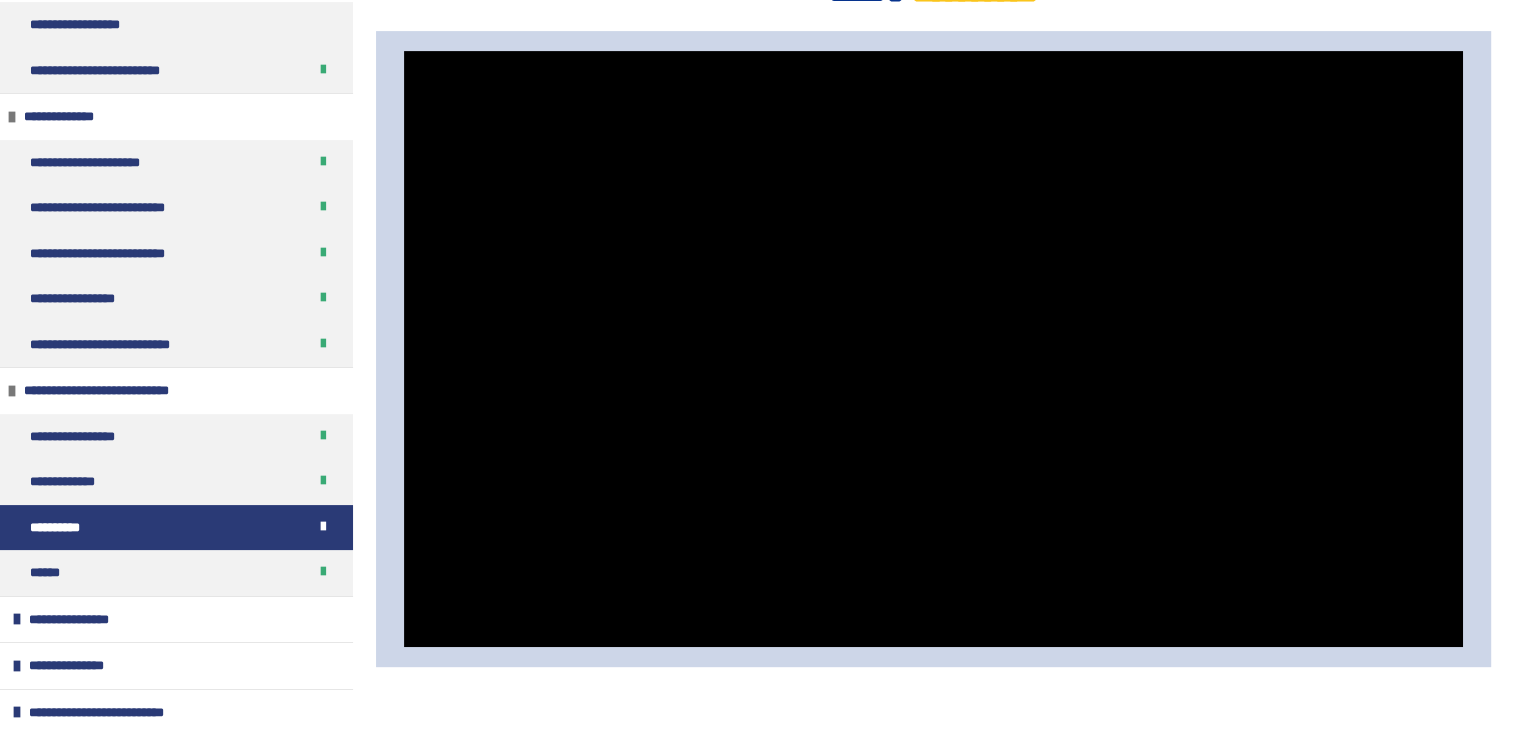 click at bounding box center (933, 349) 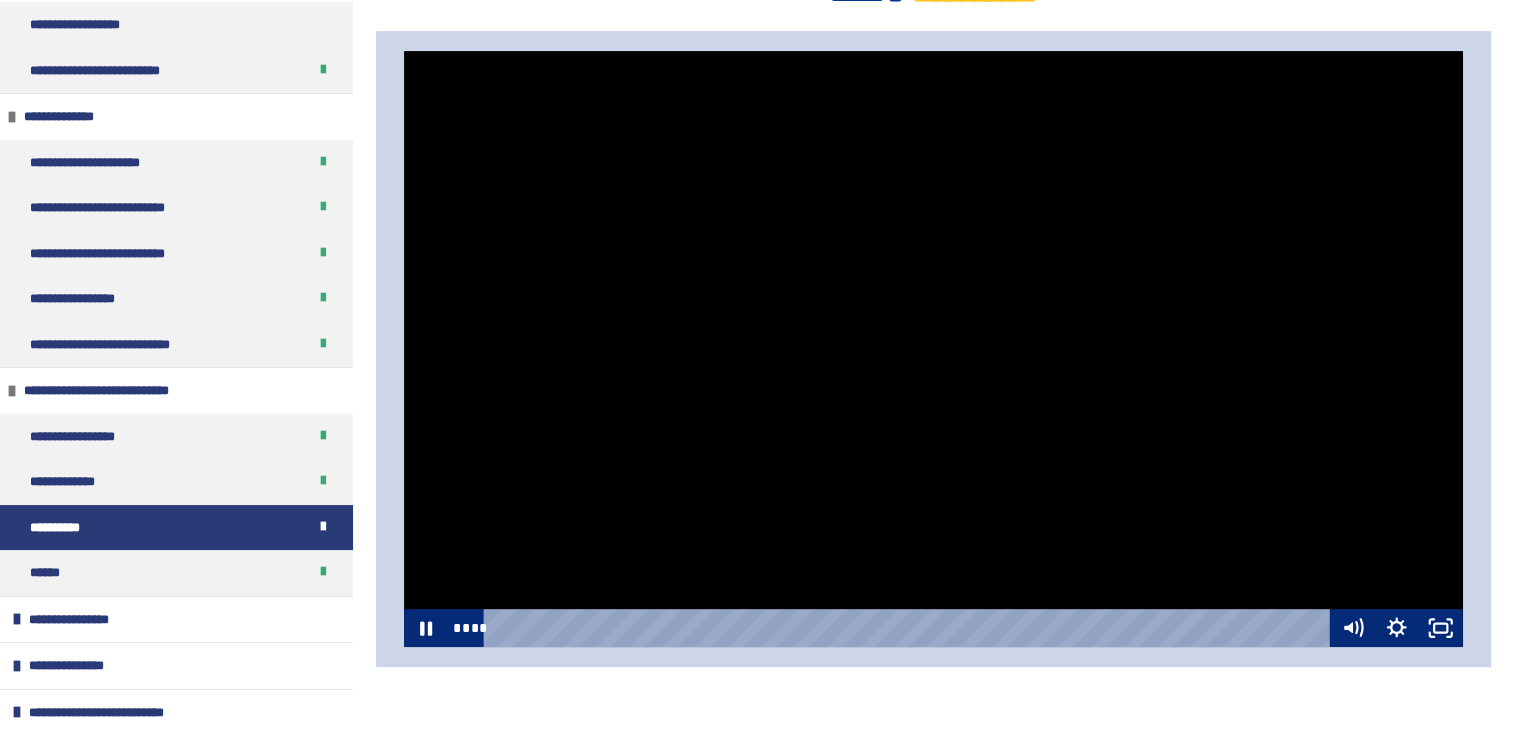 click at bounding box center (933, 349) 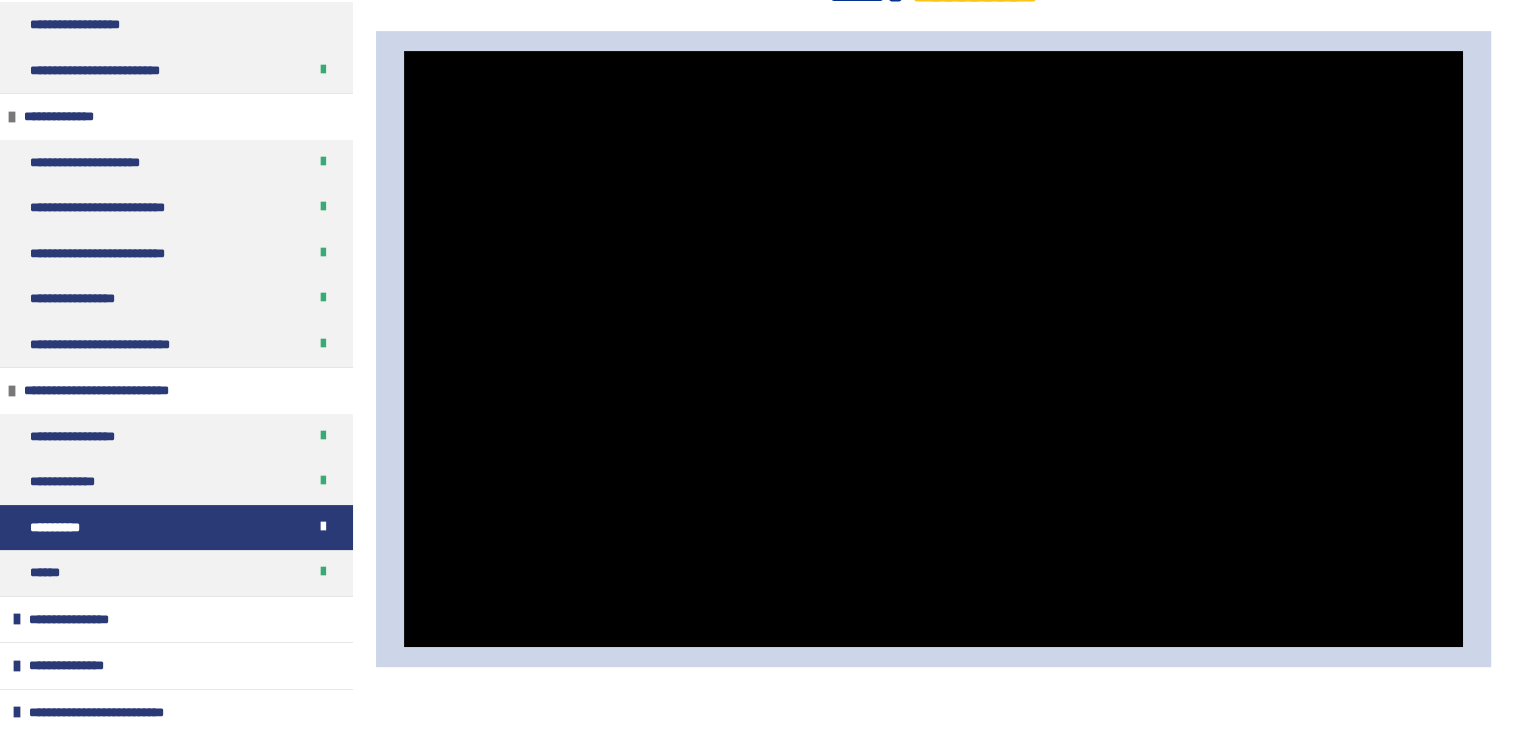click at bounding box center [933, 349] 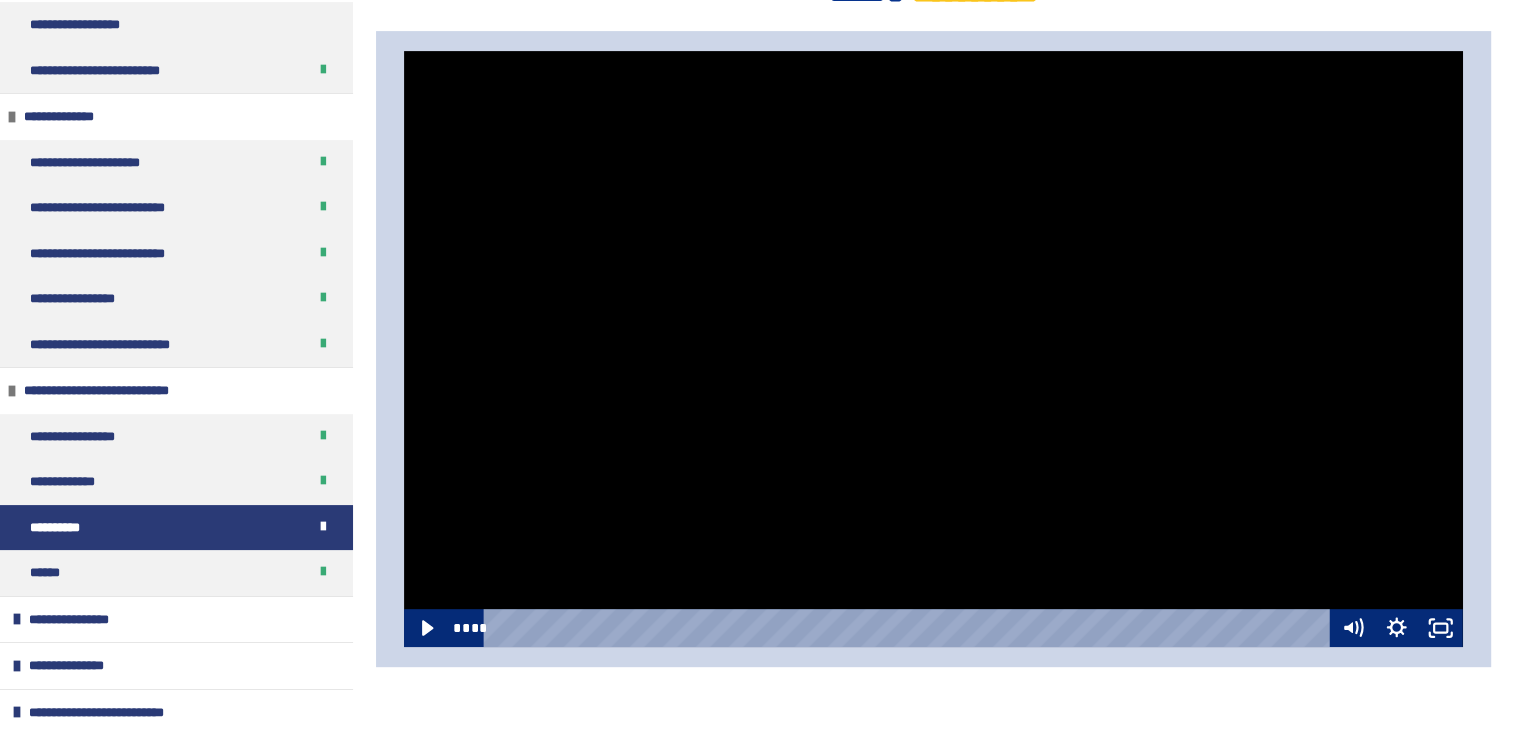 click at bounding box center (933, 349) 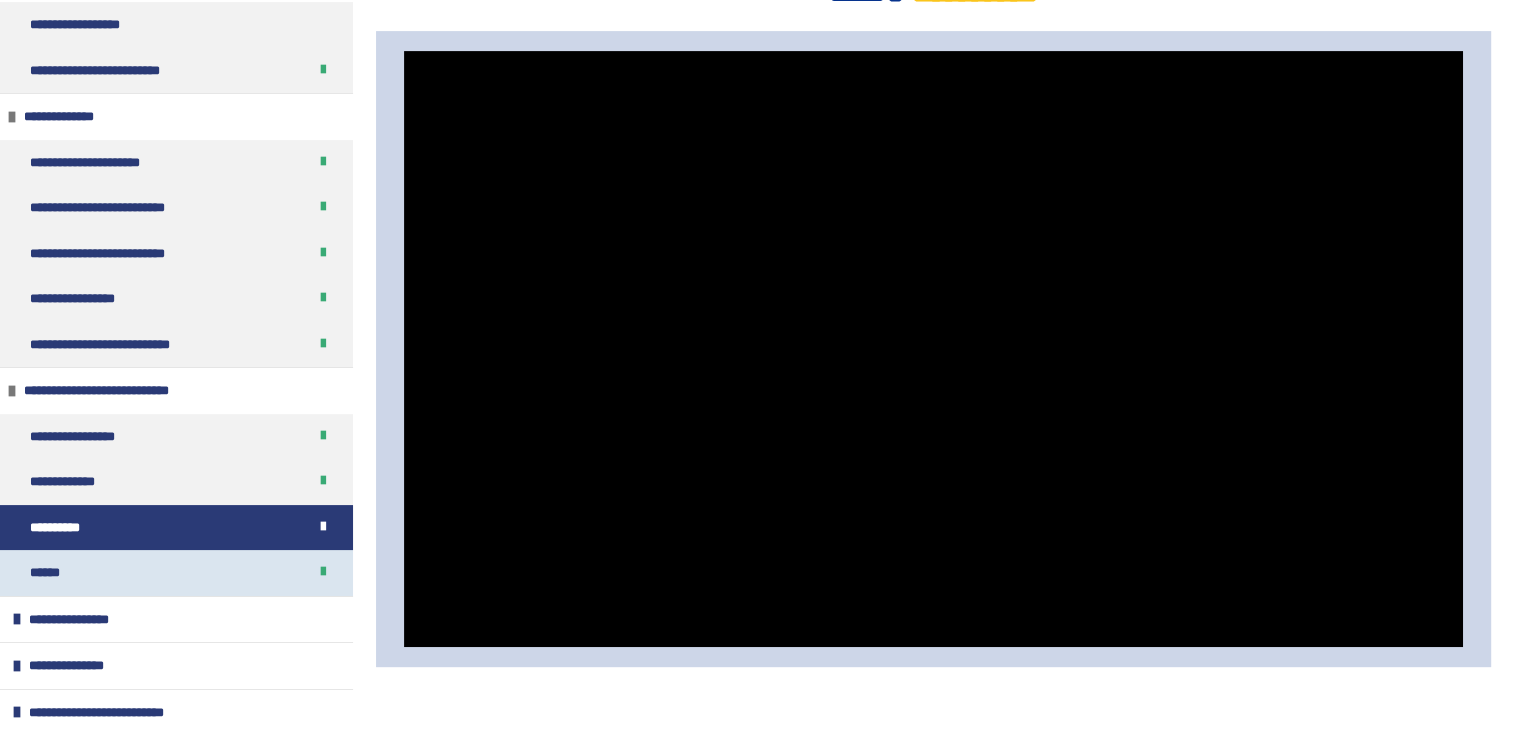 click on "******" at bounding box center (51, 573) 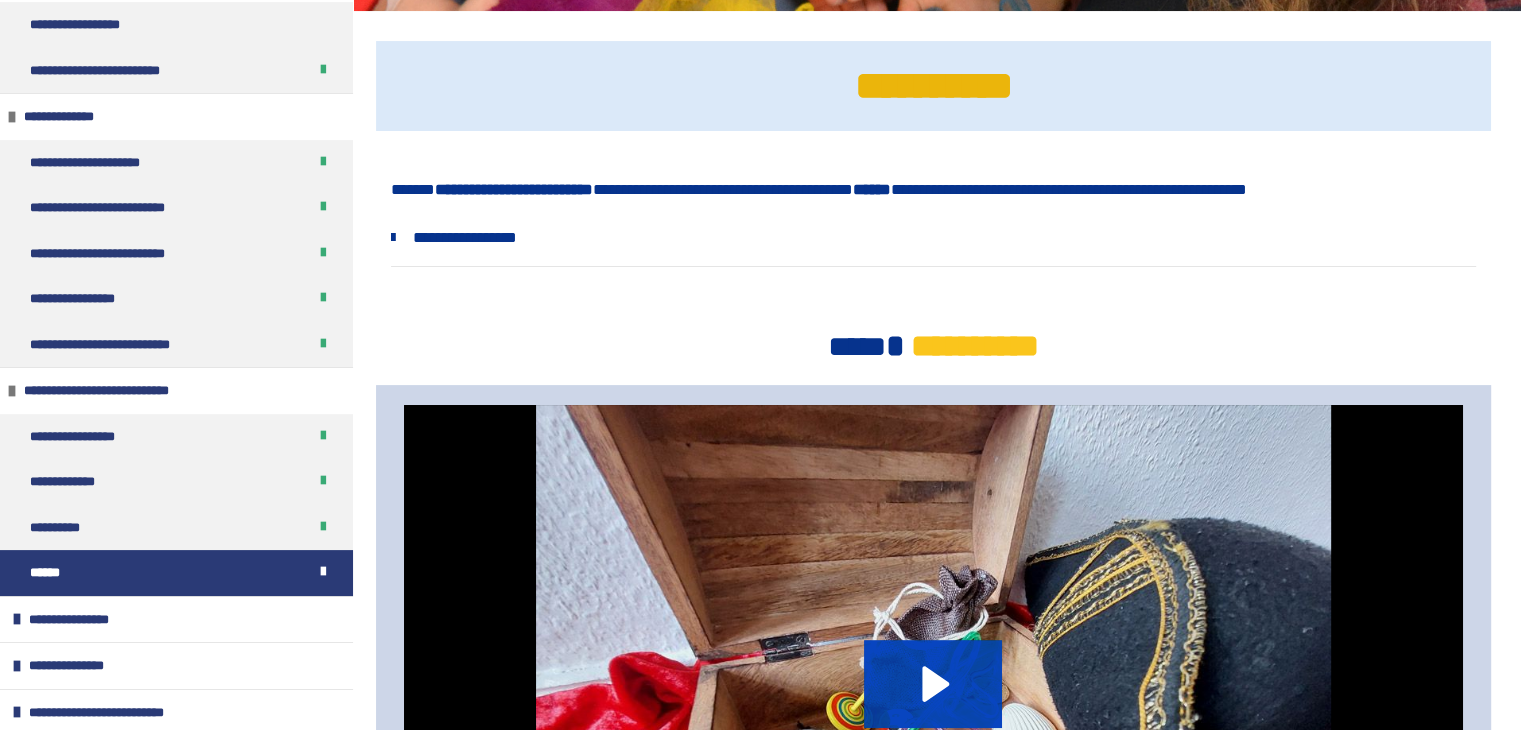 click 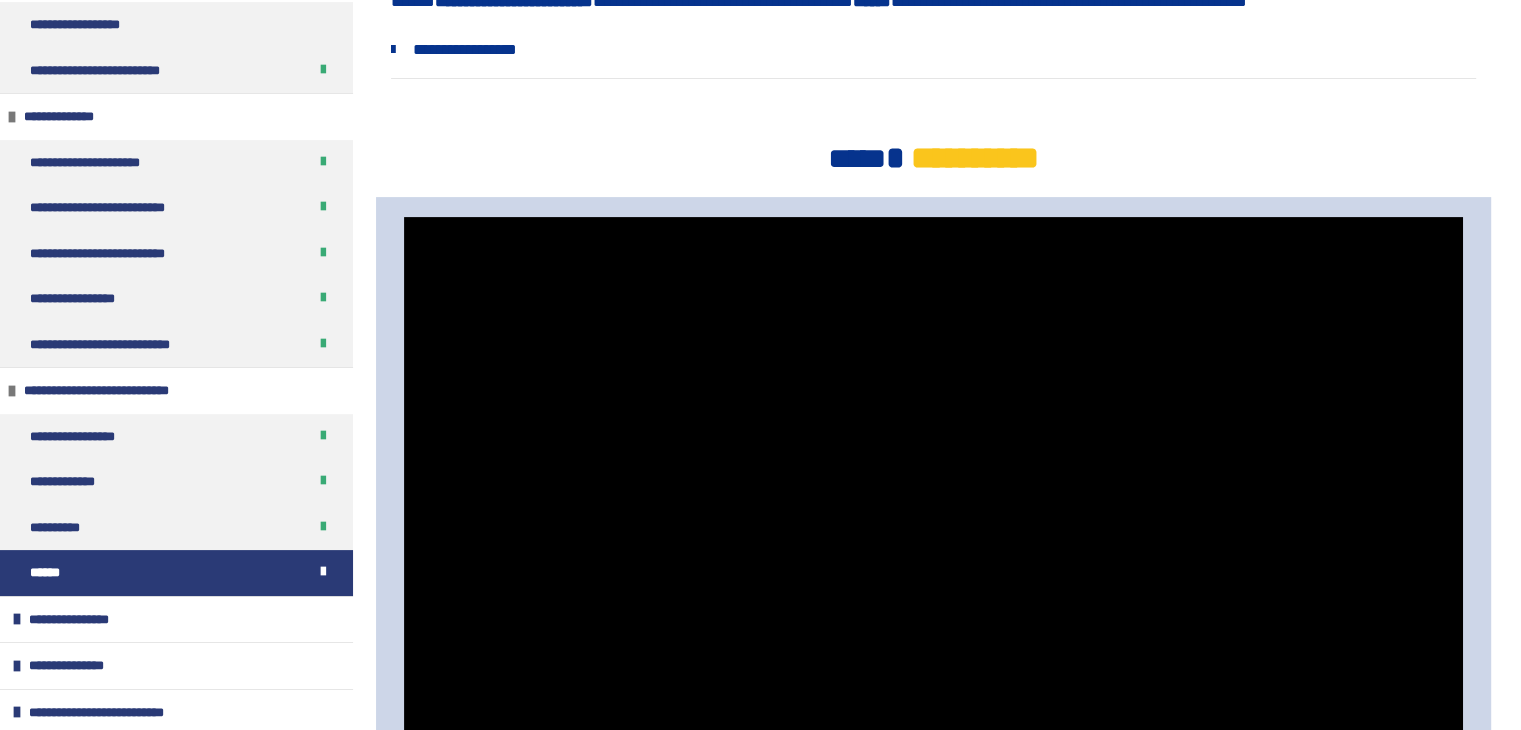 scroll, scrollTop: 588, scrollLeft: 0, axis: vertical 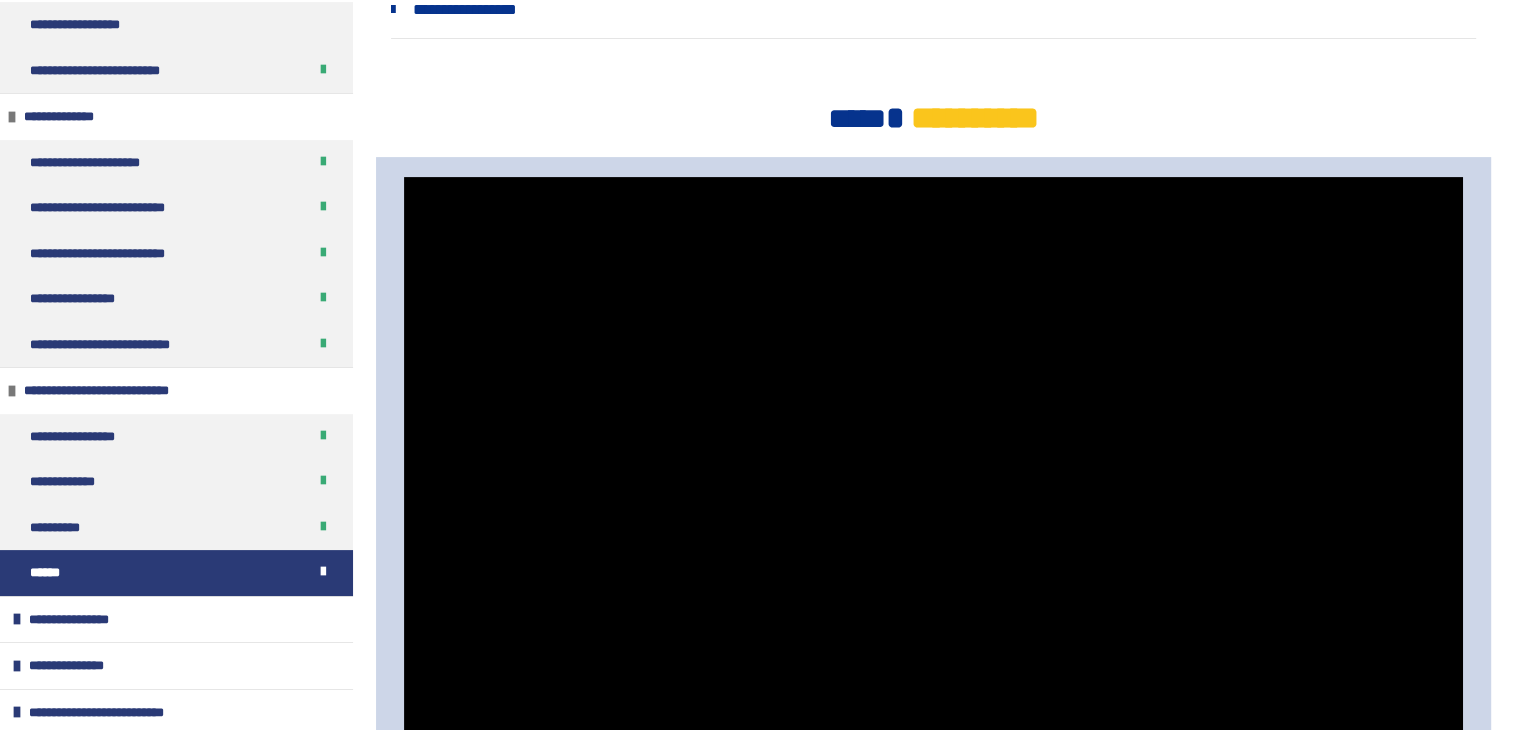 click at bounding box center (933, 475) 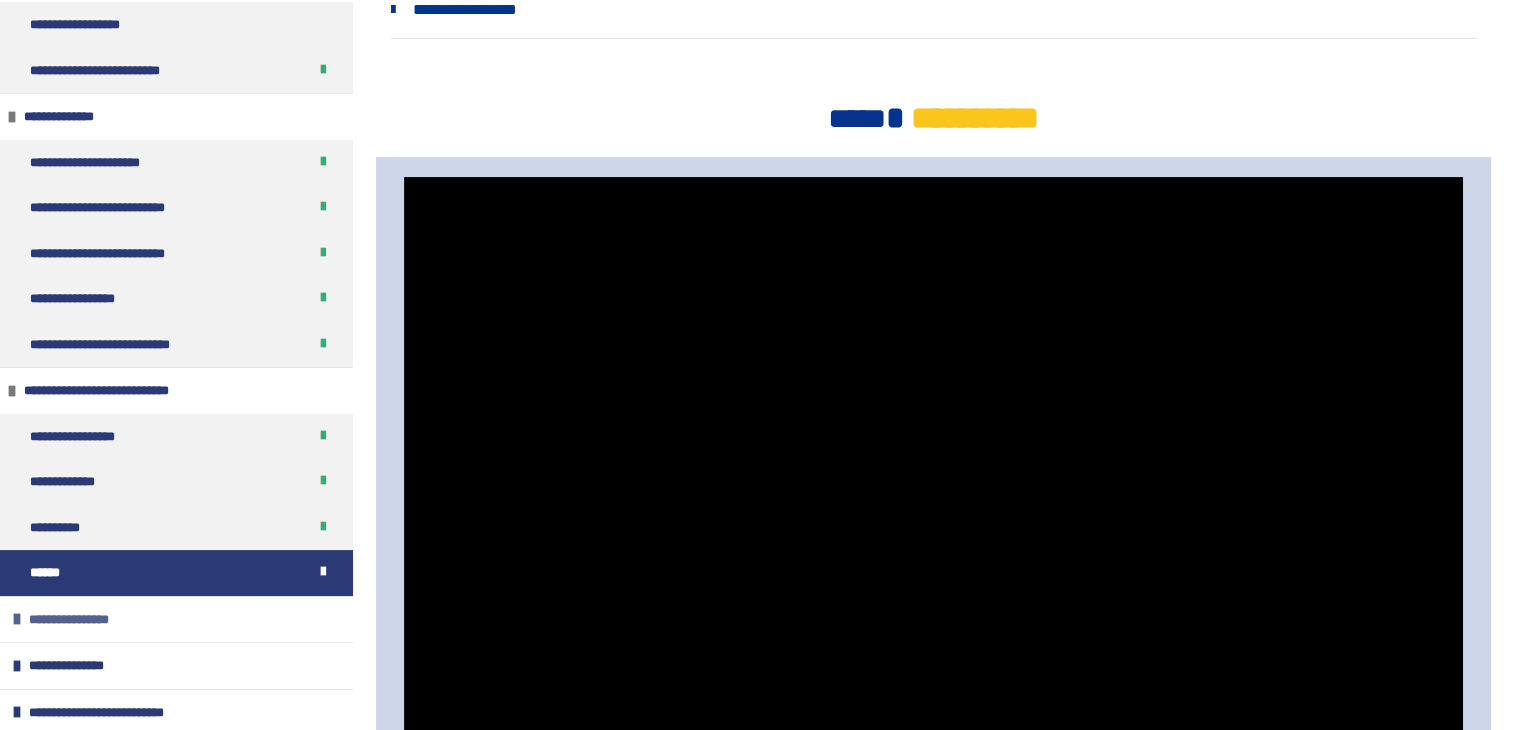 click on "**********" at bounding box center (176, 619) 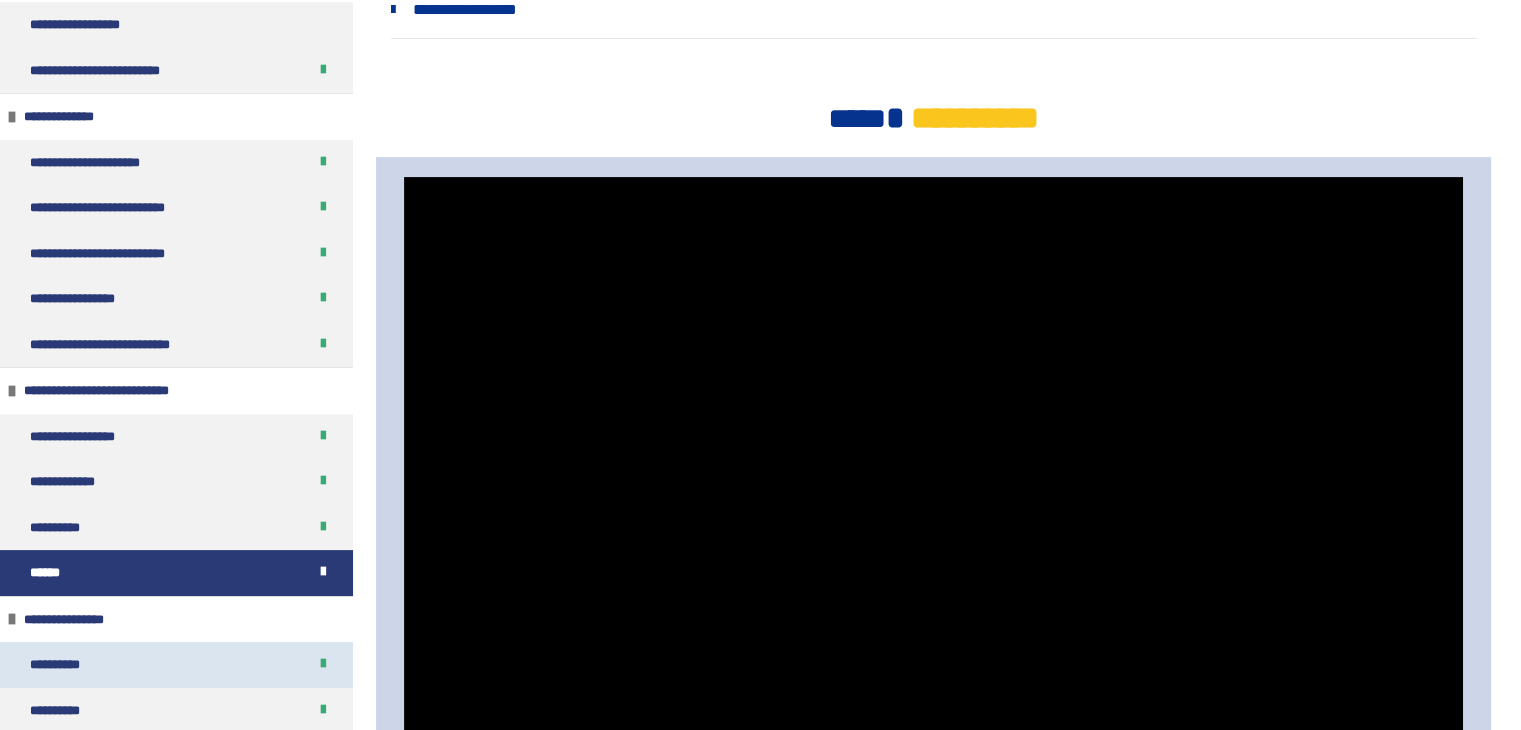 scroll, scrollTop: 175, scrollLeft: 0, axis: vertical 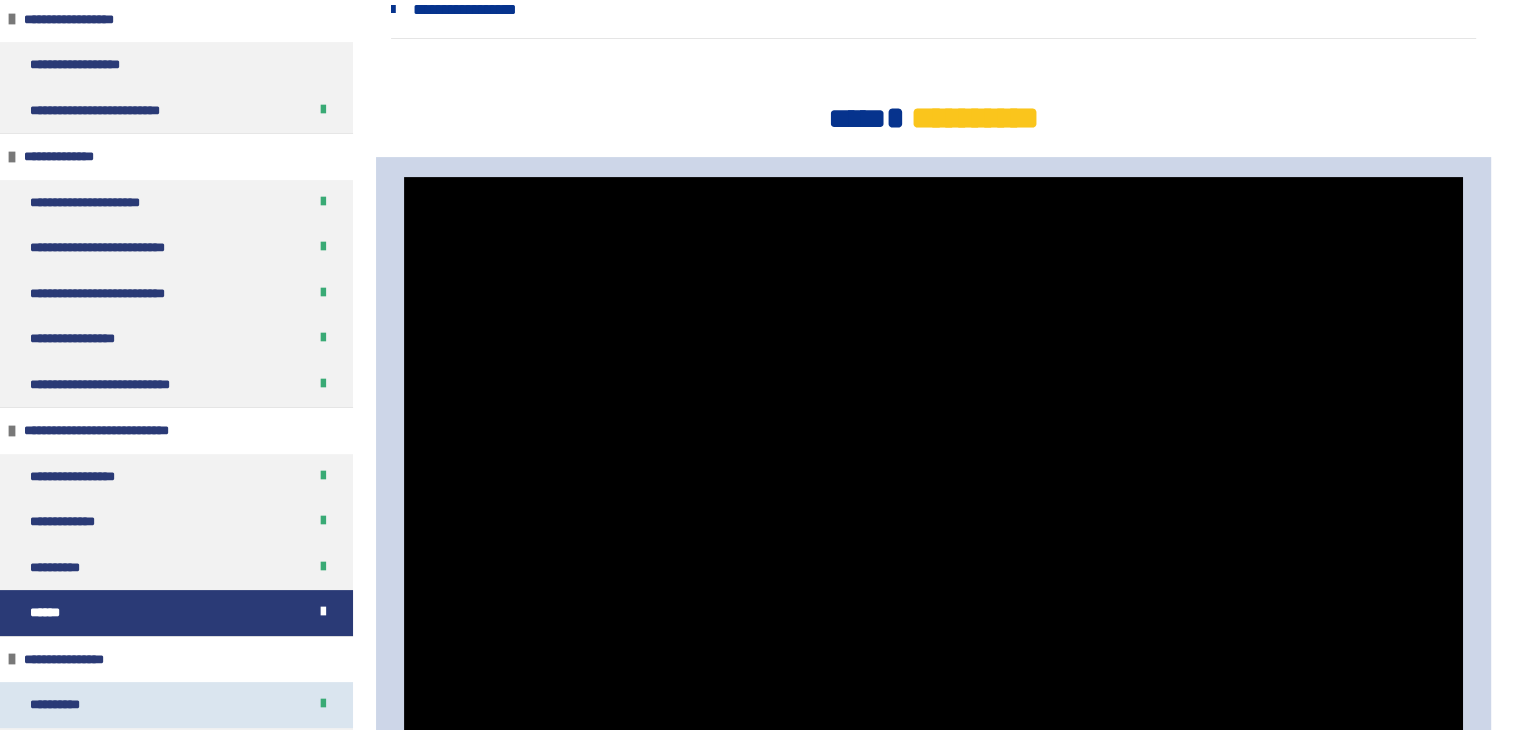 click on "**********" at bounding box center [62, 705] 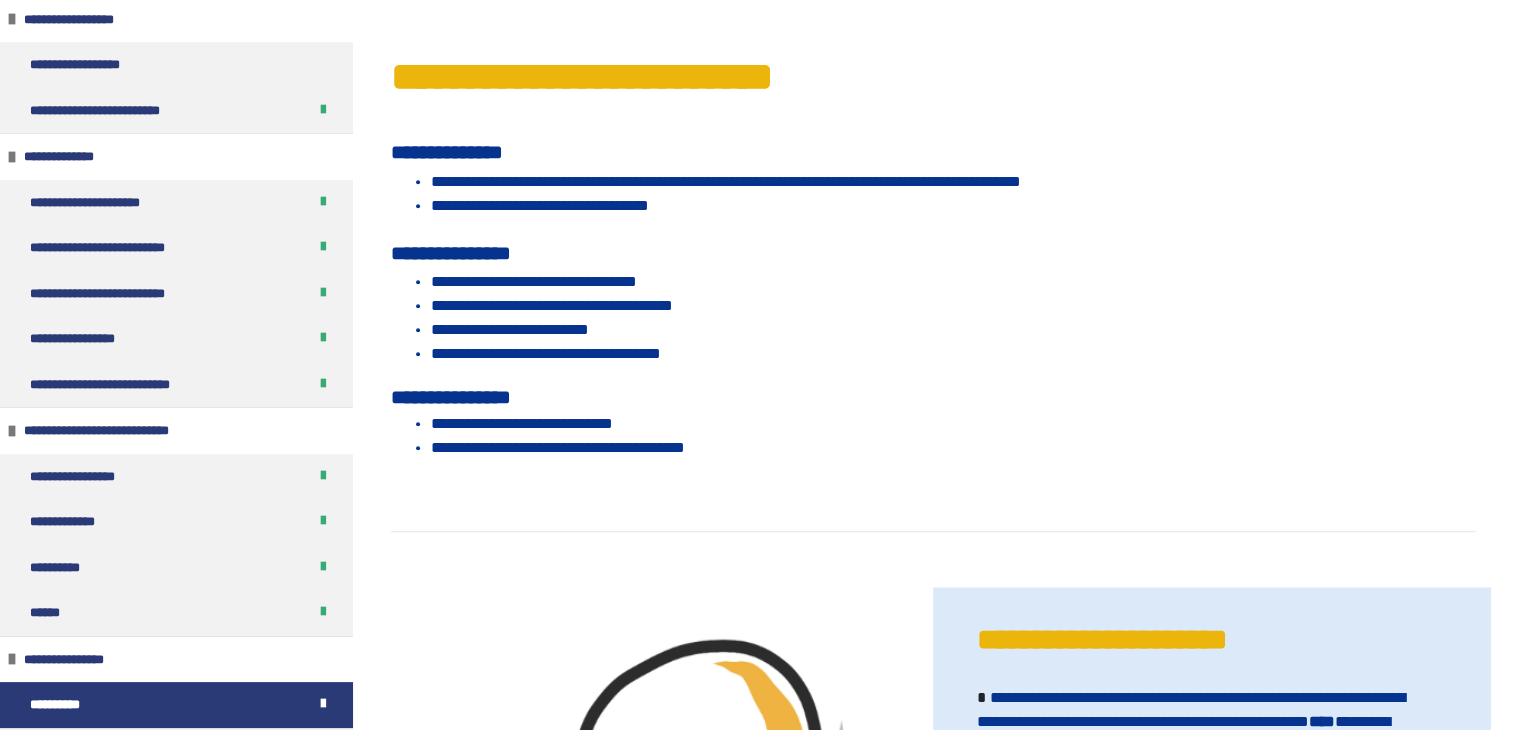 scroll, scrollTop: 1472, scrollLeft: 0, axis: vertical 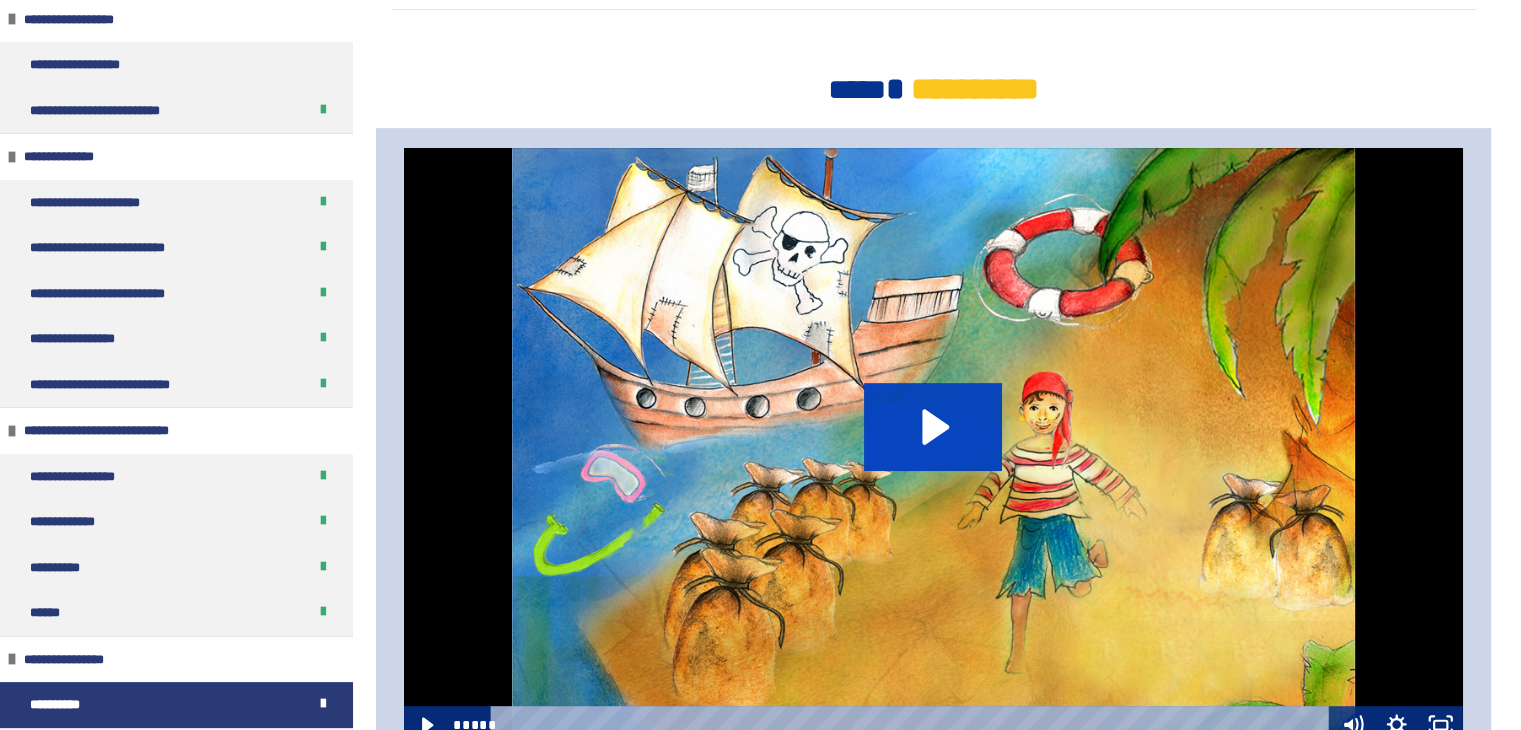 click 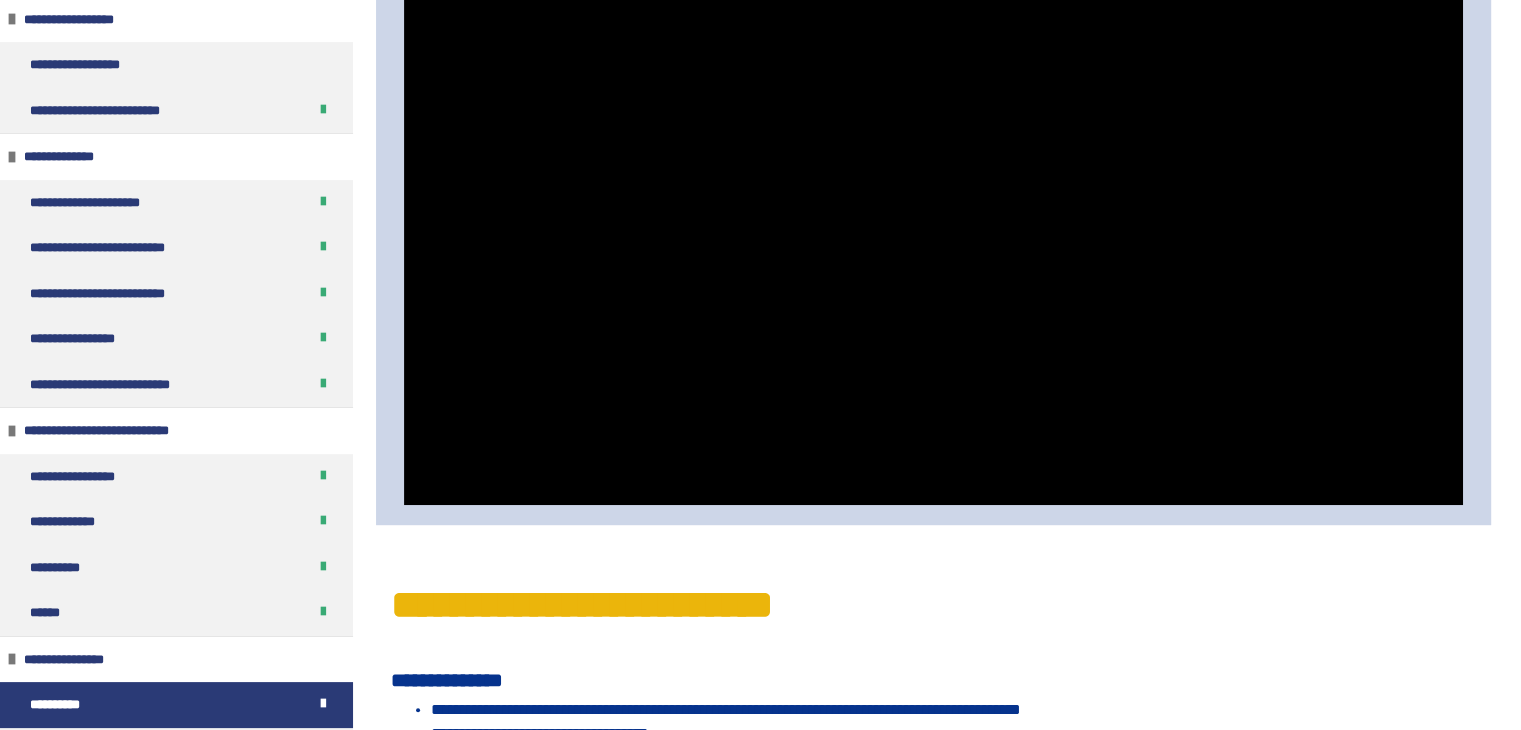 scroll, scrollTop: 956, scrollLeft: 0, axis: vertical 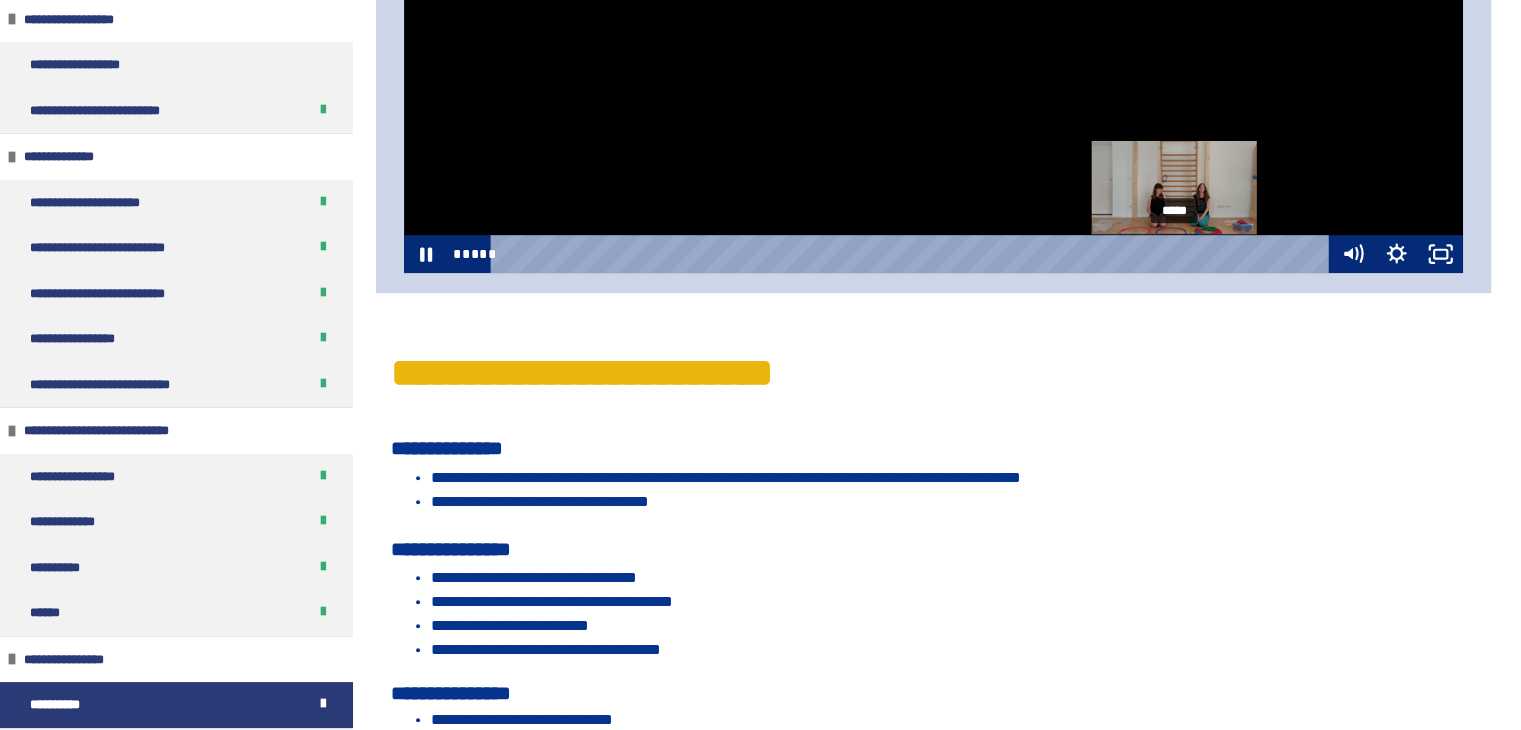 click on "*****" at bounding box center [913, 254] 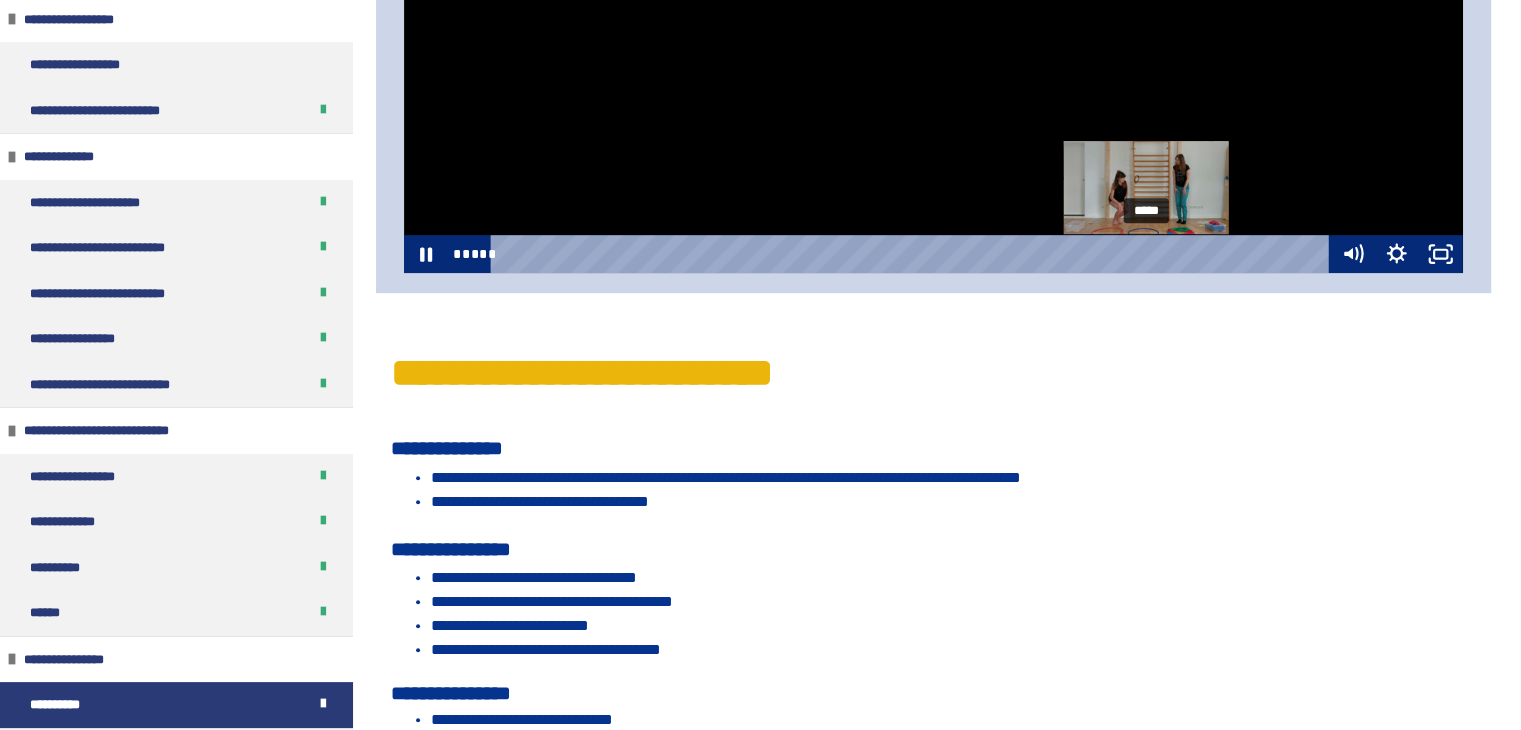 click on "*****" at bounding box center (913, 254) 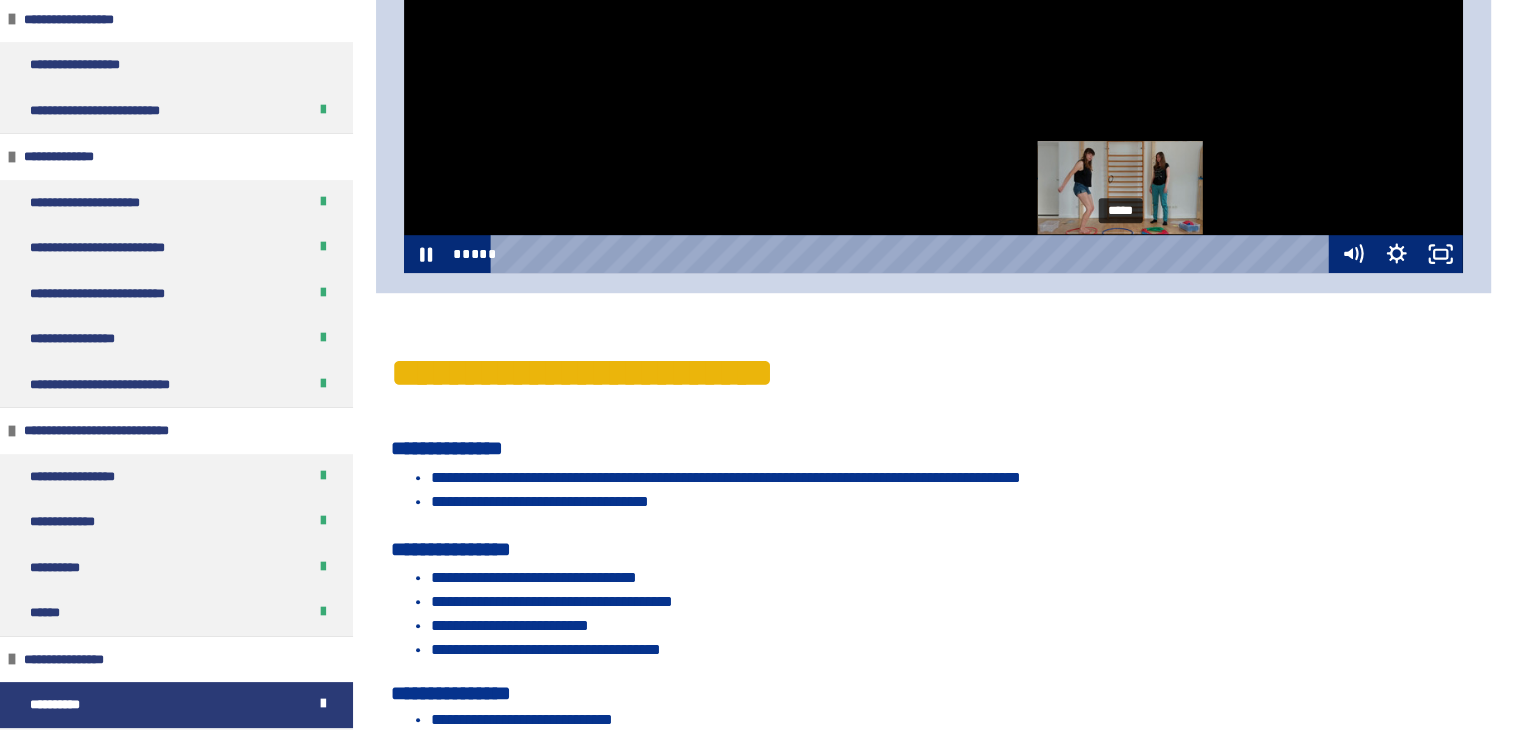 click on "*****" at bounding box center [913, 254] 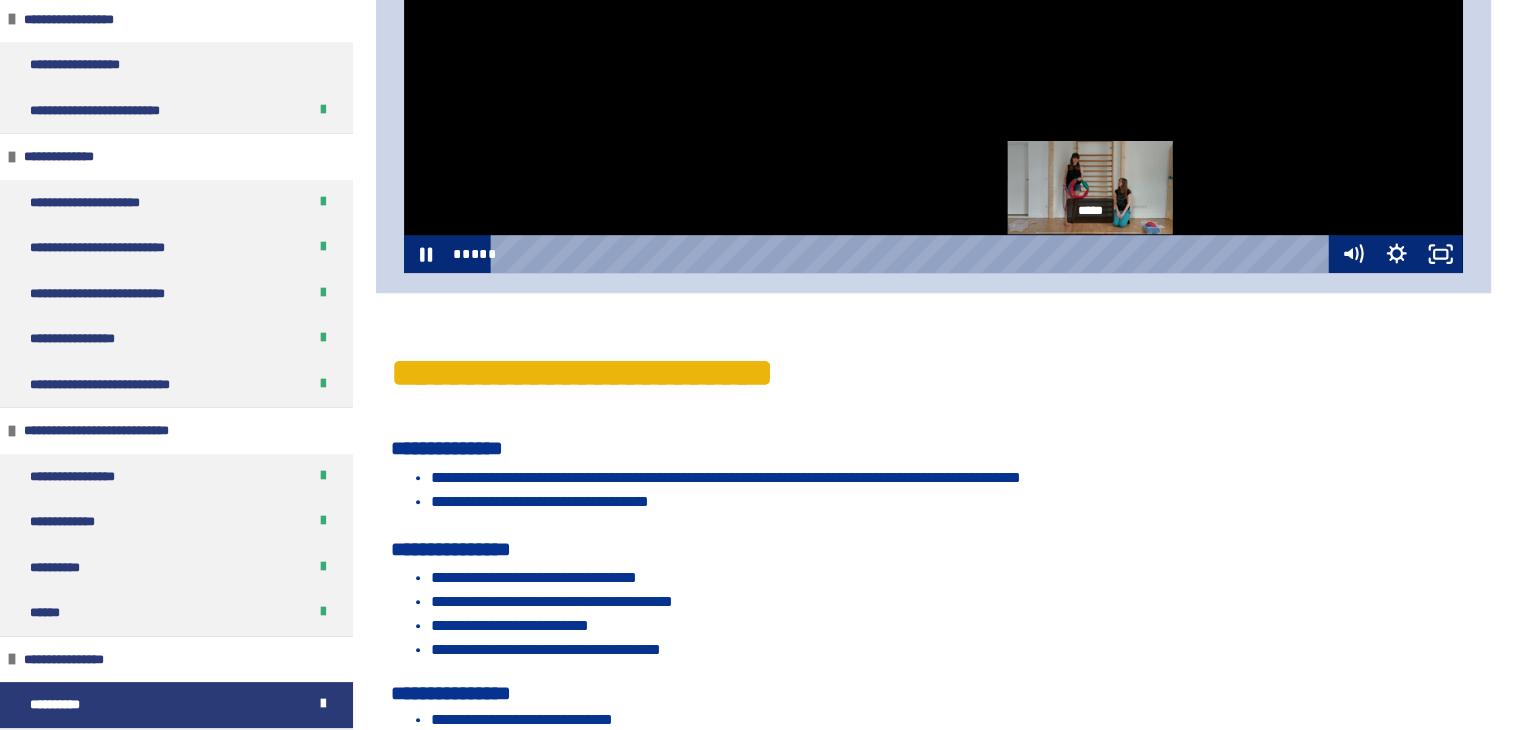 click on "*****" at bounding box center [913, 254] 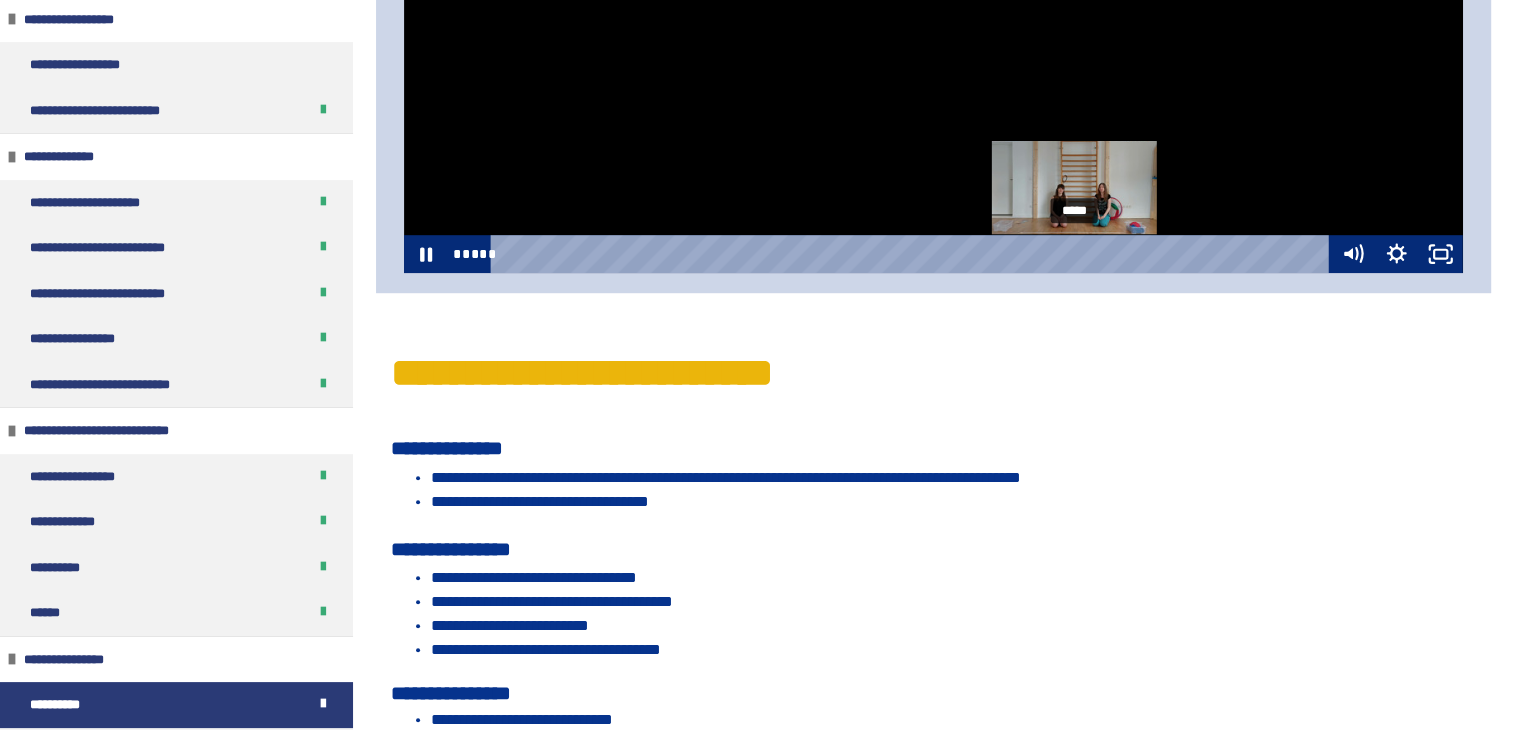 click on "*****" at bounding box center [913, 254] 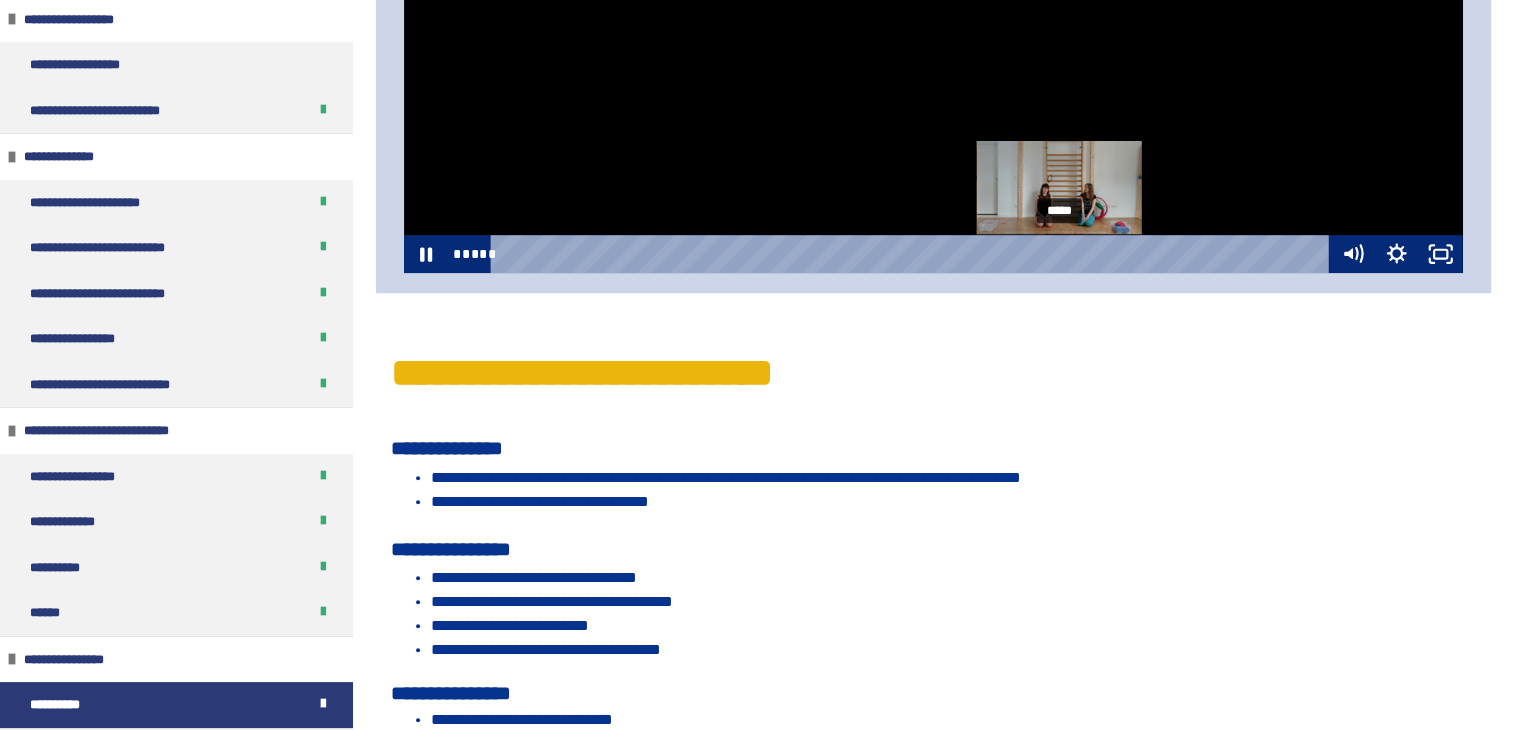click on "*****" at bounding box center (913, 254) 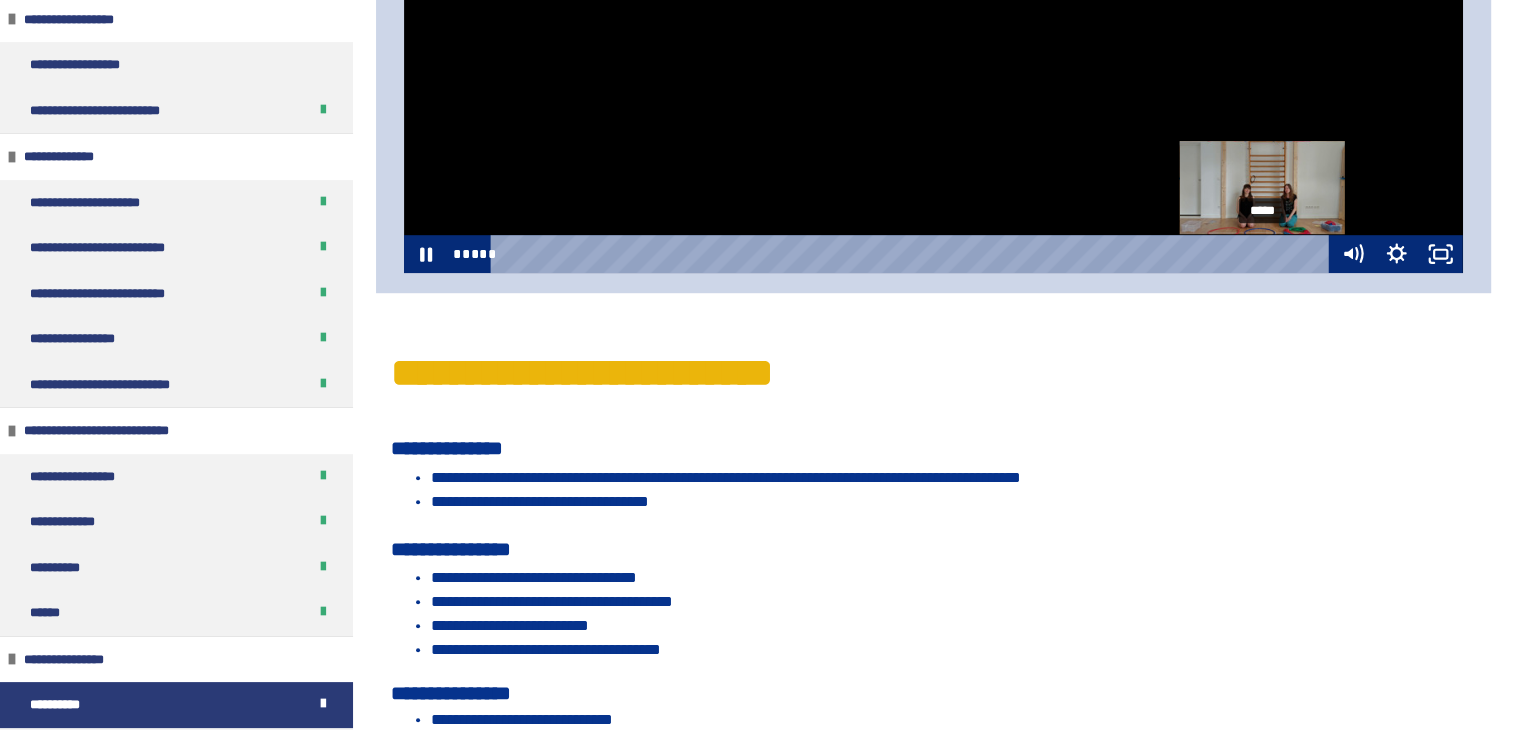 click on "**********" at bounding box center (760, 692) 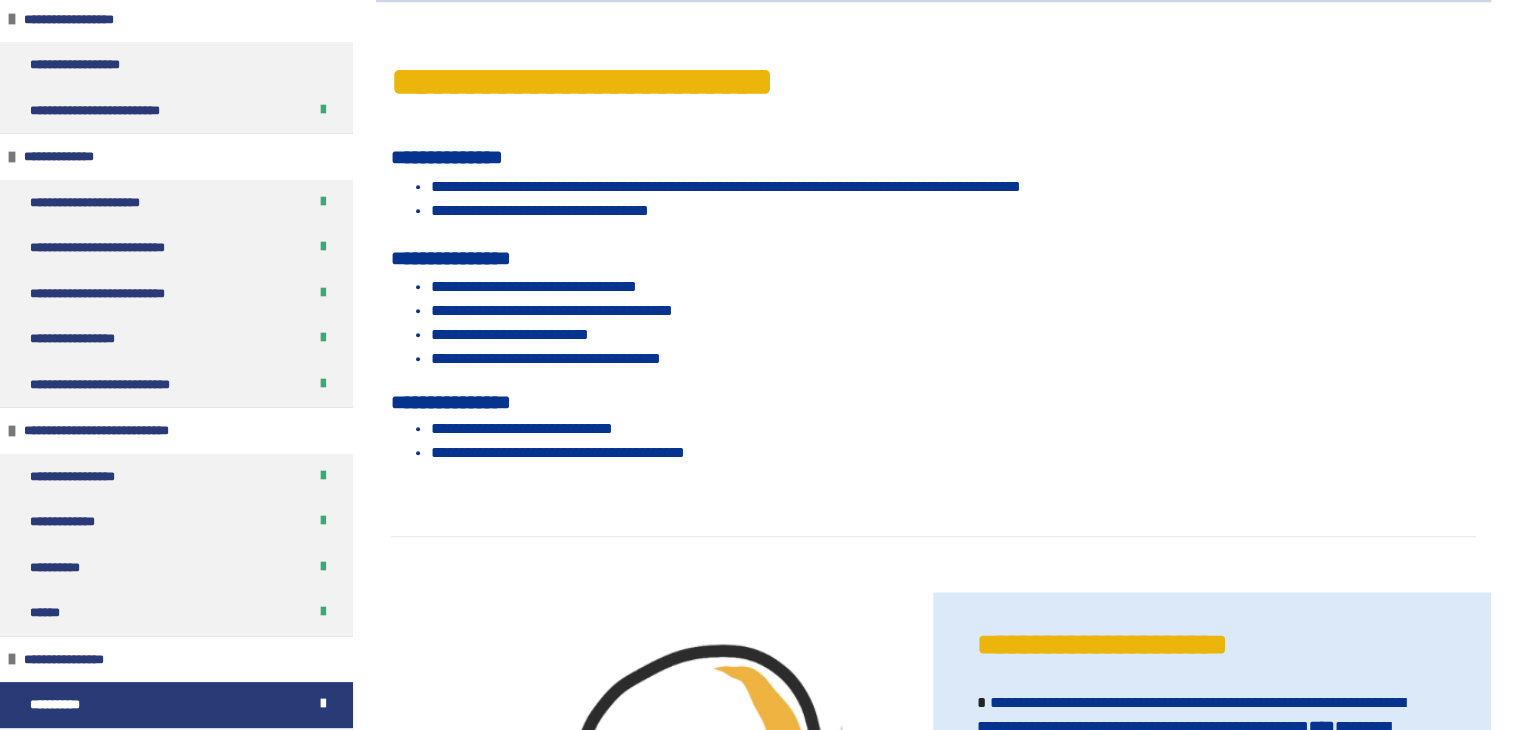 scroll, scrollTop: 1569, scrollLeft: 0, axis: vertical 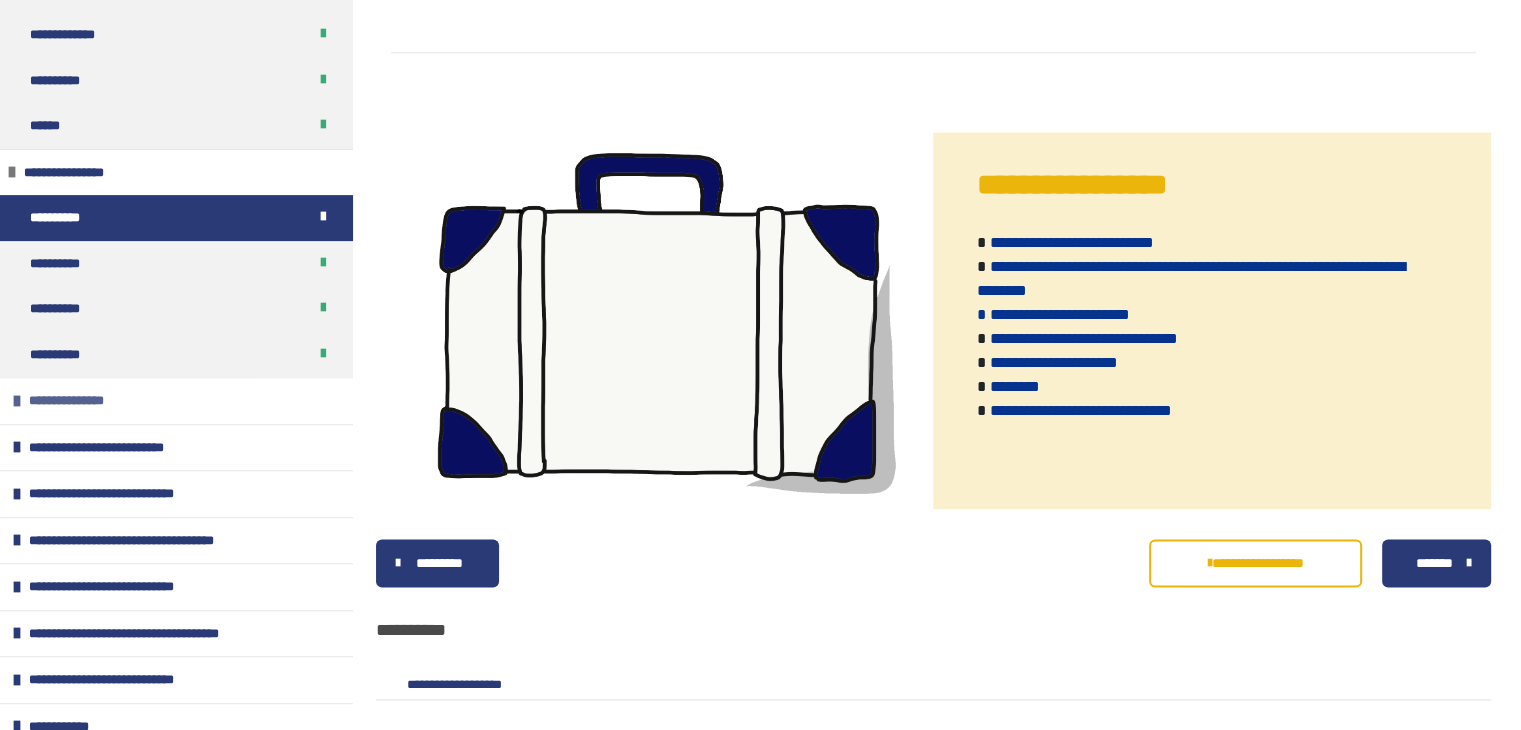click on "**********" at bounding box center [71, 401] 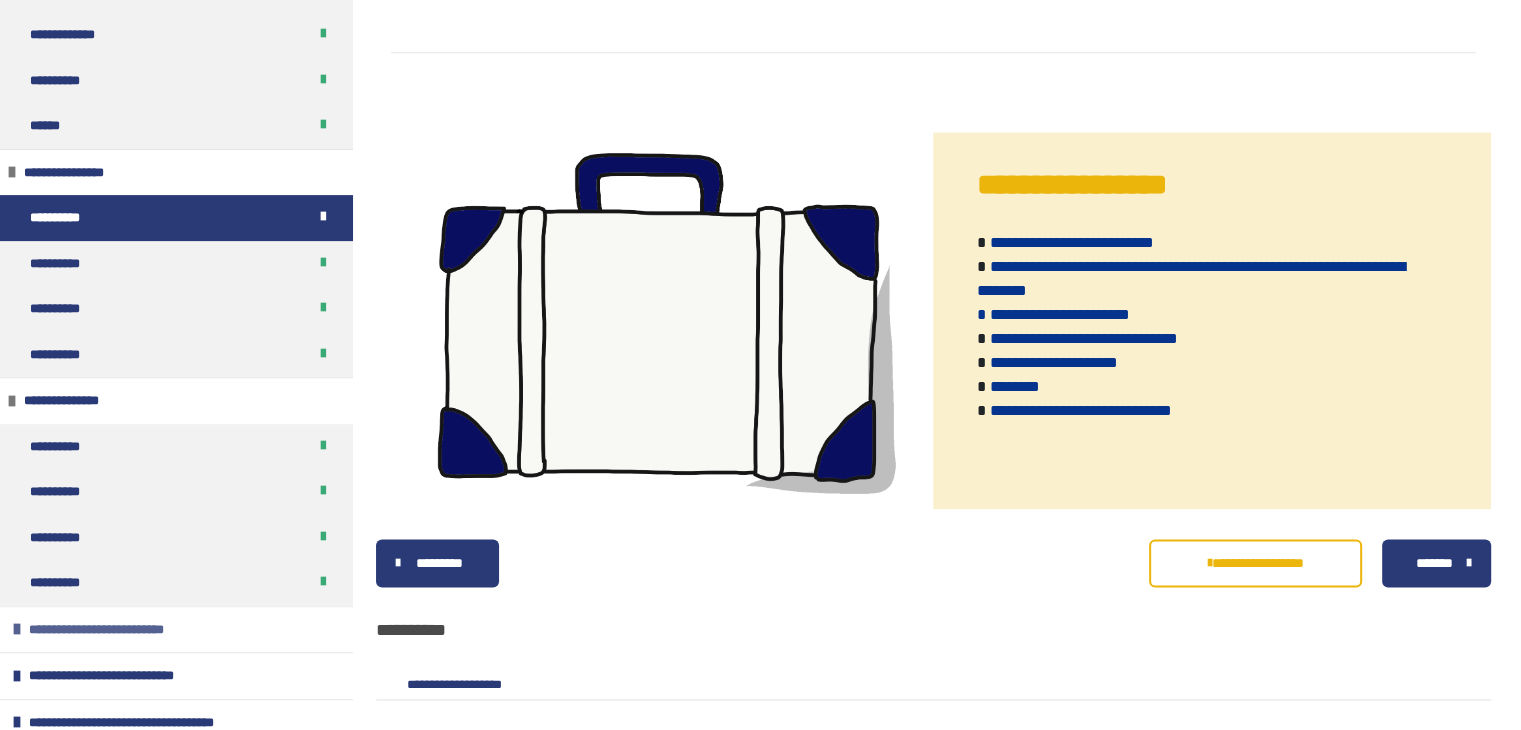 click on "**********" at bounding box center [114, 630] 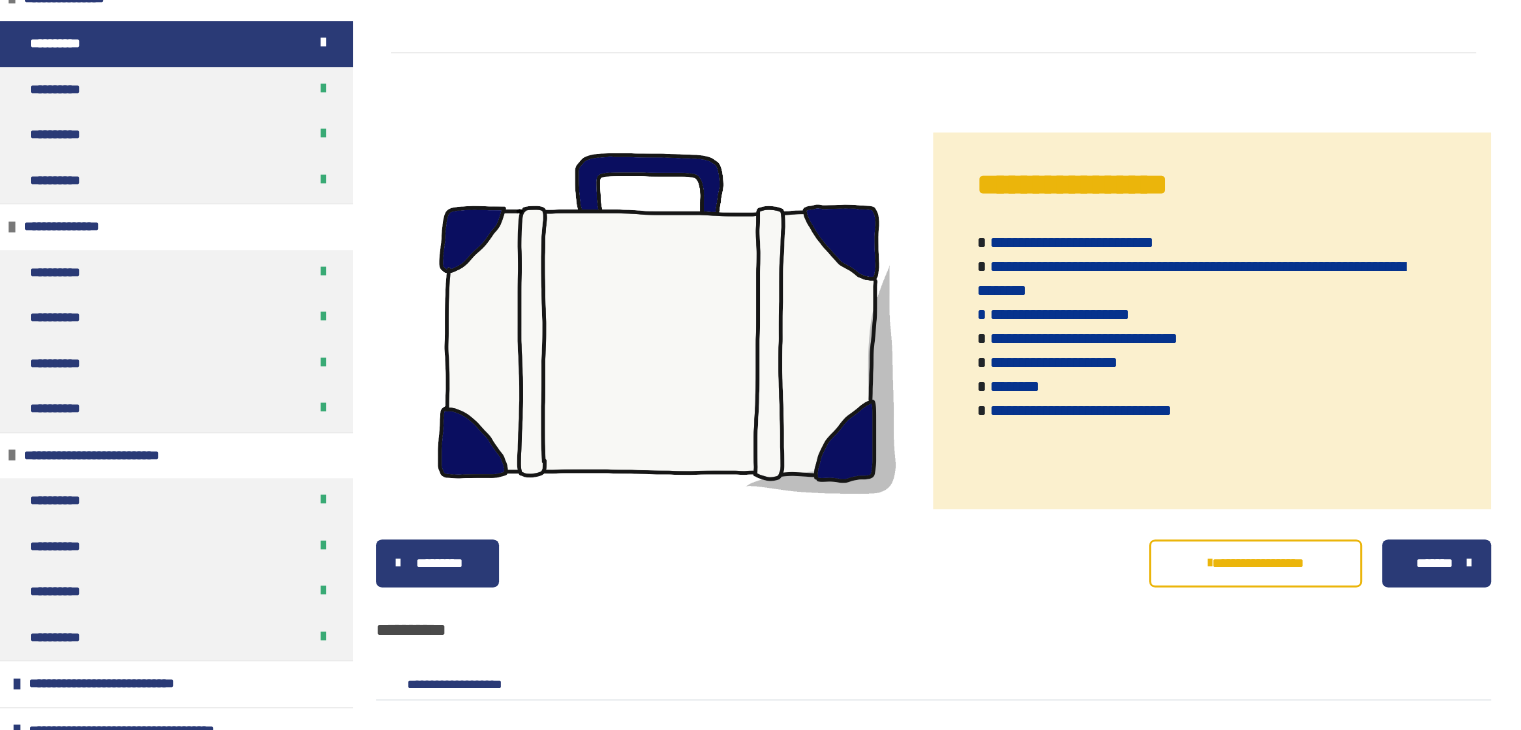 scroll, scrollTop: 917, scrollLeft: 0, axis: vertical 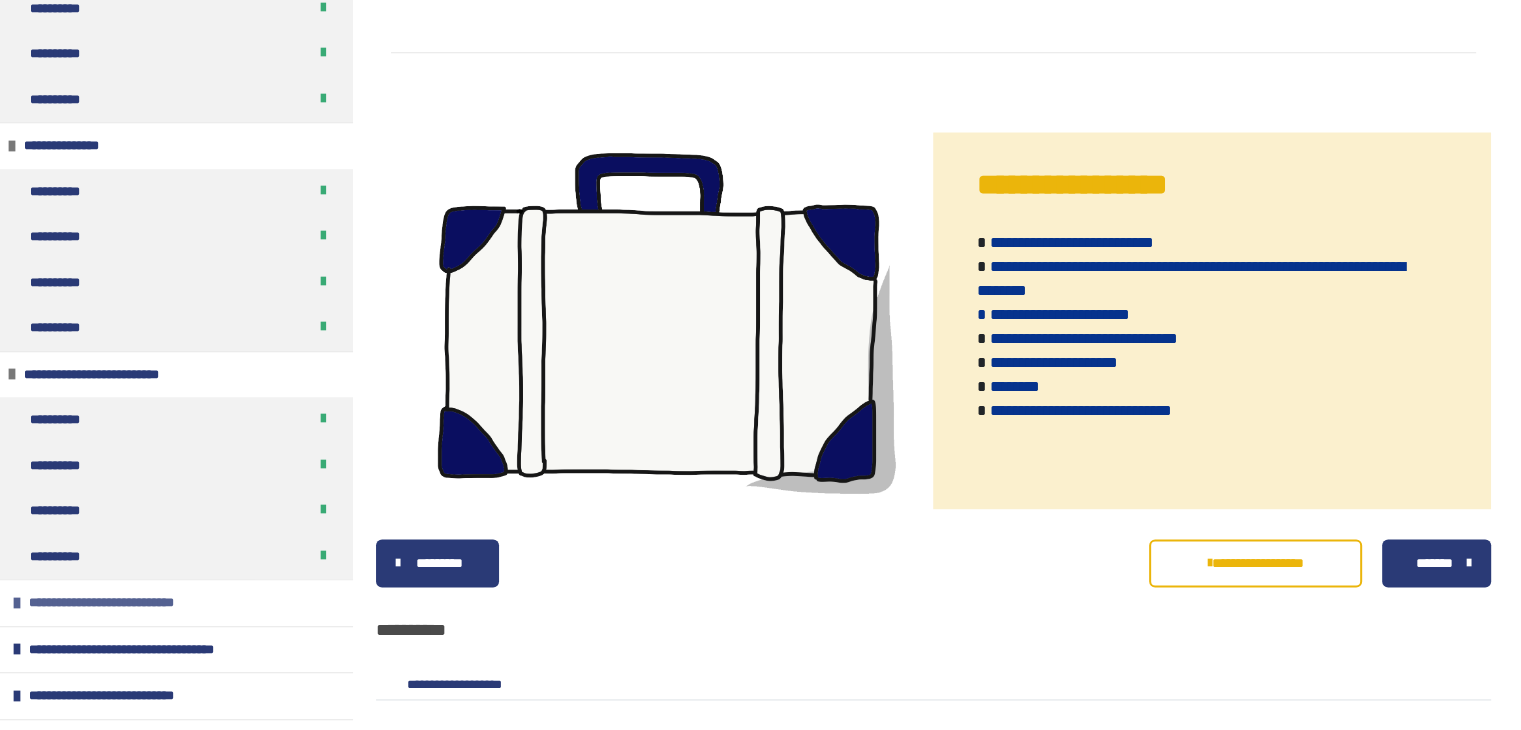 click on "**********" at bounding box center [122, 603] 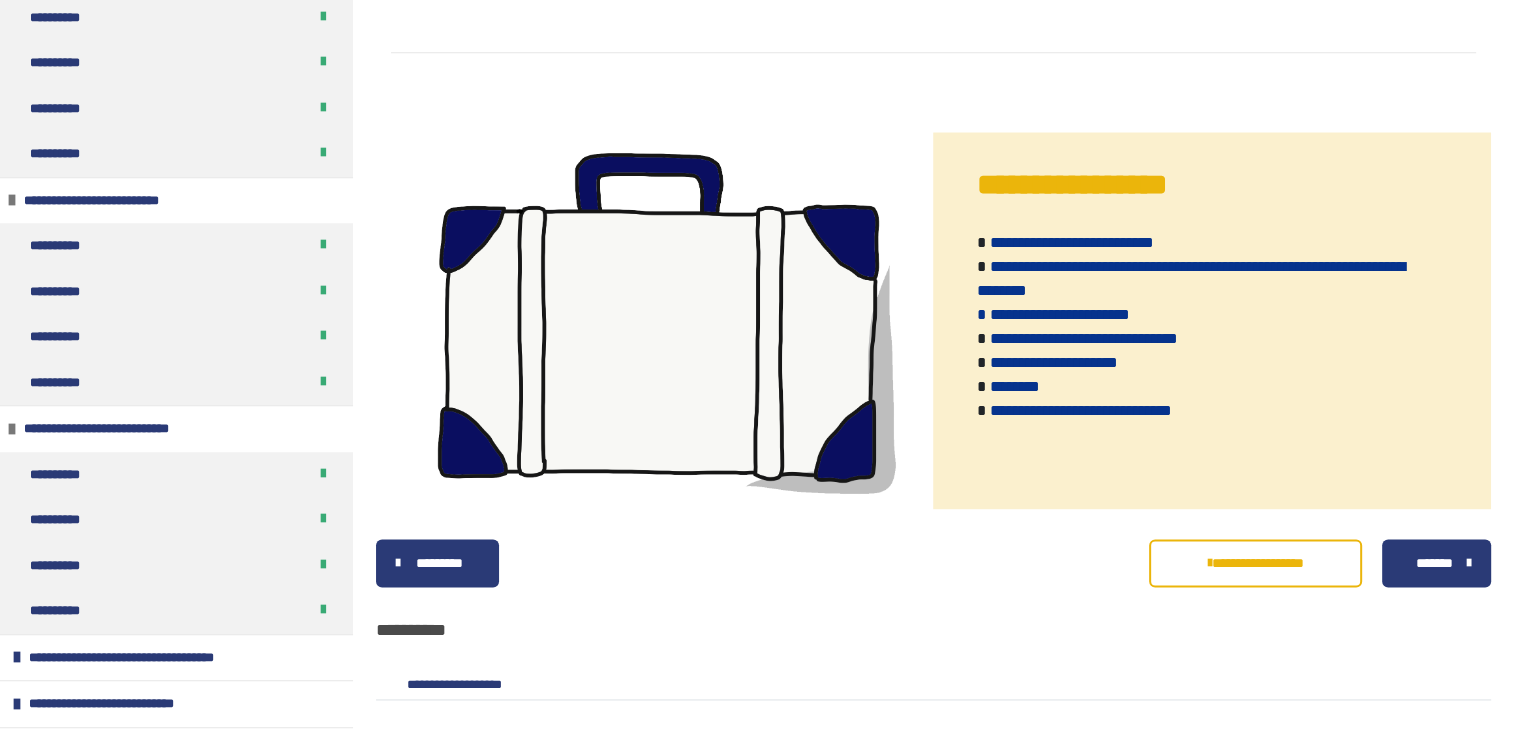scroll, scrollTop: 1114, scrollLeft: 0, axis: vertical 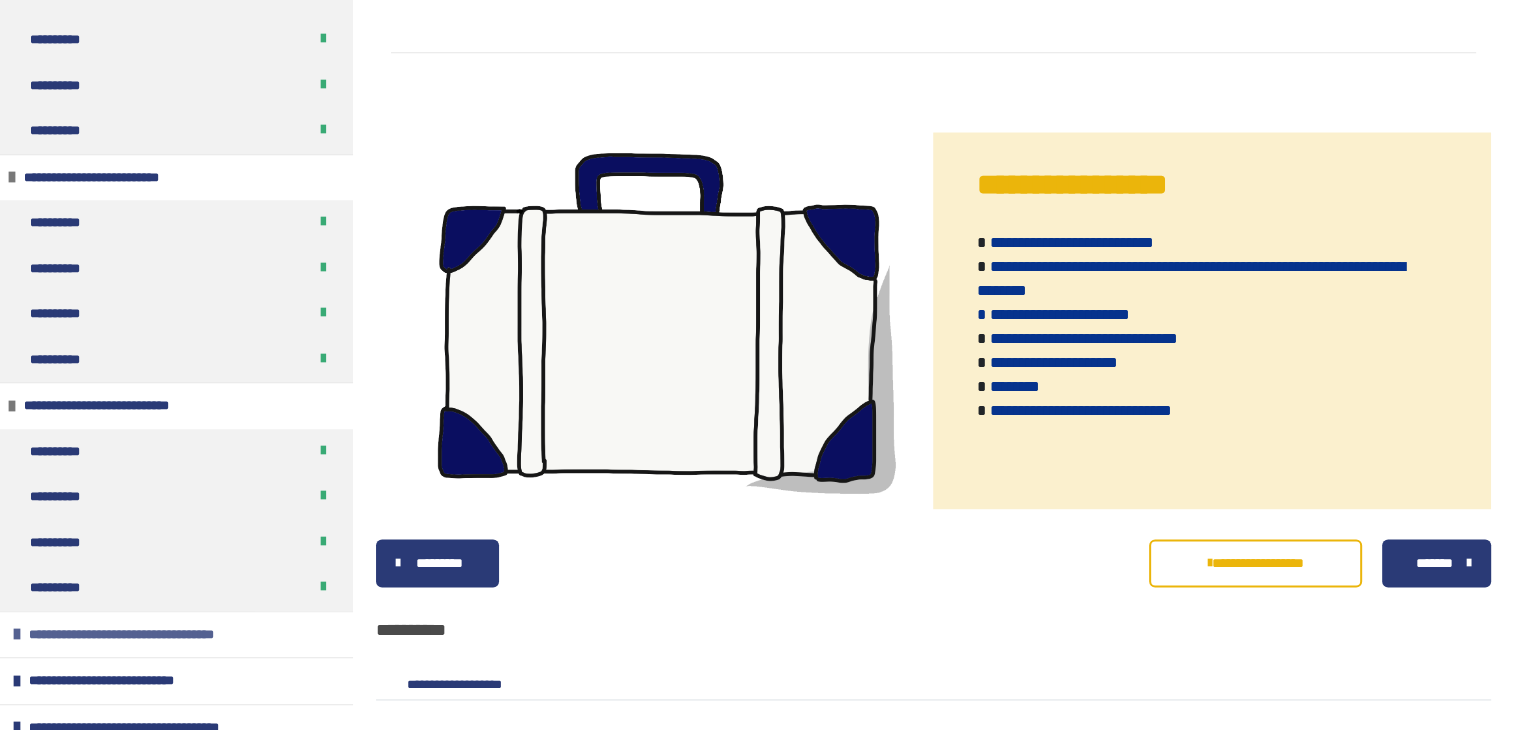 click on "**********" at bounding box center [145, 635] 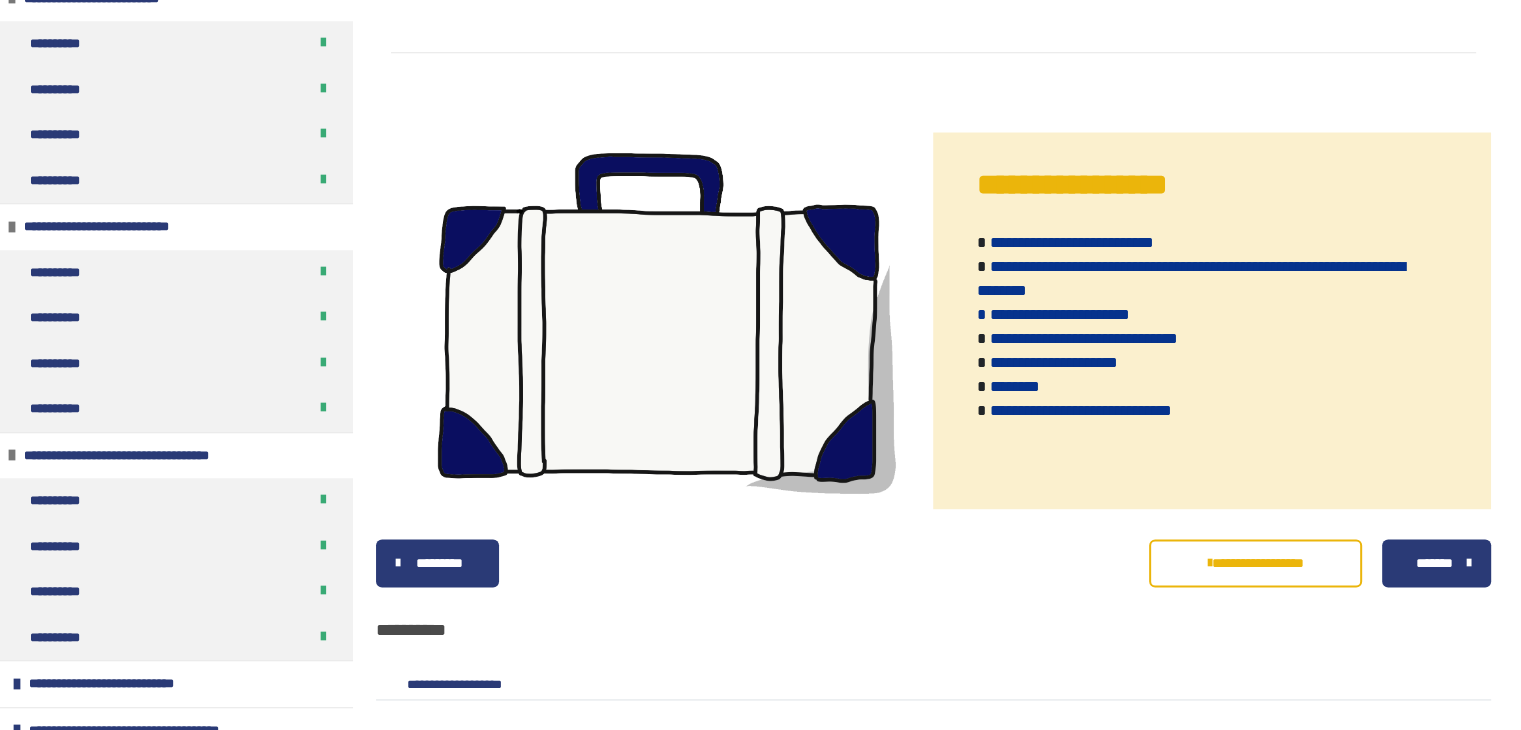 scroll, scrollTop: 1296, scrollLeft: 0, axis: vertical 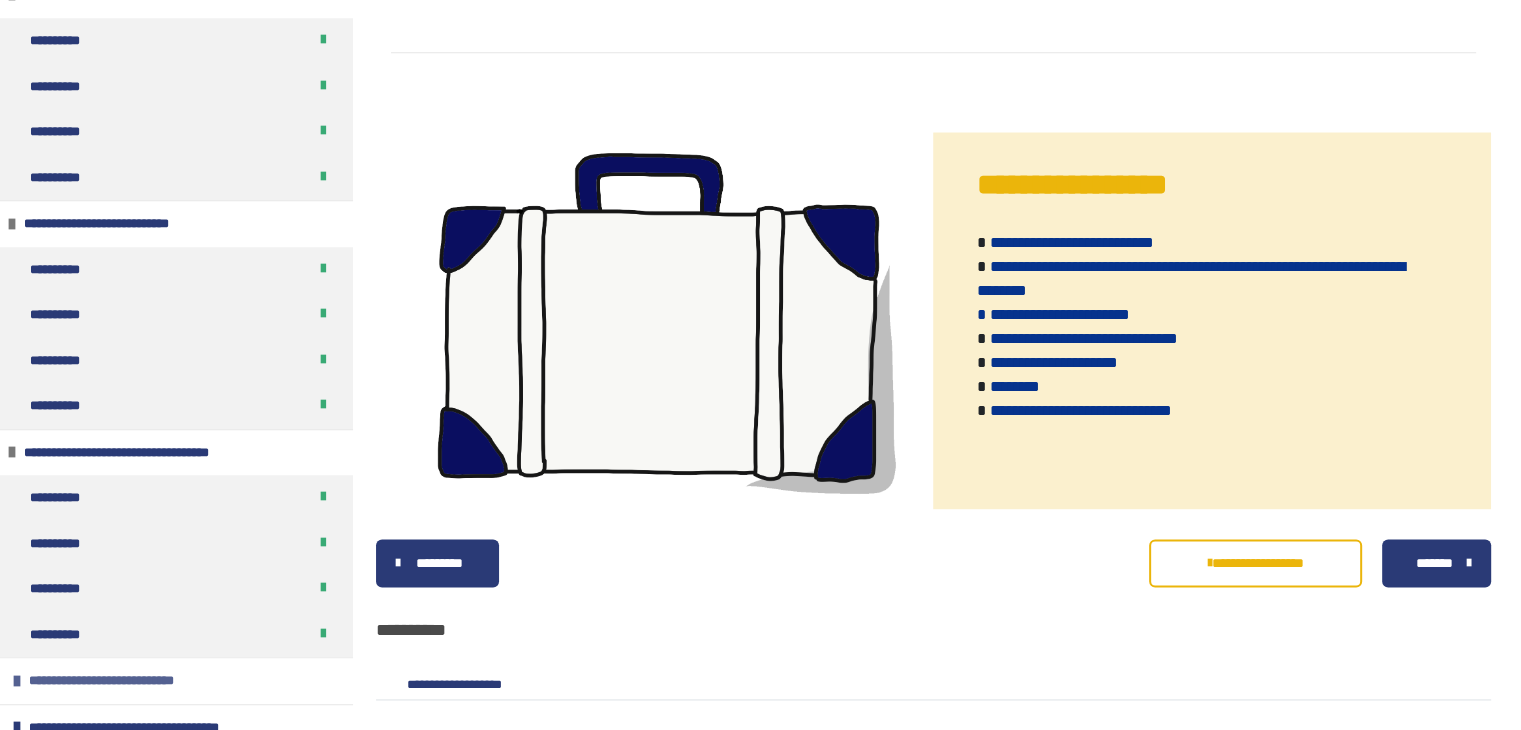 click on "**********" at bounding box center (120, 681) 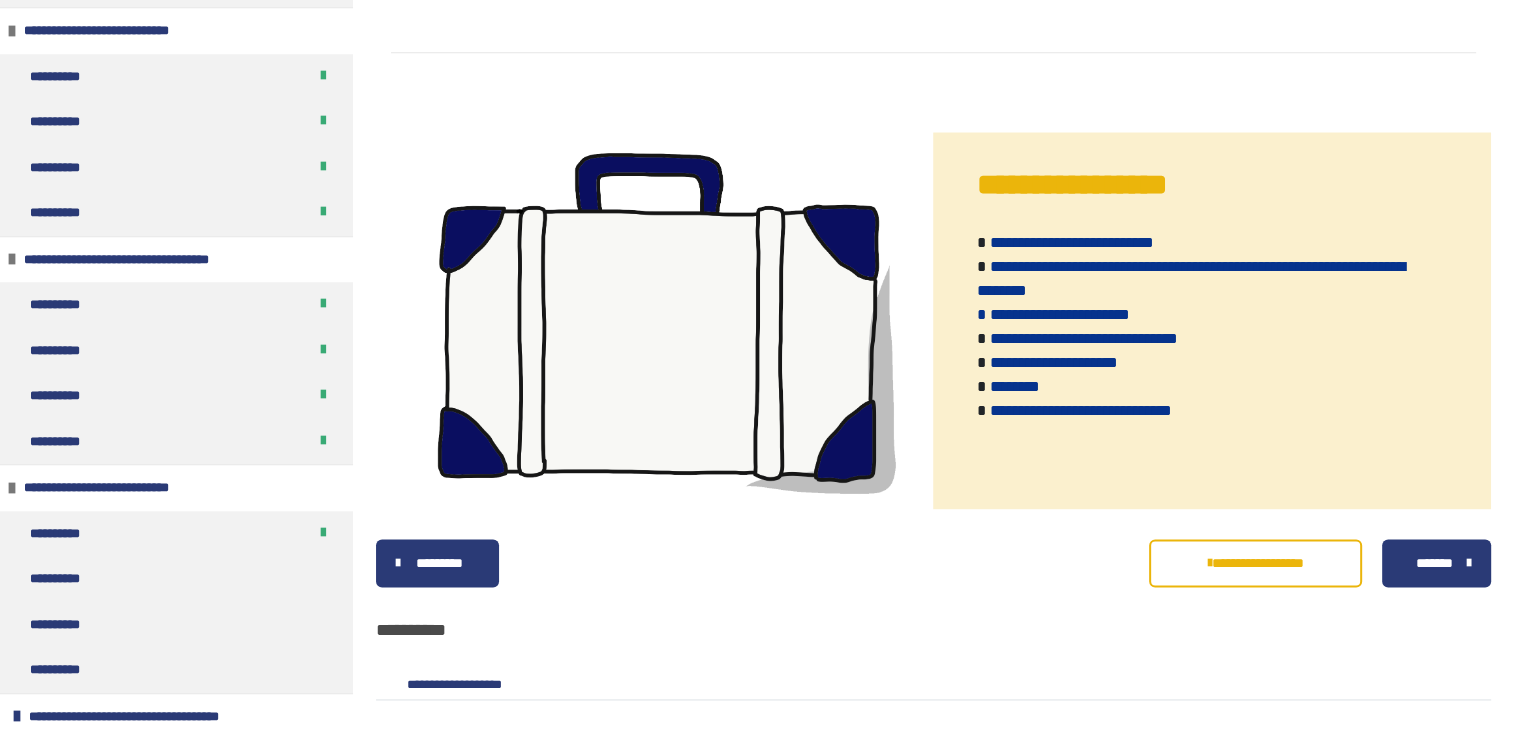 scroll, scrollTop: 1498, scrollLeft: 0, axis: vertical 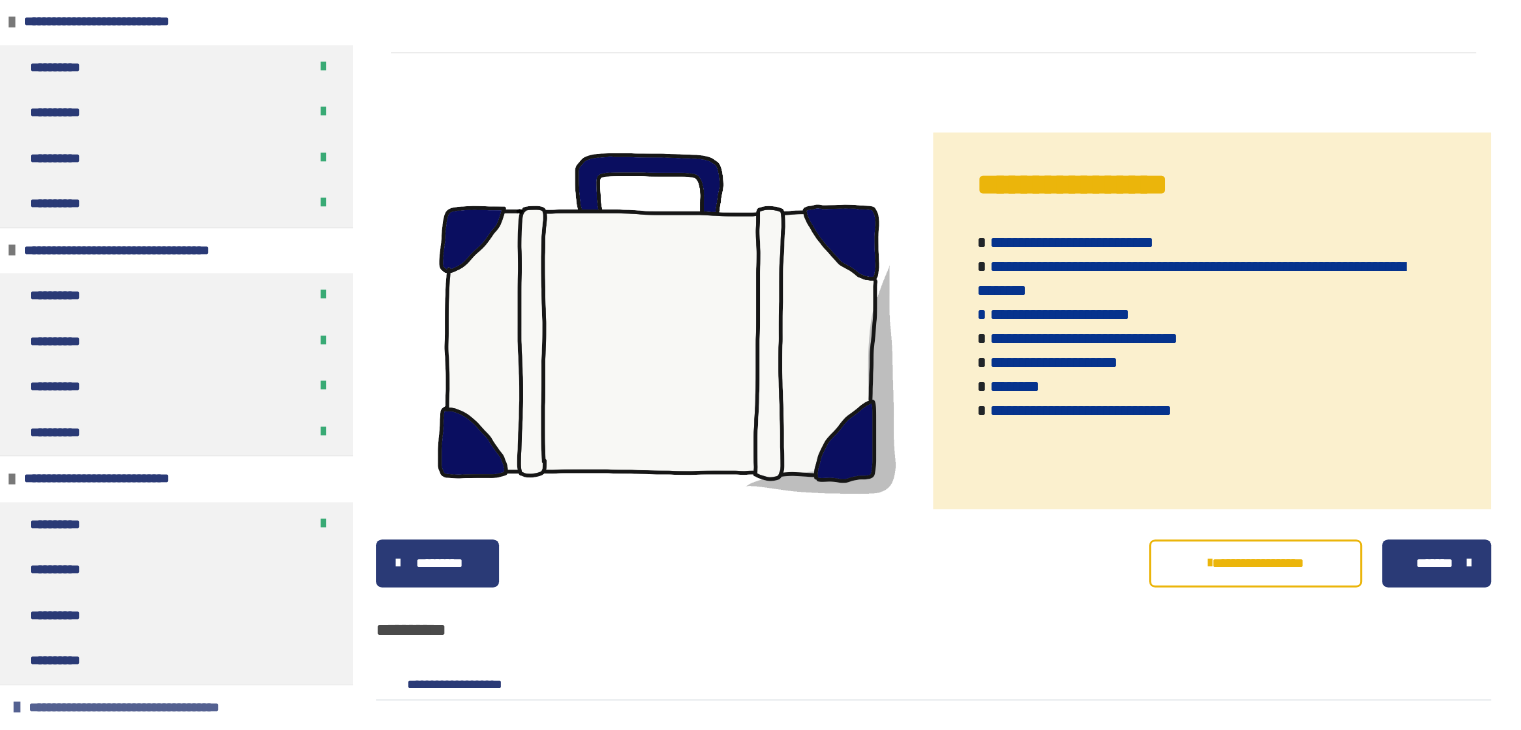 click on "**********" at bounding box center [149, 708] 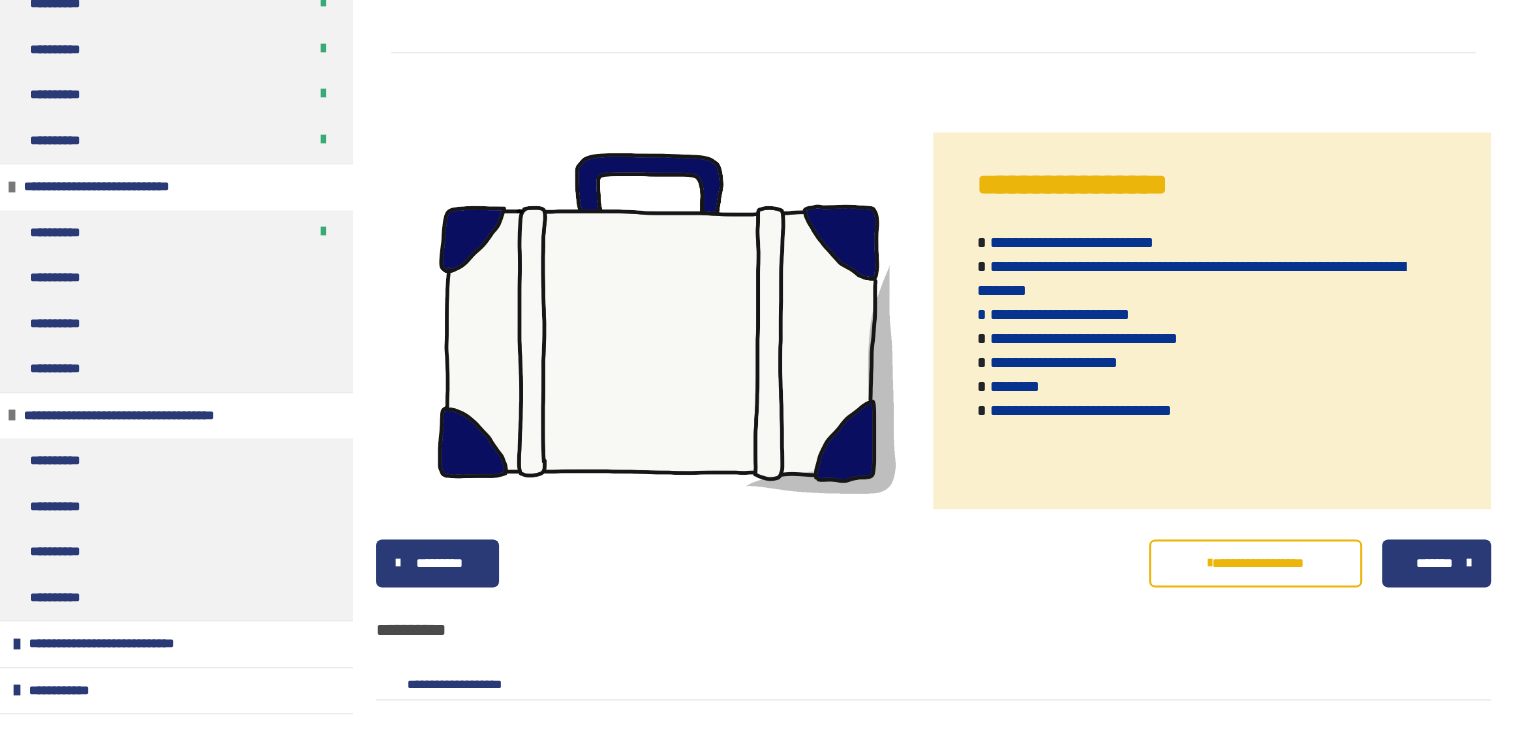 scroll, scrollTop: 1796, scrollLeft: 0, axis: vertical 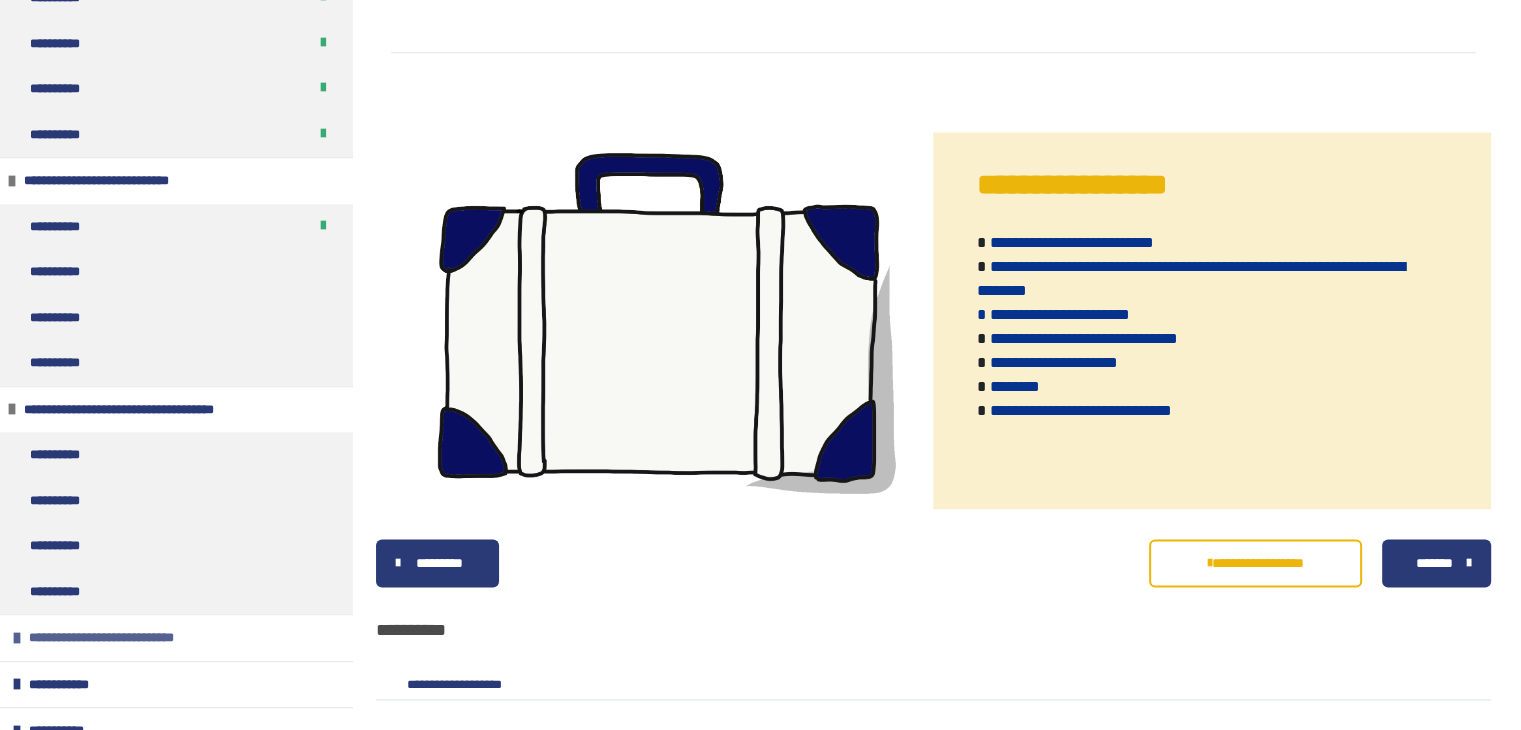 click on "**********" at bounding box center (119, 638) 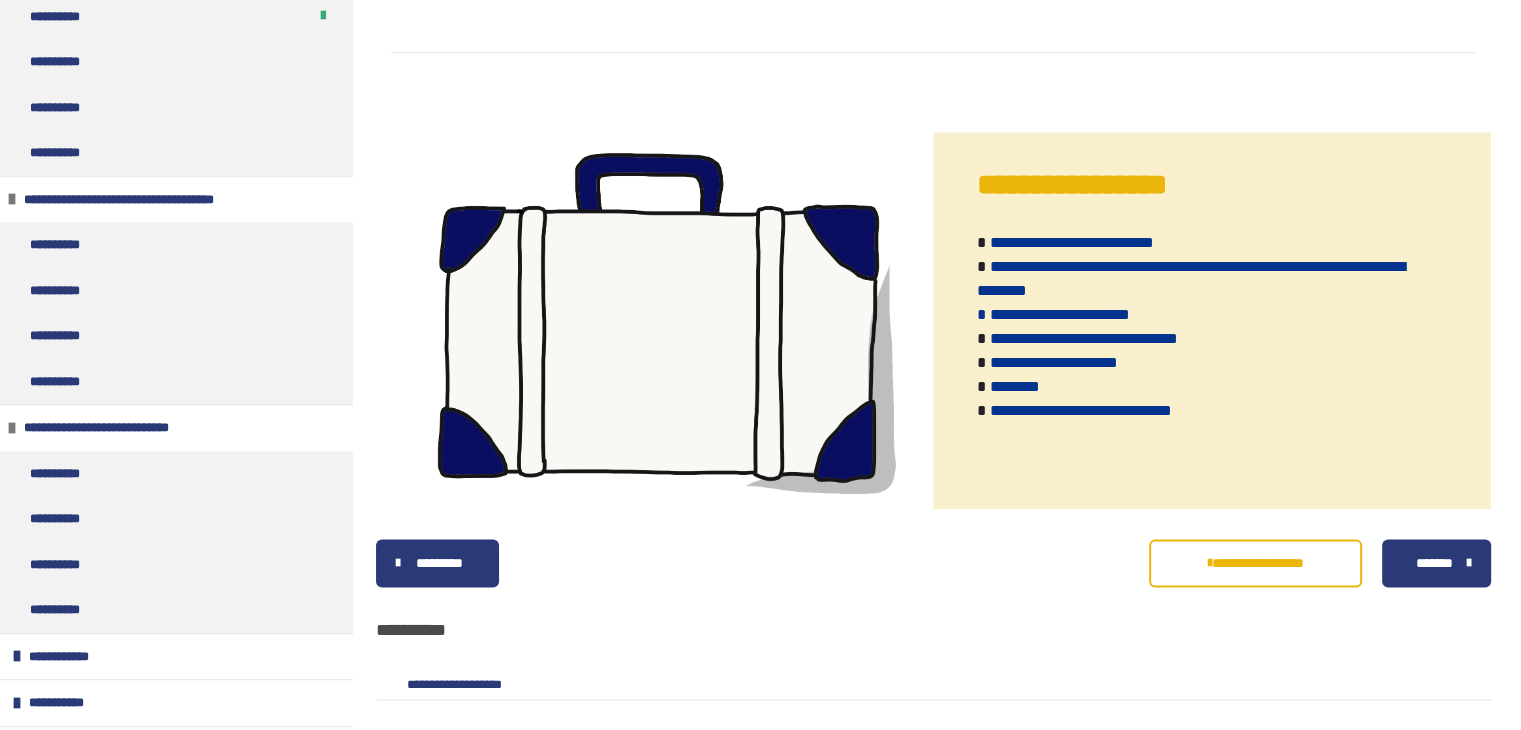 scroll, scrollTop: 2009, scrollLeft: 0, axis: vertical 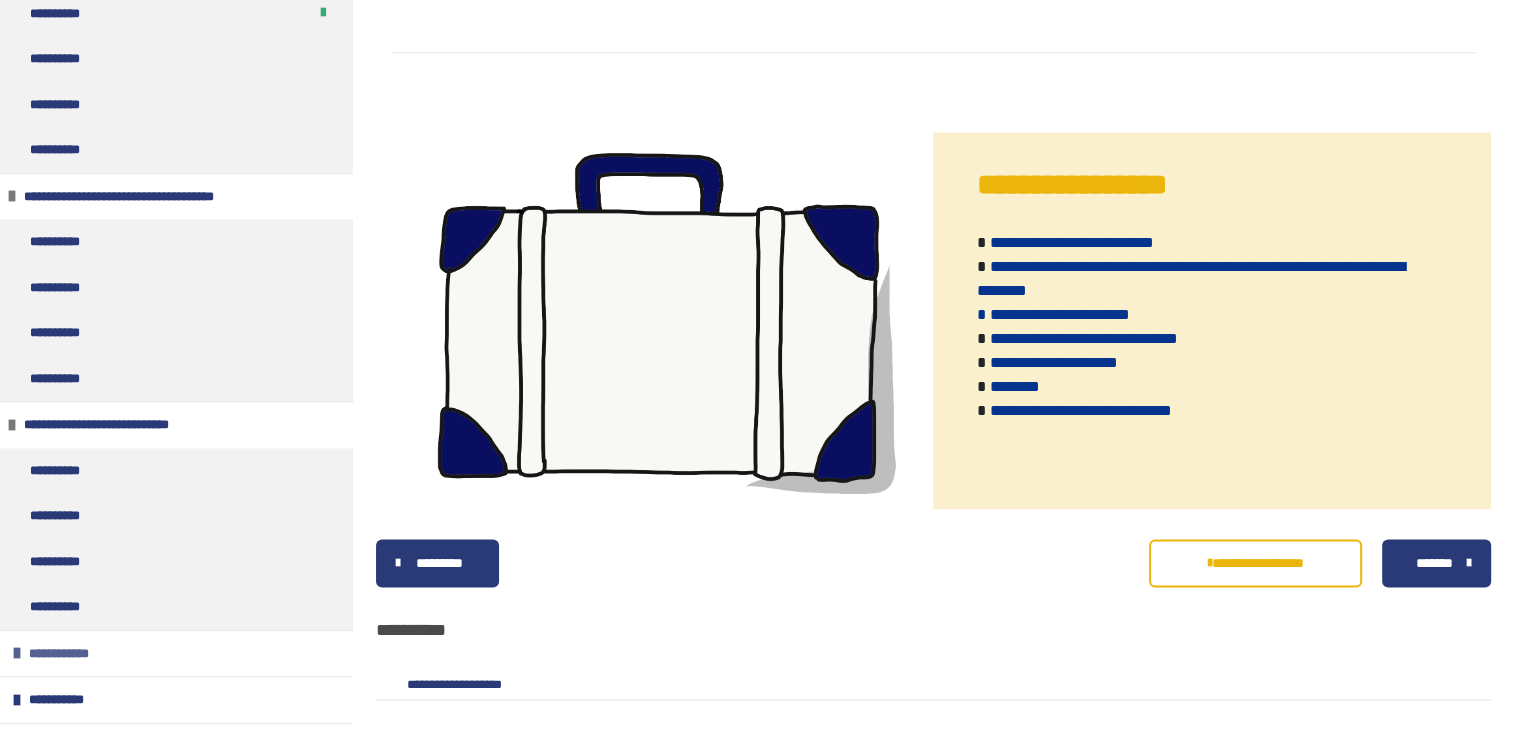 click on "**********" at bounding box center [176, 653] 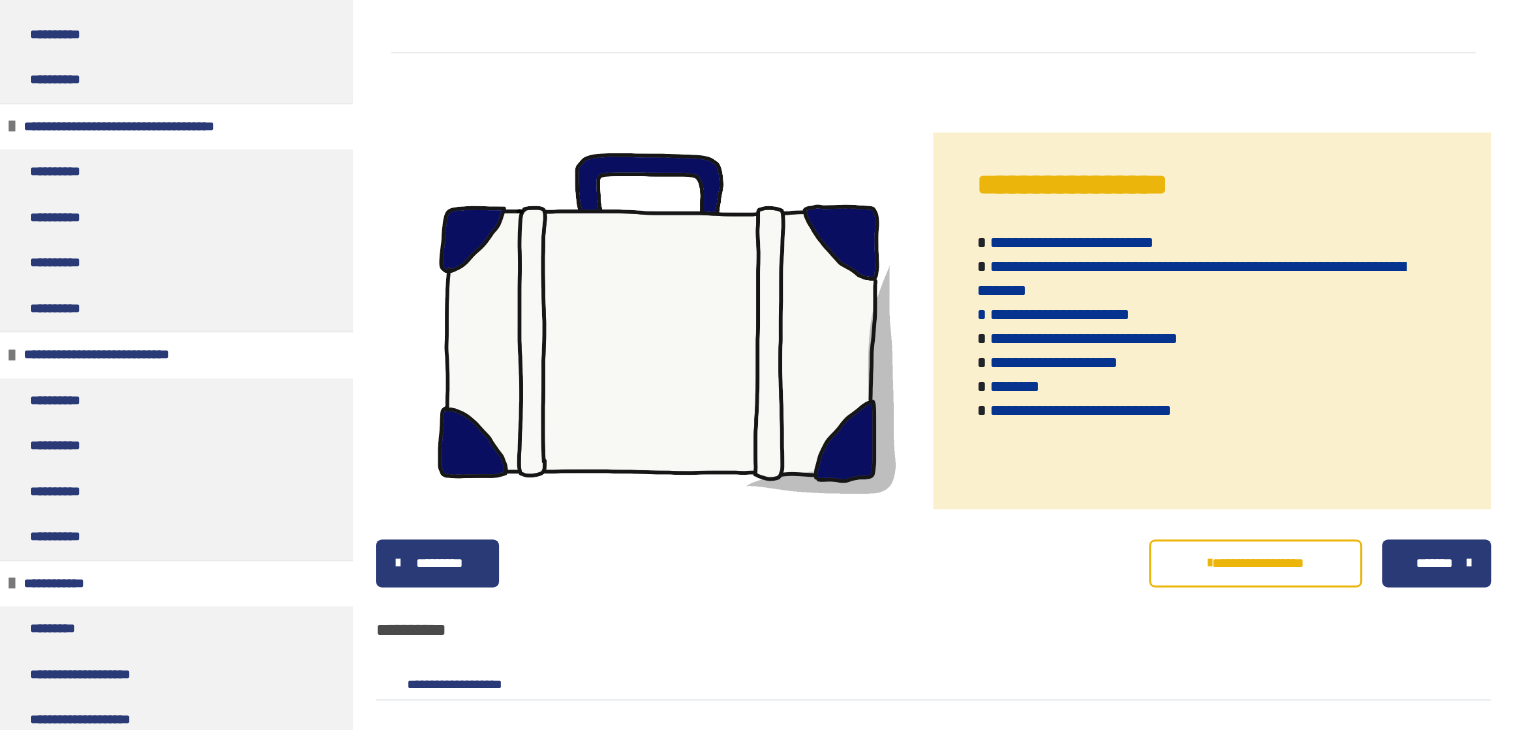 scroll, scrollTop: 2134, scrollLeft: 0, axis: vertical 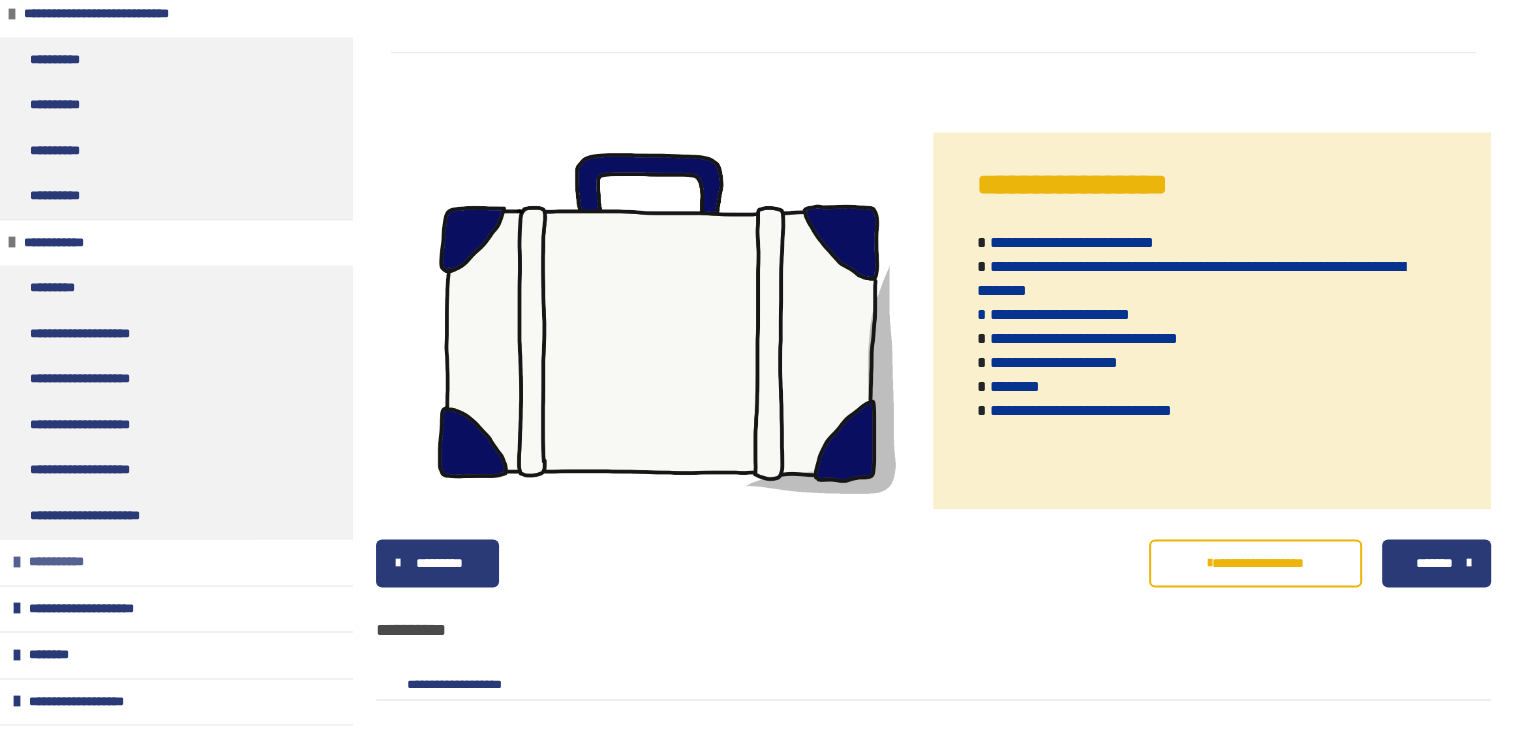 click on "**********" at bounding box center [176, 561] 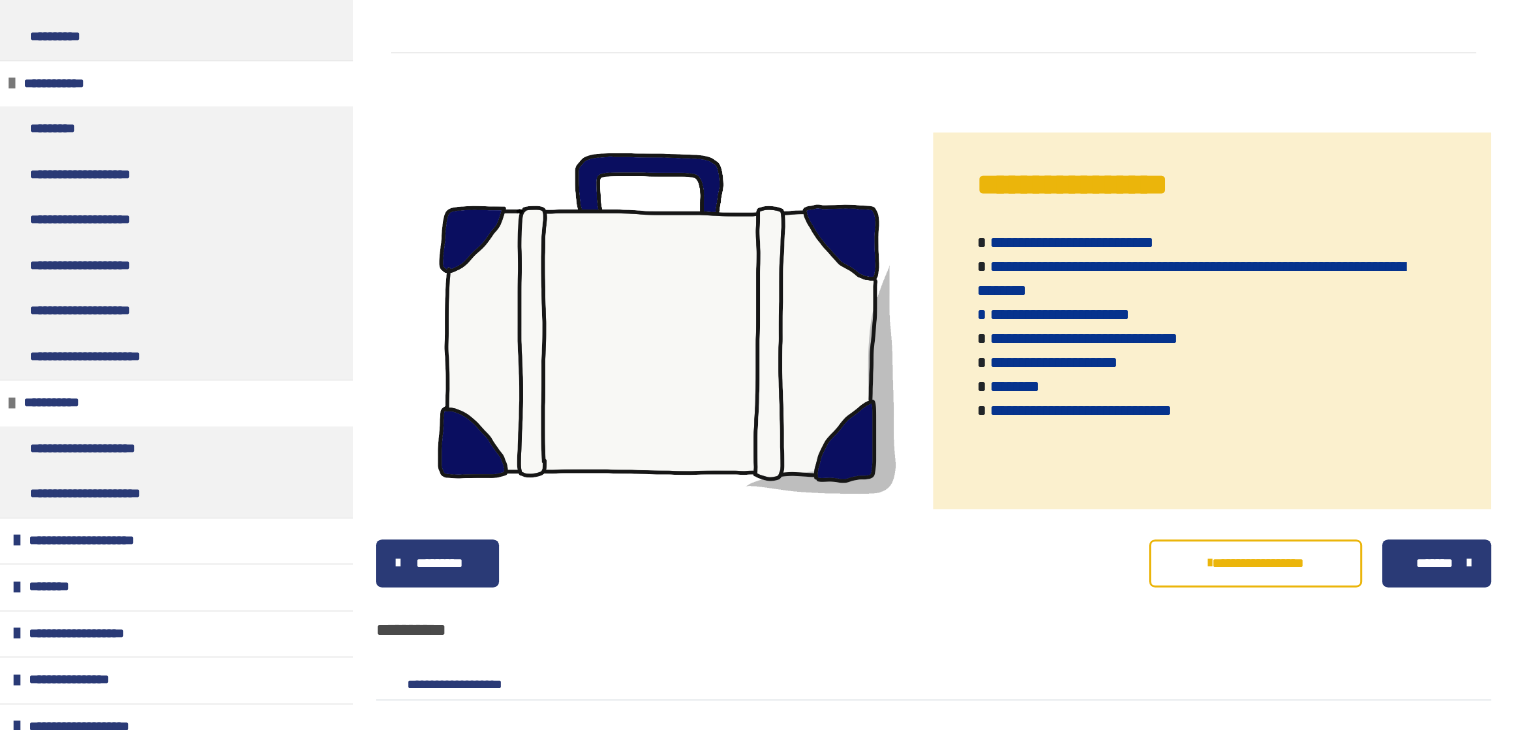 scroll, scrollTop: 2583, scrollLeft: 0, axis: vertical 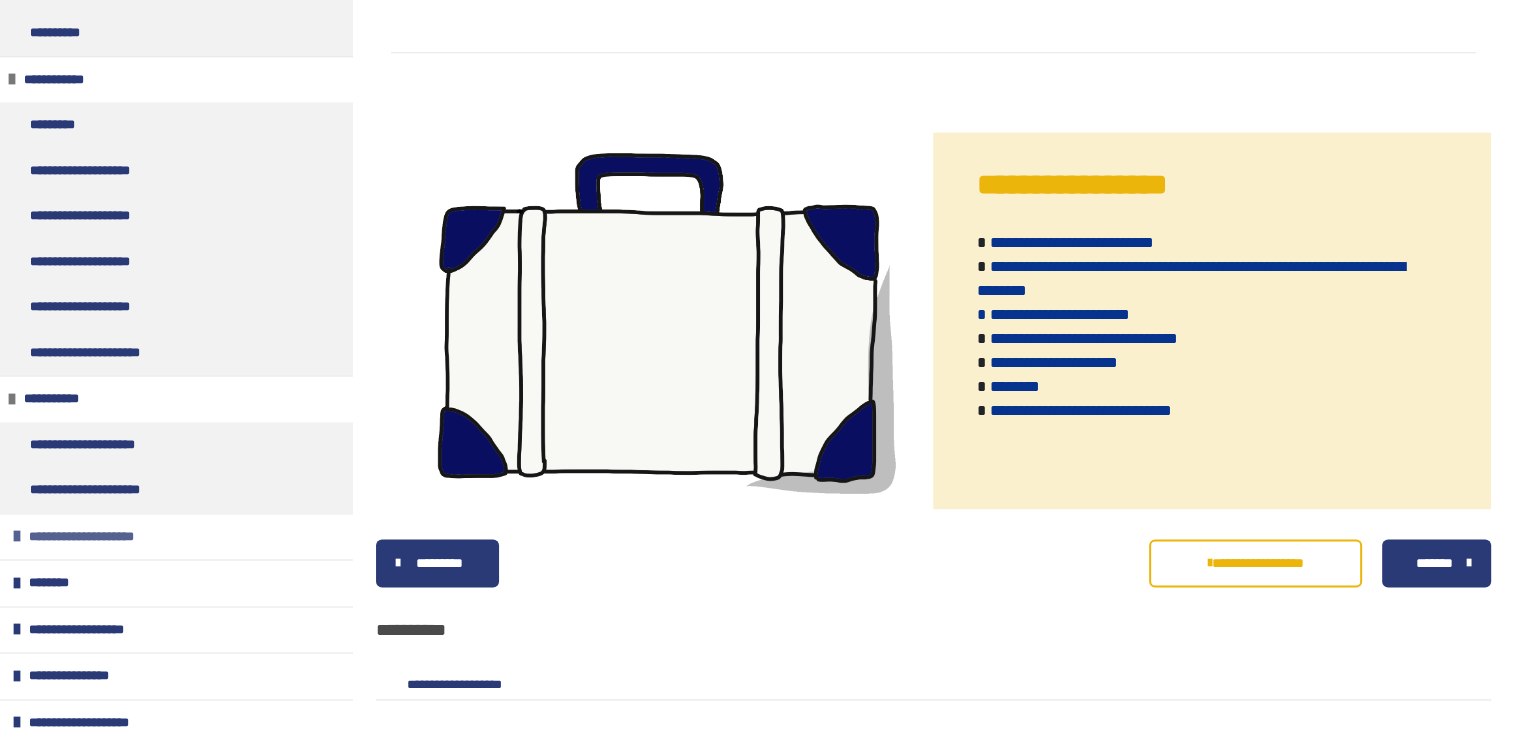 click on "**********" at bounding box center [104, 537] 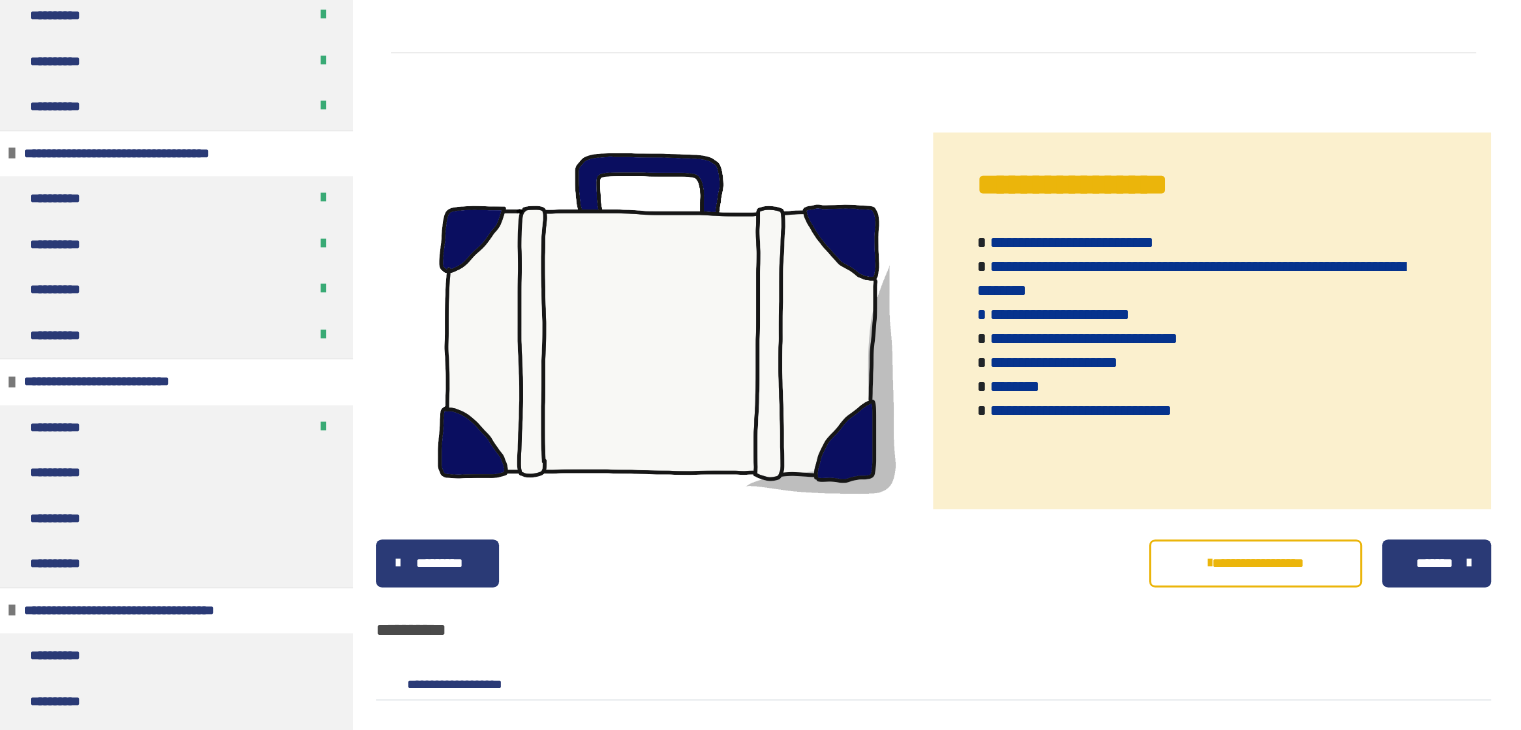 scroll, scrollTop: 1591, scrollLeft: 0, axis: vertical 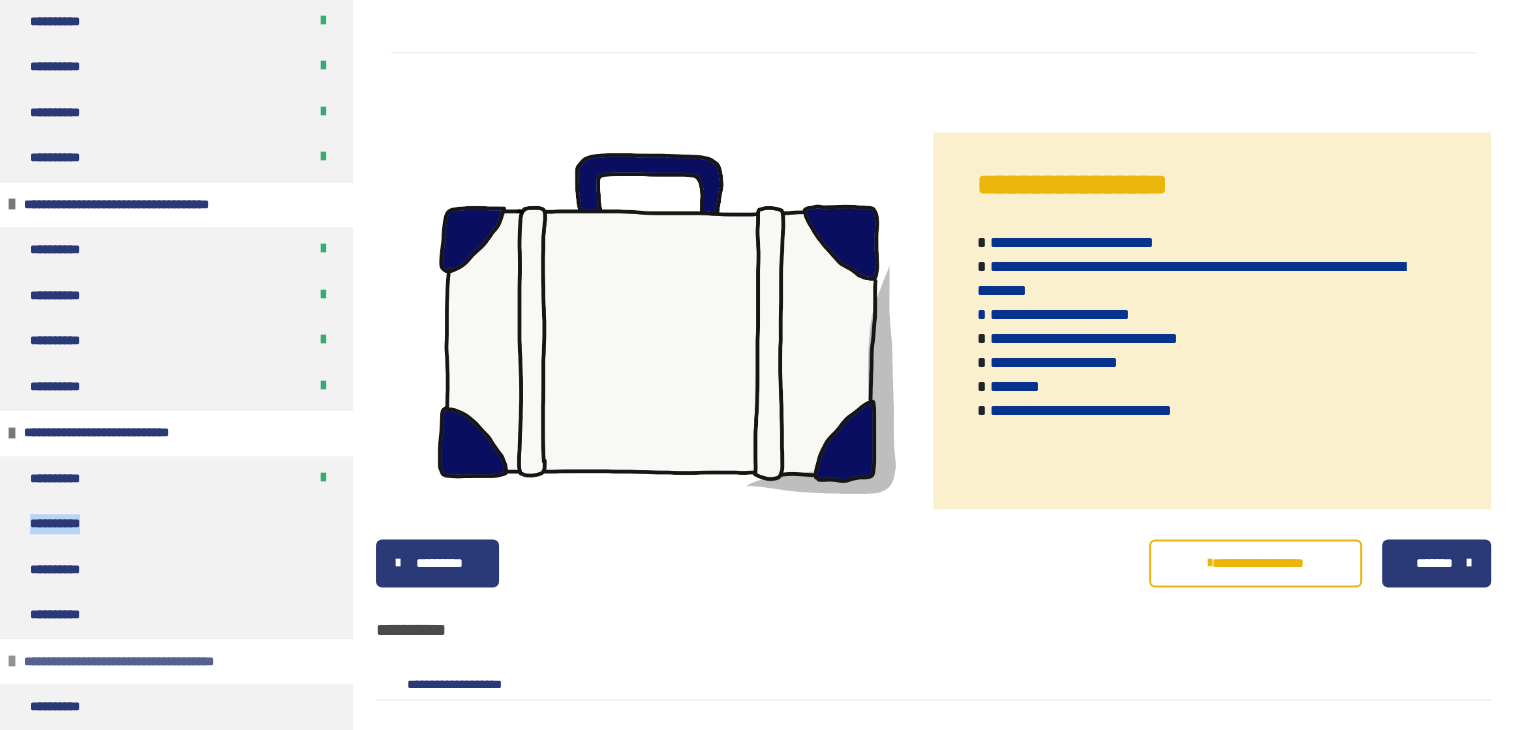 drag, startPoint x: 301, startPoint y: 508, endPoint x: 287, endPoint y: 645, distance: 137.71347 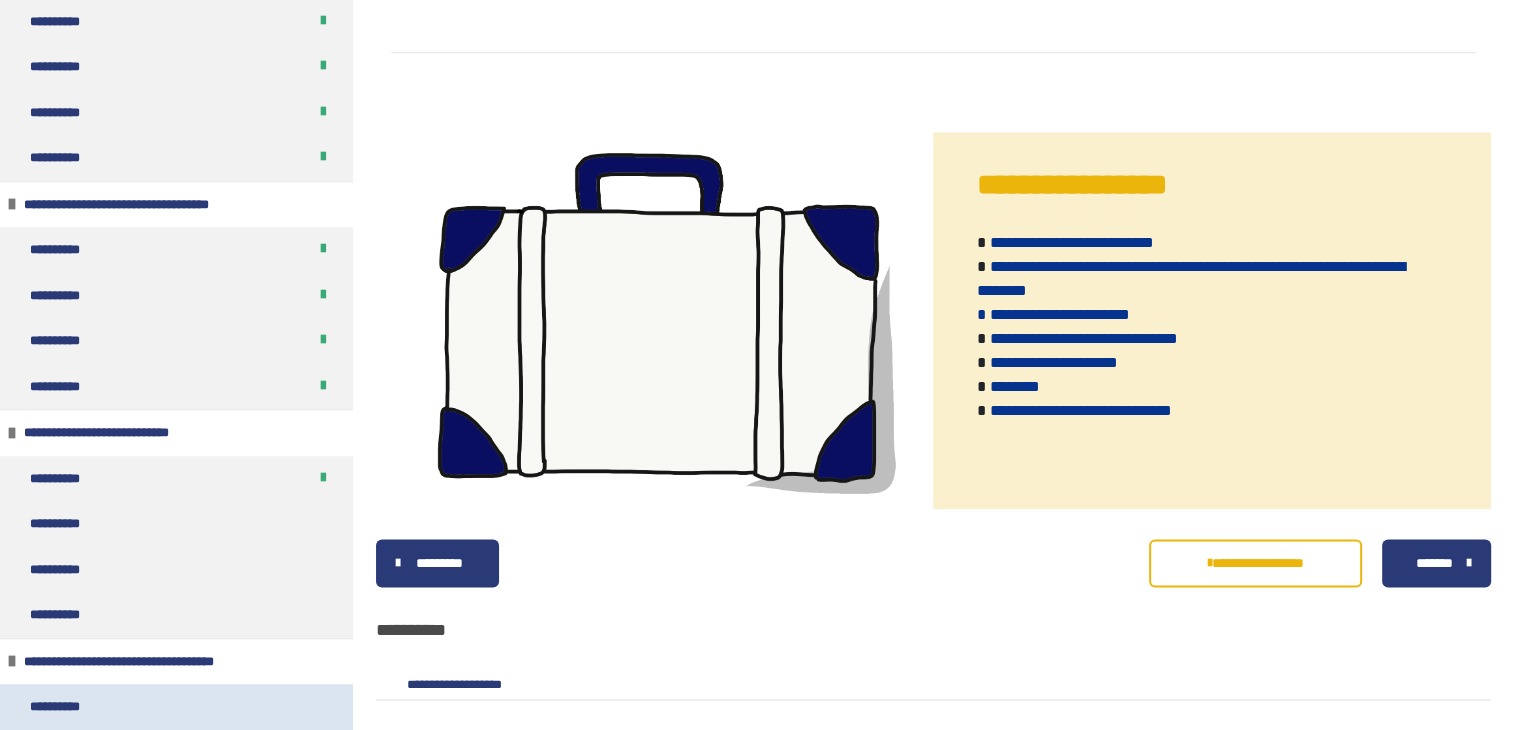 click on "**********" at bounding box center [176, 707] 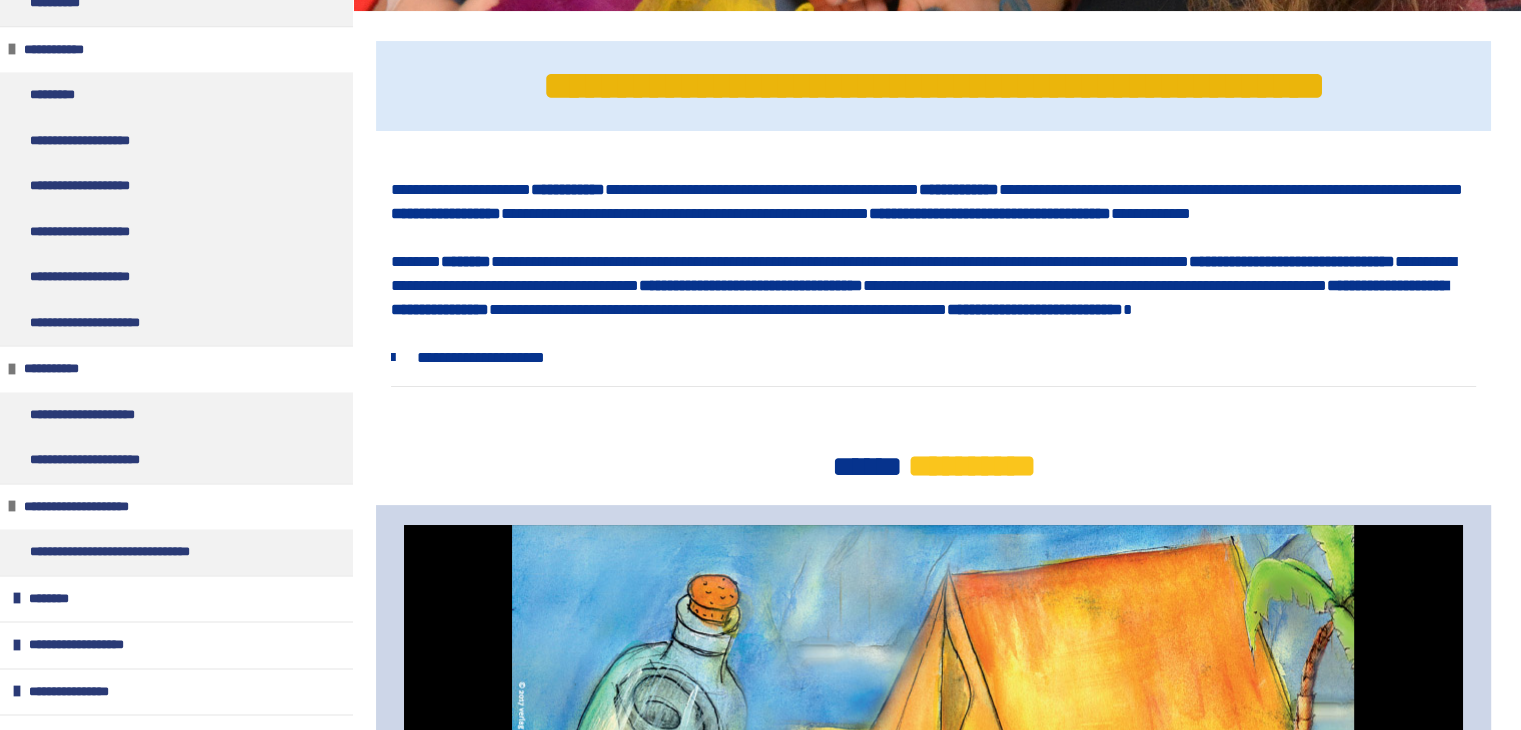 scroll, scrollTop: 2635, scrollLeft: 0, axis: vertical 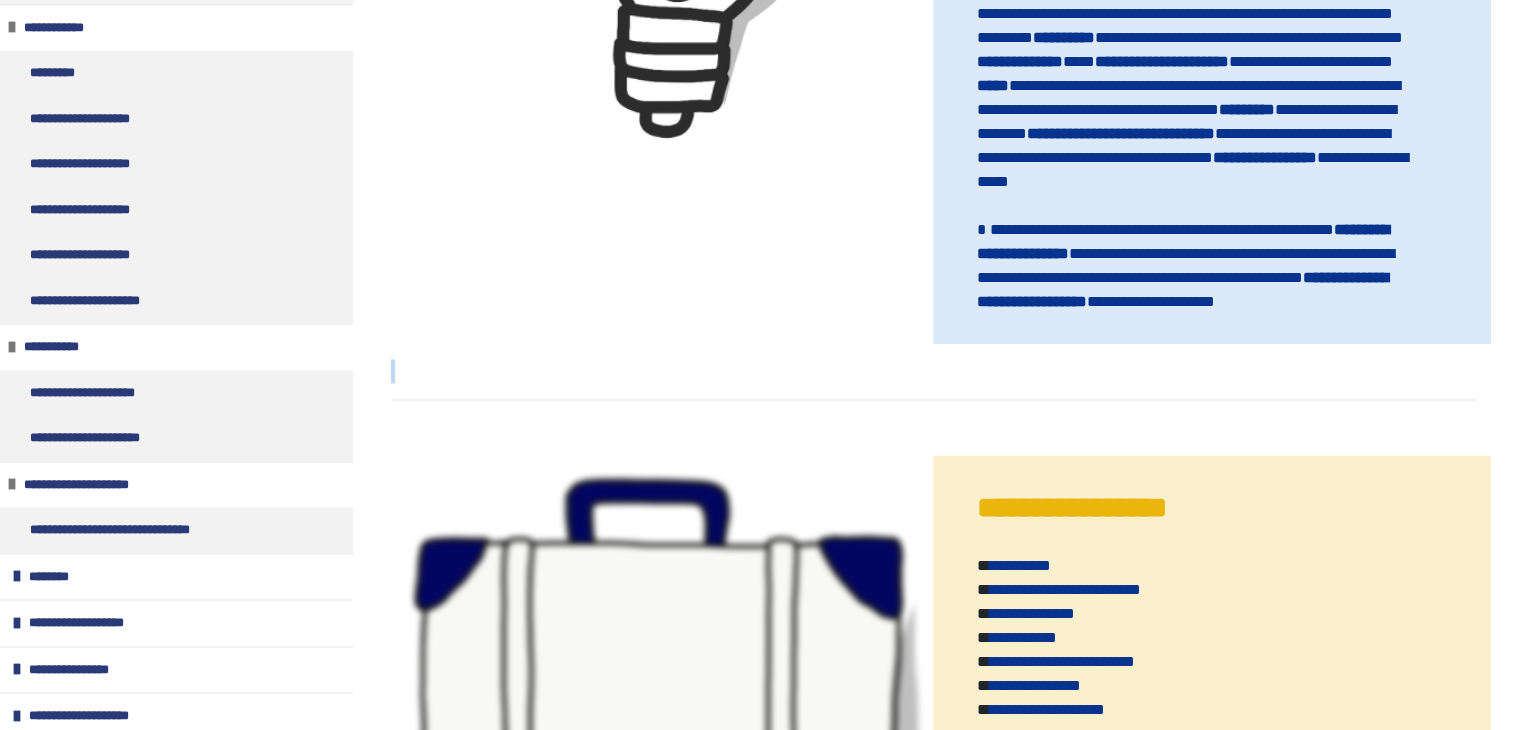 click on "**********" at bounding box center (933, -601) 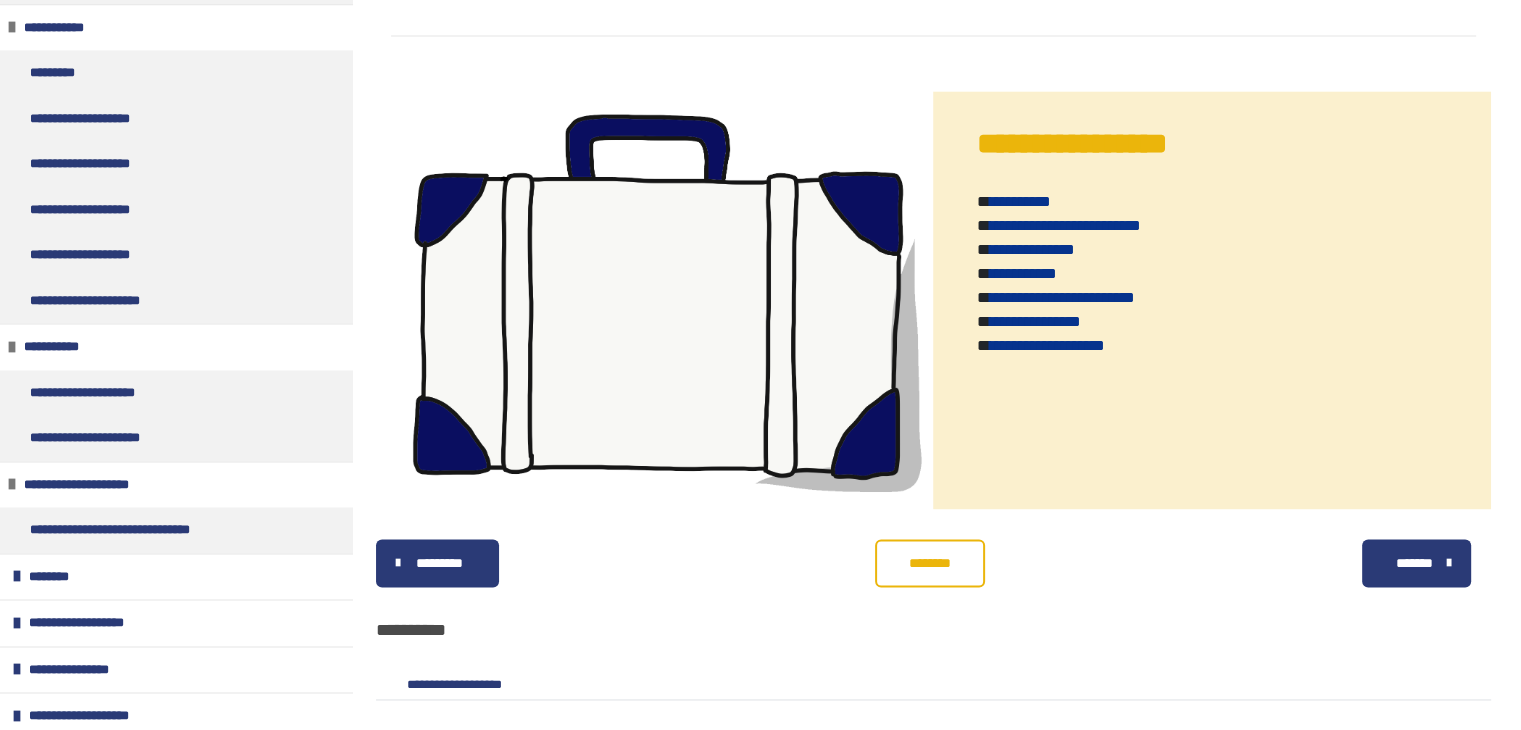 scroll, scrollTop: 3107, scrollLeft: 0, axis: vertical 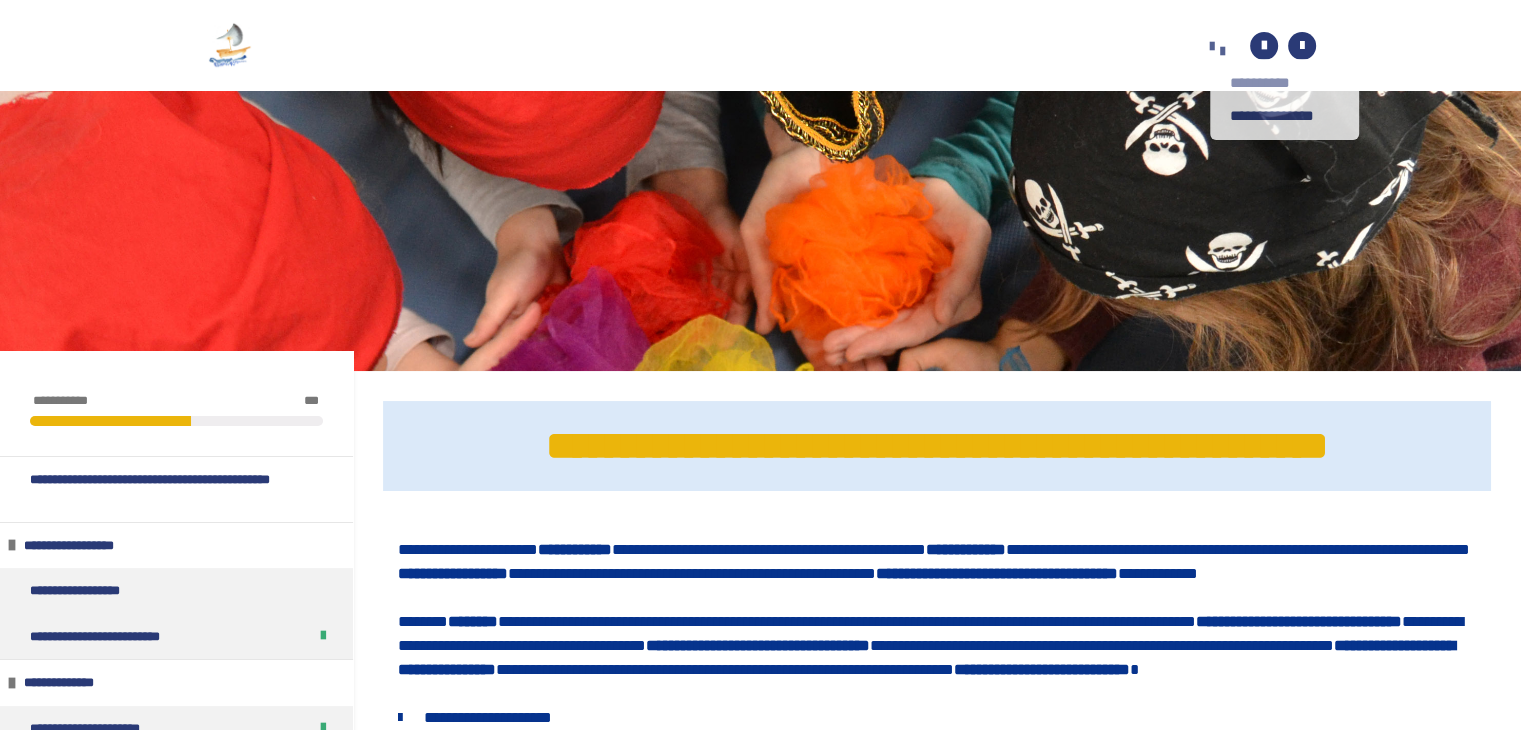 click on "**********" at bounding box center [1285, 83] 